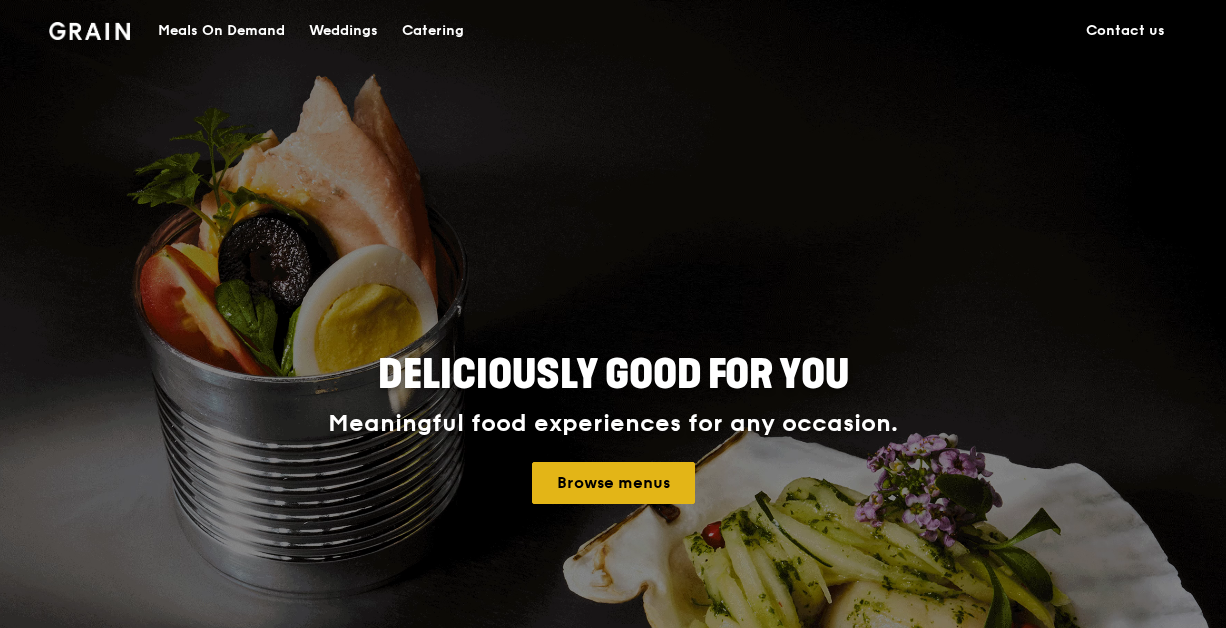 scroll, scrollTop: 0, scrollLeft: 0, axis: both 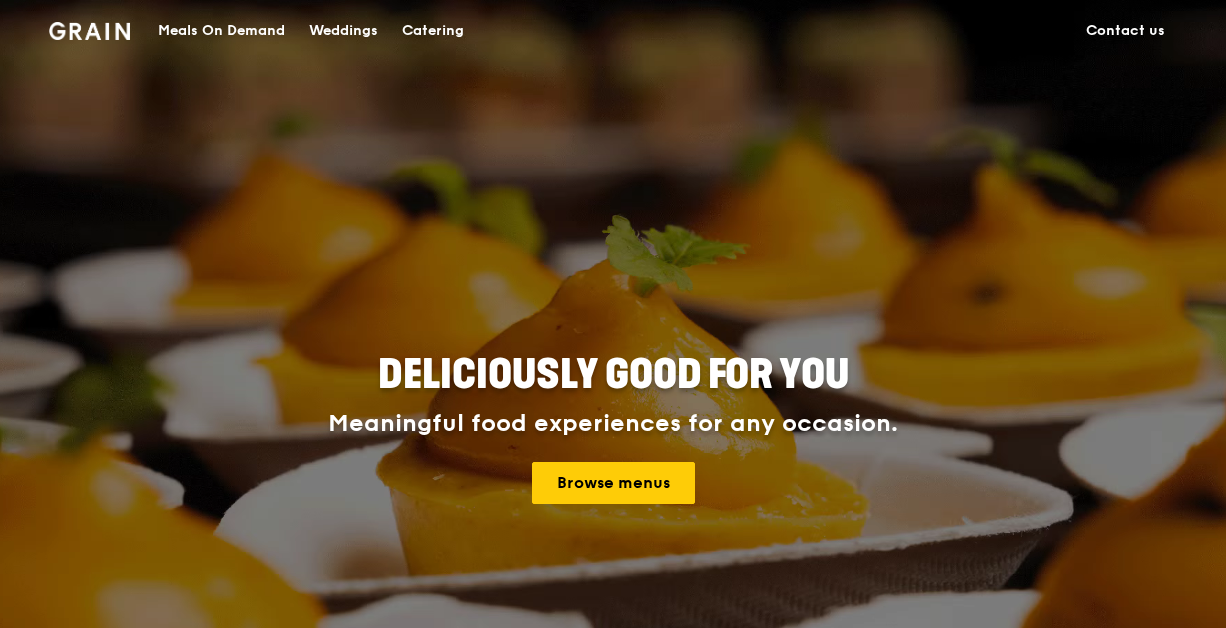 click on "Catering" at bounding box center (433, 31) 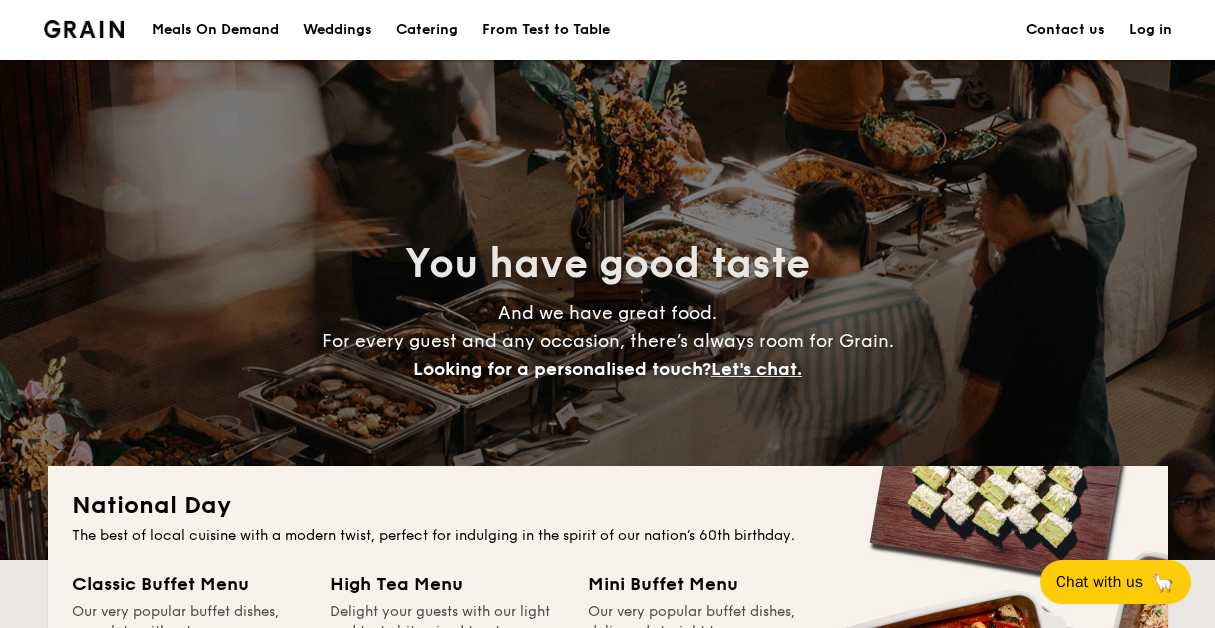 scroll, scrollTop: 0, scrollLeft: 0, axis: both 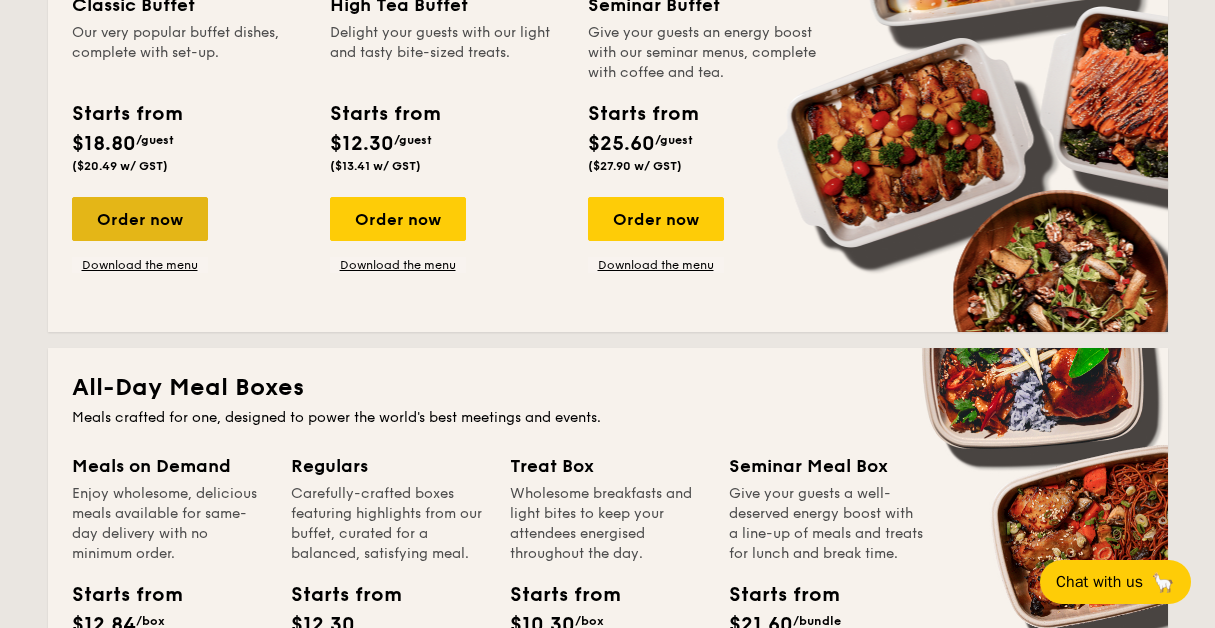 click on "Order now" at bounding box center [140, 219] 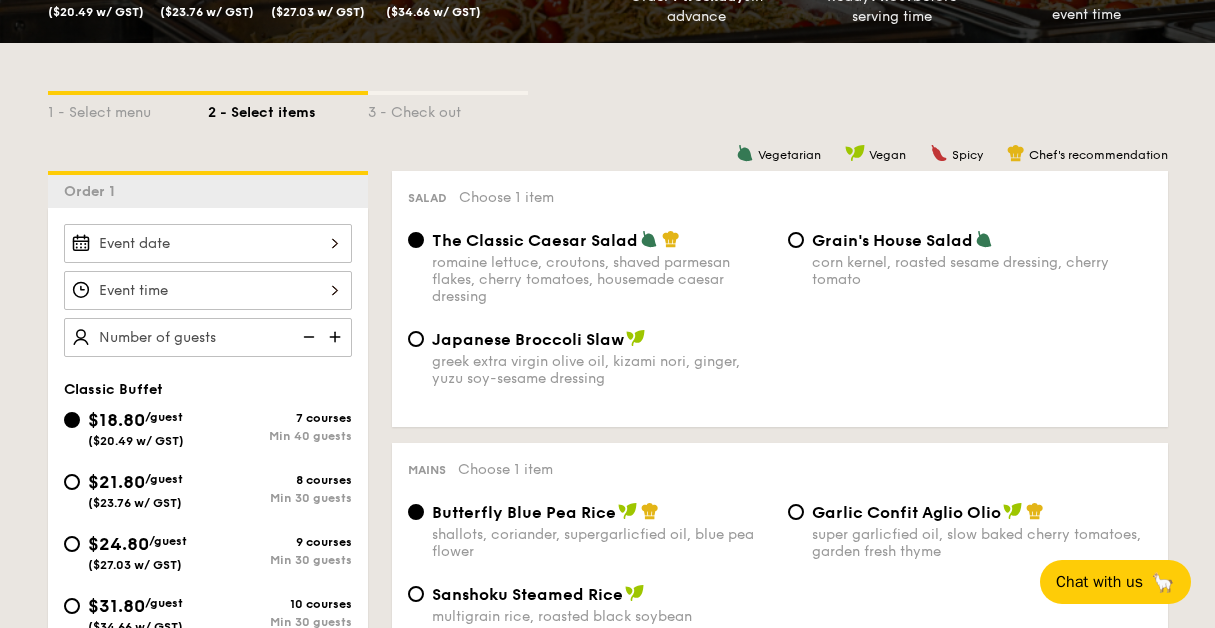 scroll, scrollTop: 500, scrollLeft: 0, axis: vertical 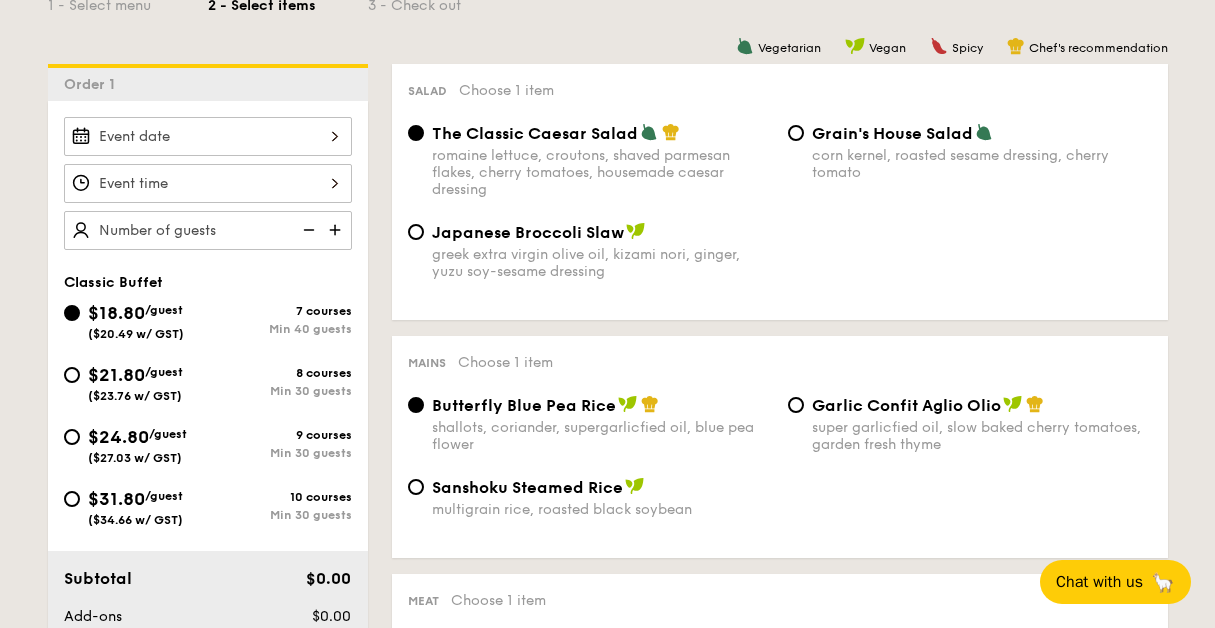 click on "$21.80" at bounding box center (116, 375) 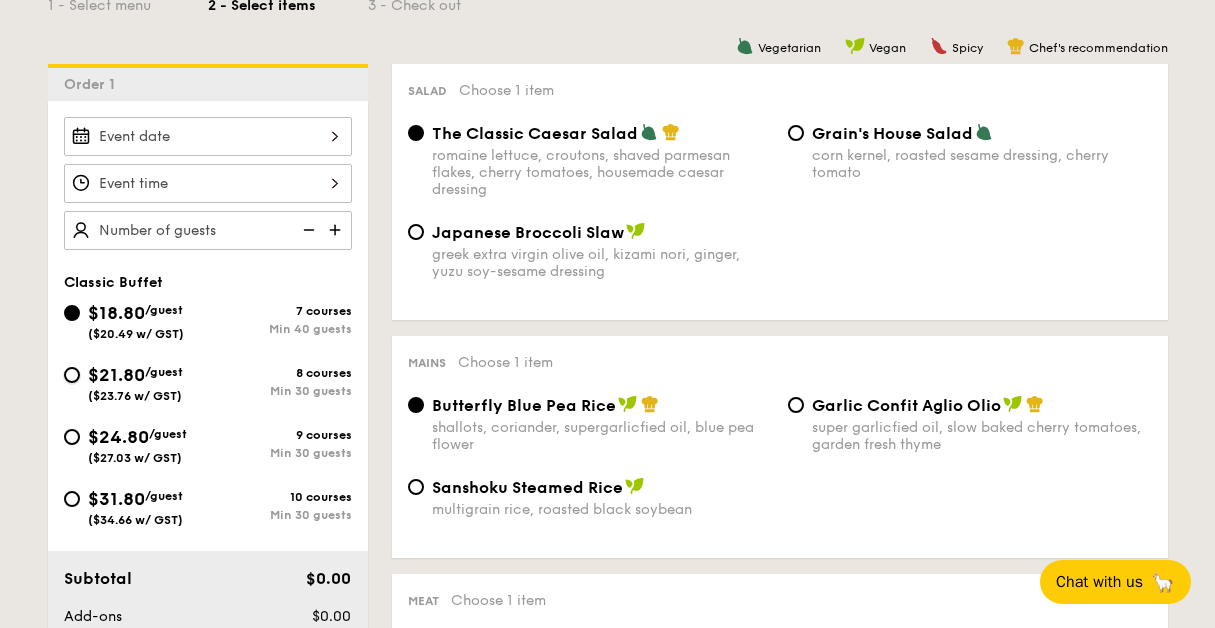 click on "$21.80
/guest
($23.76 w/ GST)
8 courses
Min 30 guests" at bounding box center (72, 375) 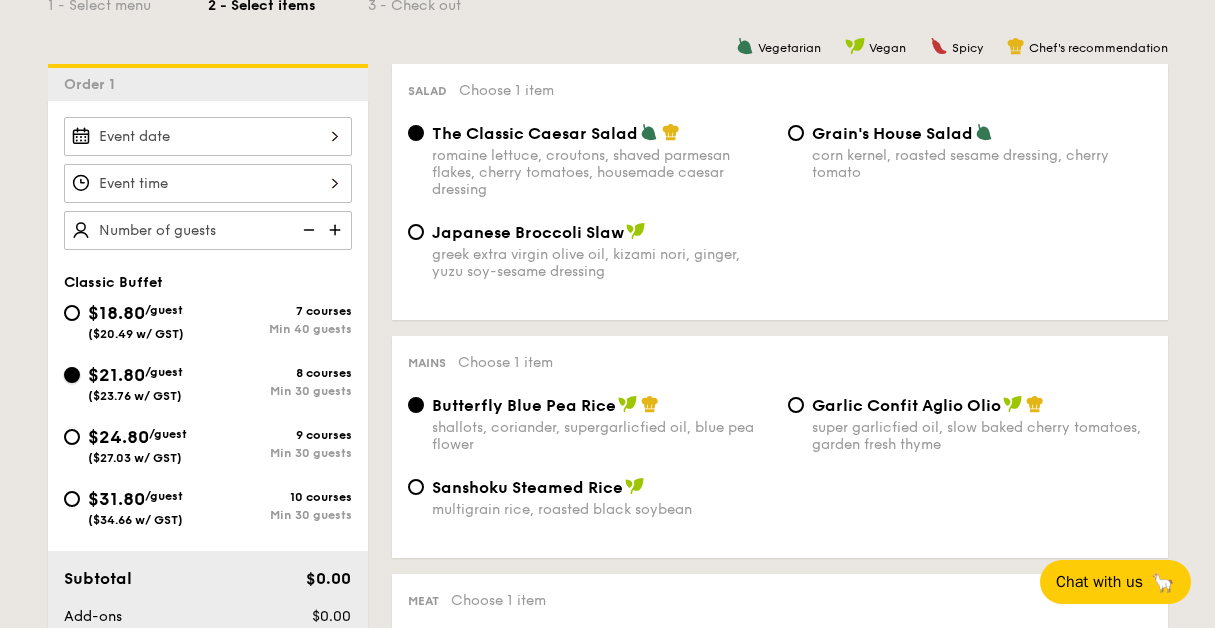 radio on "true" 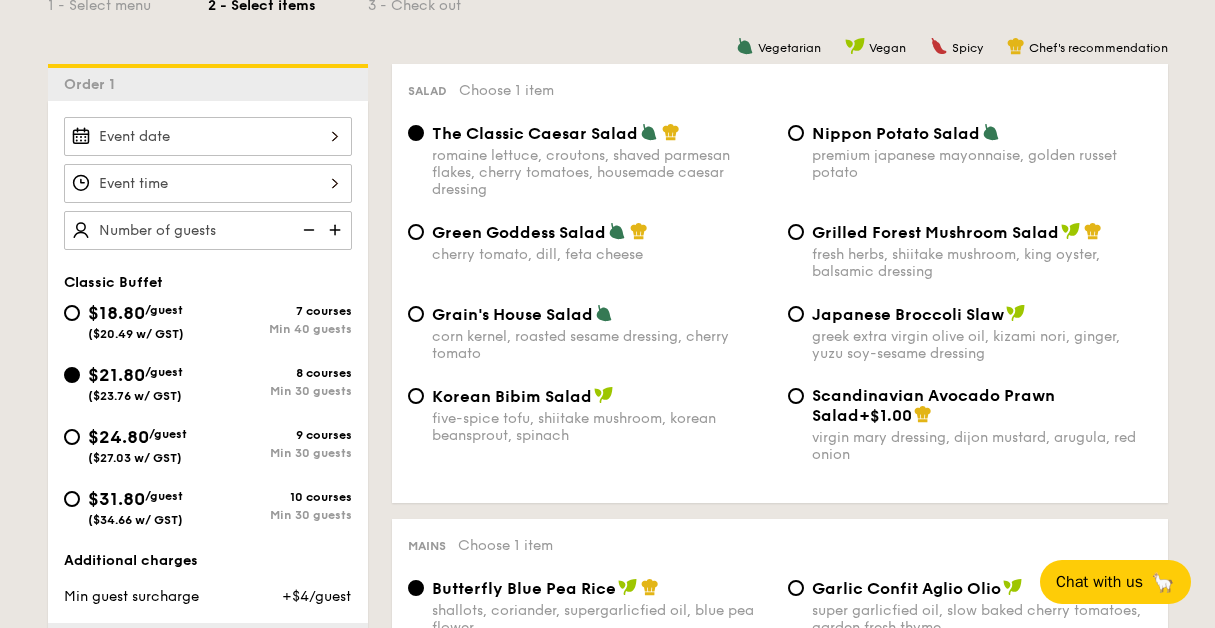 click on "Green Goddess Salad cherry tomato, dill, feta cheese" at bounding box center [602, 242] 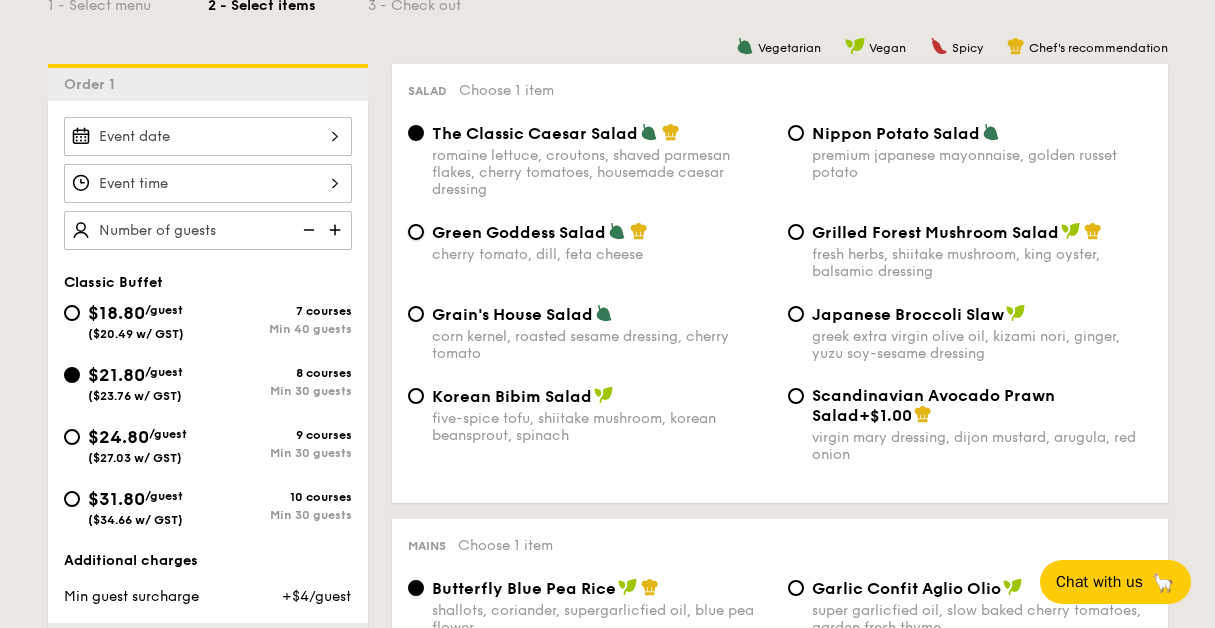 click on "Green Goddess Salad cherry tomato, dill, feta cheese" at bounding box center [416, 232] 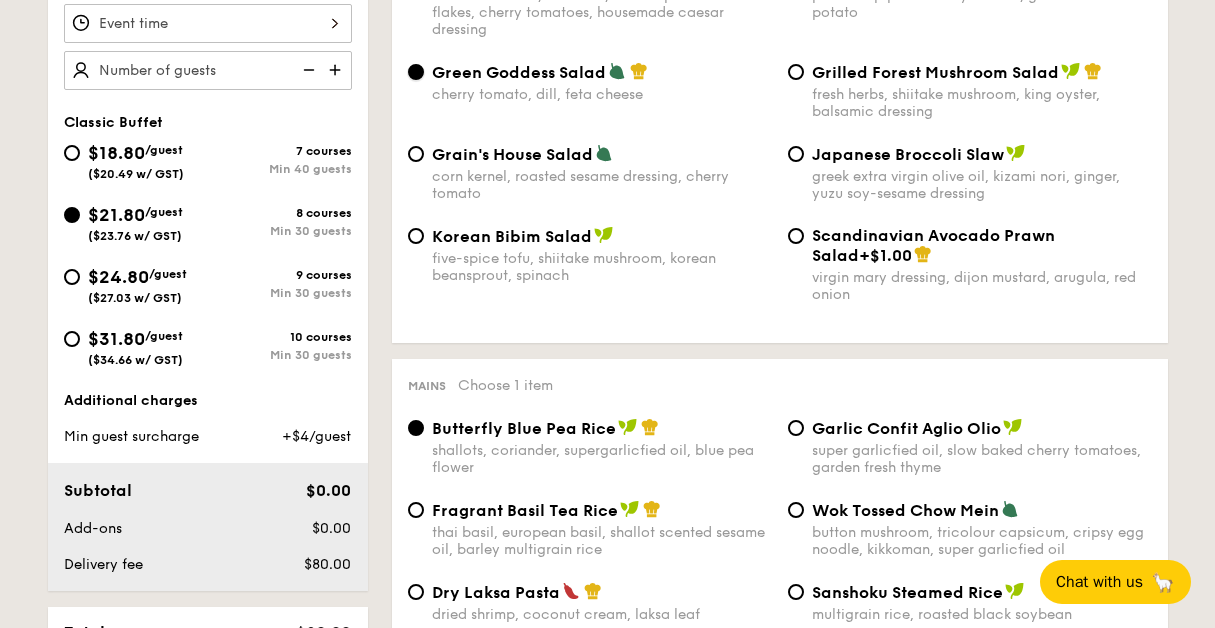 scroll, scrollTop: 1000, scrollLeft: 0, axis: vertical 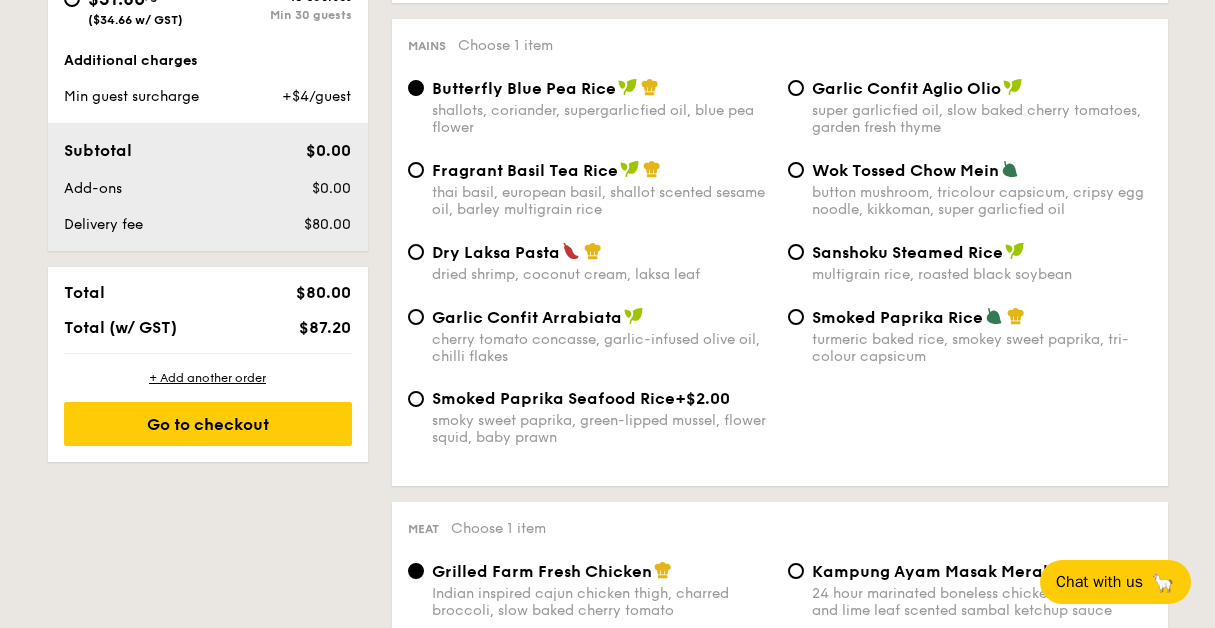 click on "Garlic Confit Aglio Olio" at bounding box center [906, 88] 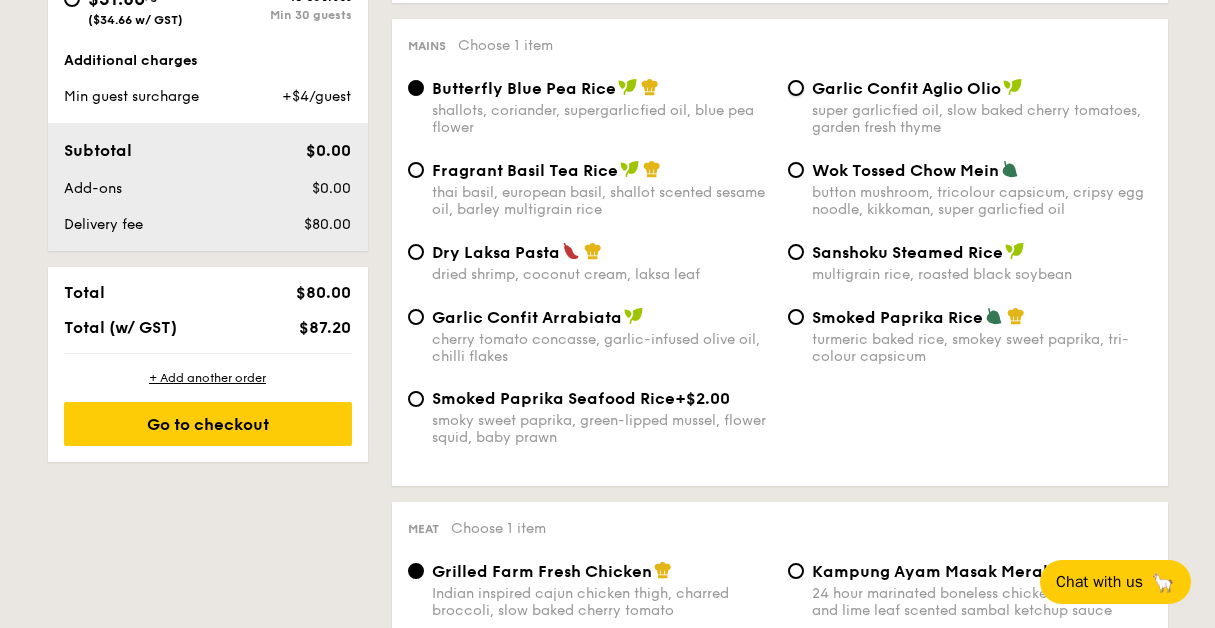 click on "Garlic Confit Aglio Olio super garlicfied oil, slow baked cherry tomatoes, garden fresh thyme" at bounding box center [796, 88] 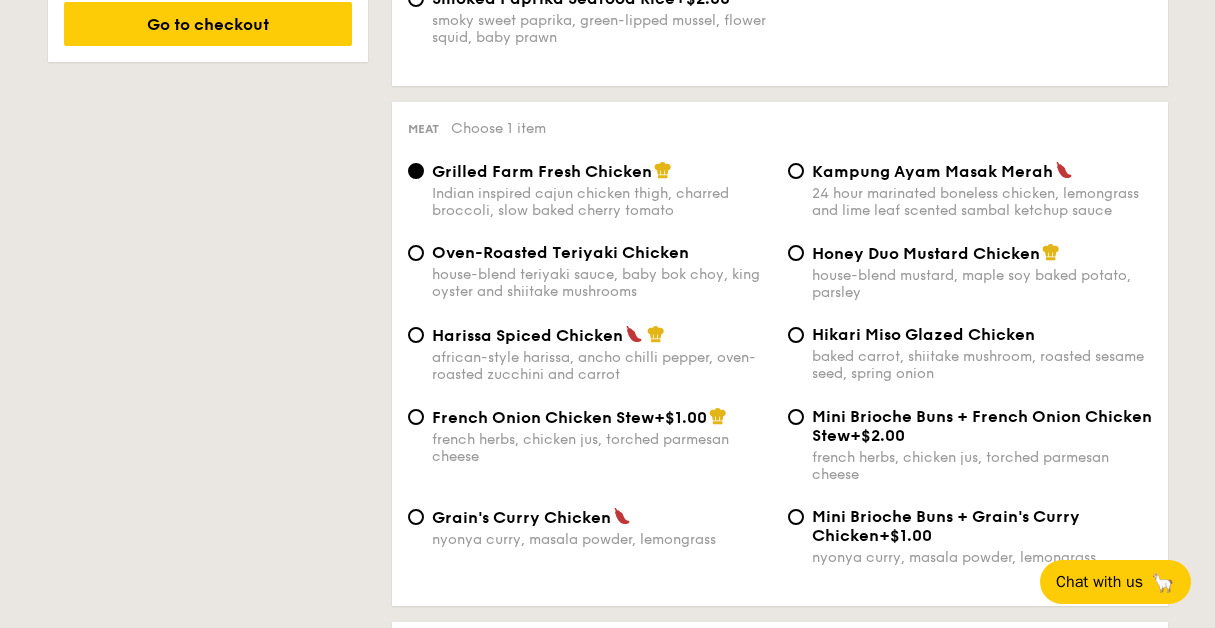 scroll, scrollTop: 1500, scrollLeft: 0, axis: vertical 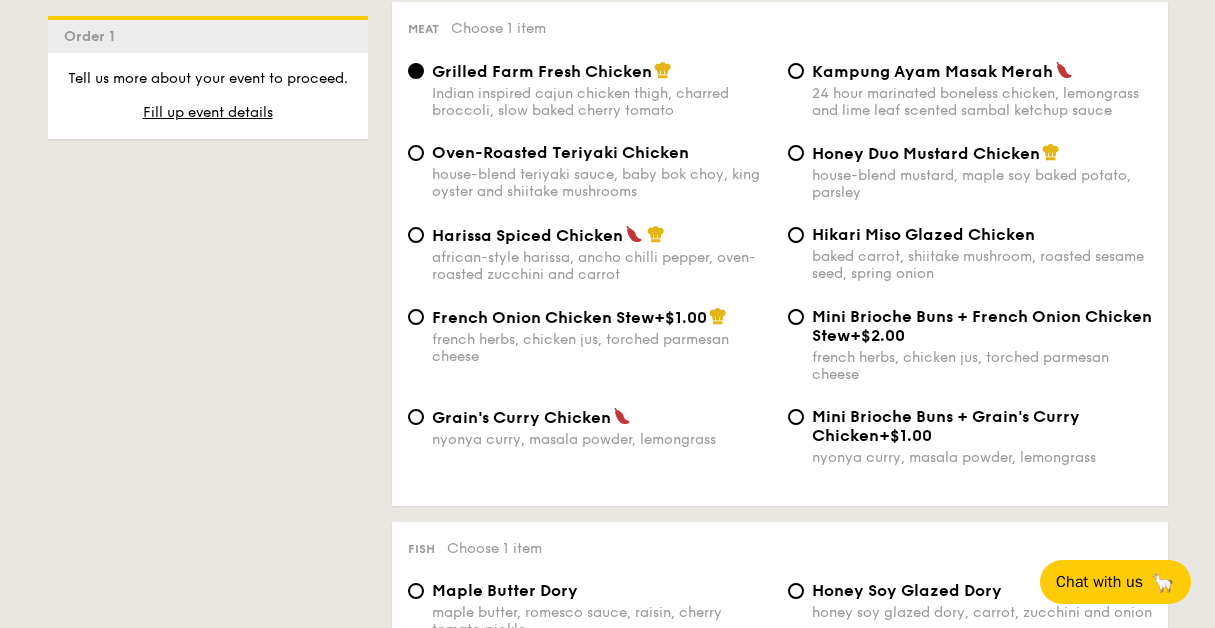 click on "african-style harissa, ancho chilli pepper, oven-roasted zucchini and carrot" at bounding box center (602, 266) 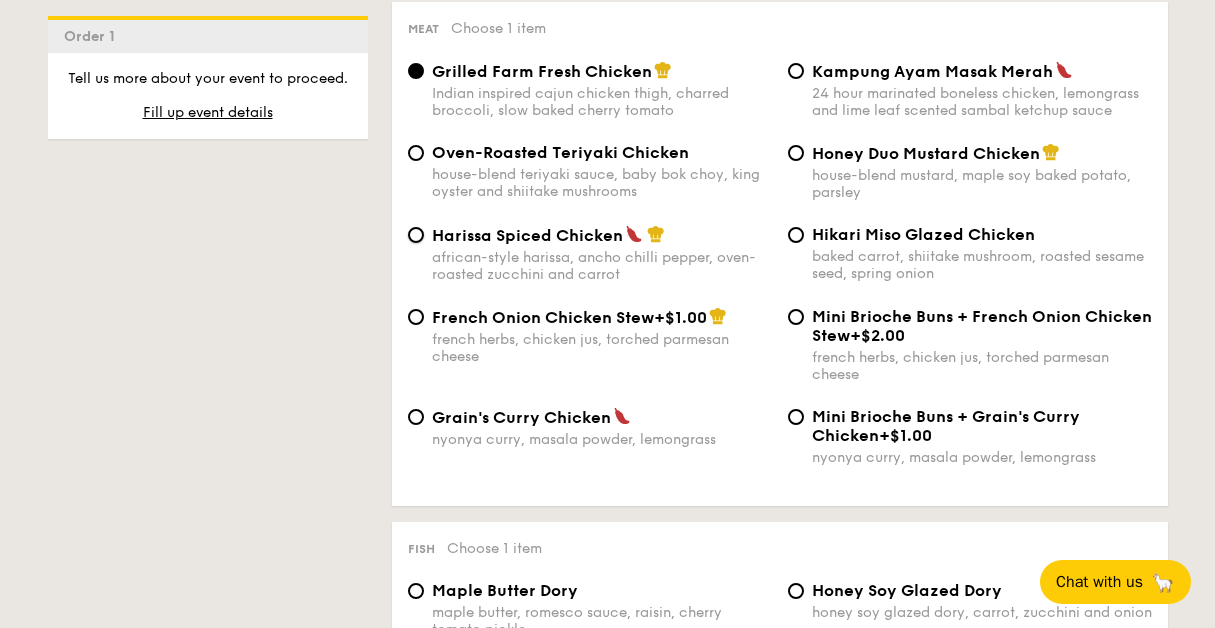 click on "Harissa Spiced Chicken african-style harissa, ancho chilli pepper, oven-roasted zucchini and carrot" at bounding box center [416, 235] 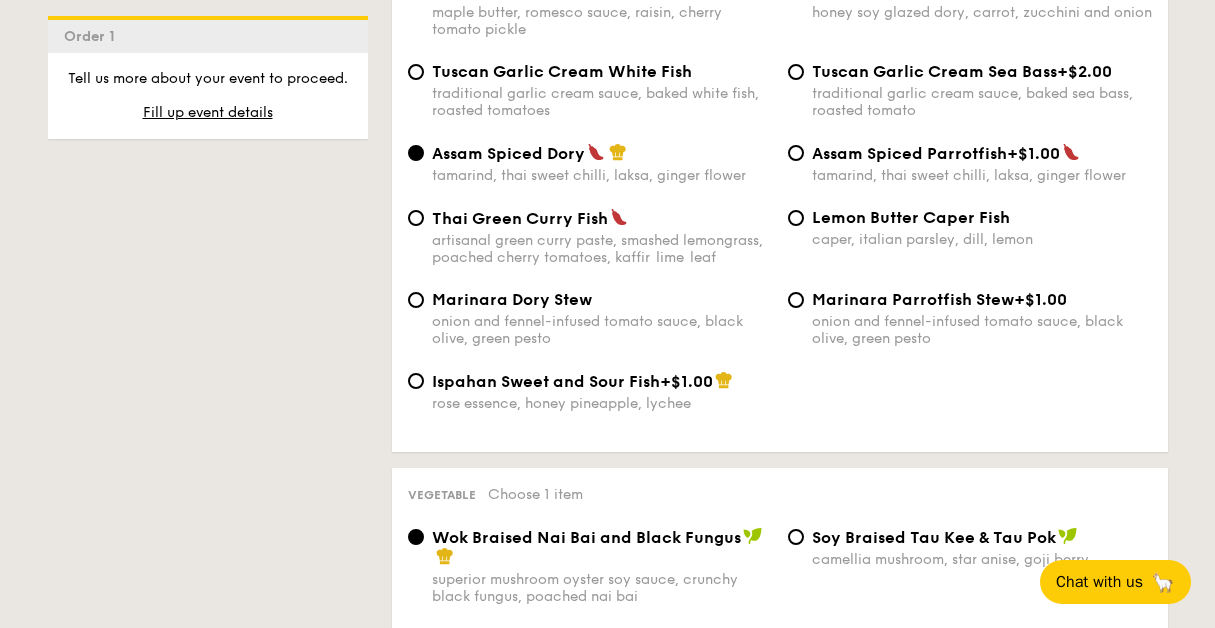 scroll, scrollTop: 2000, scrollLeft: 0, axis: vertical 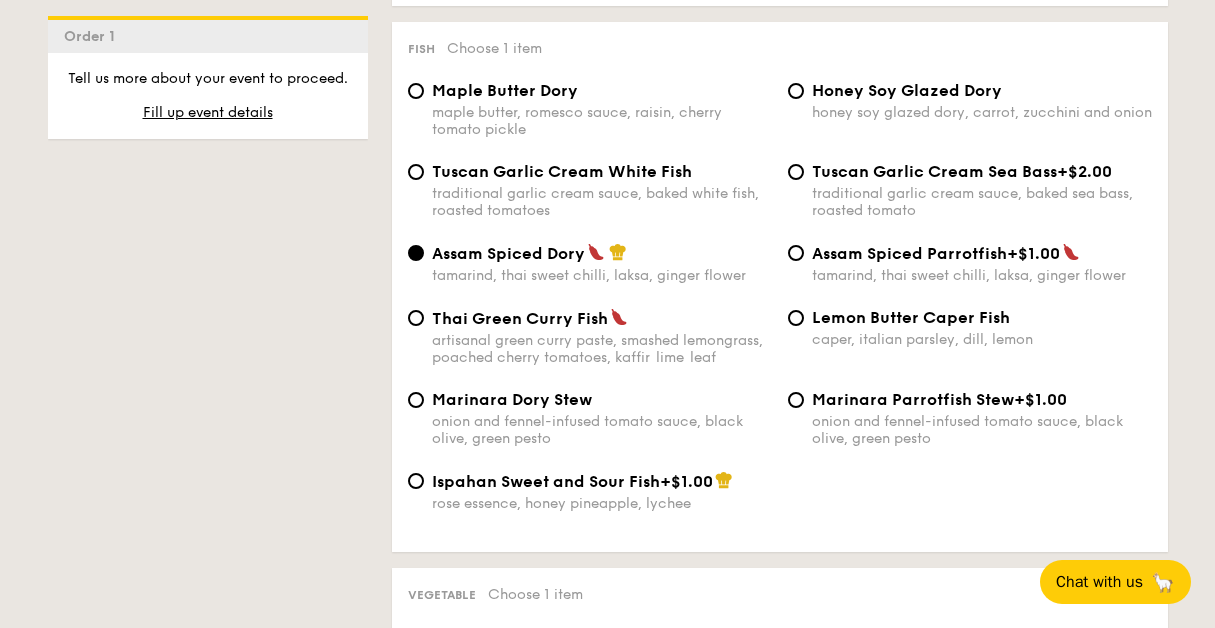 click on "traditional garlic cream sauce, baked white fish, roasted tomatoes" at bounding box center (602, 202) 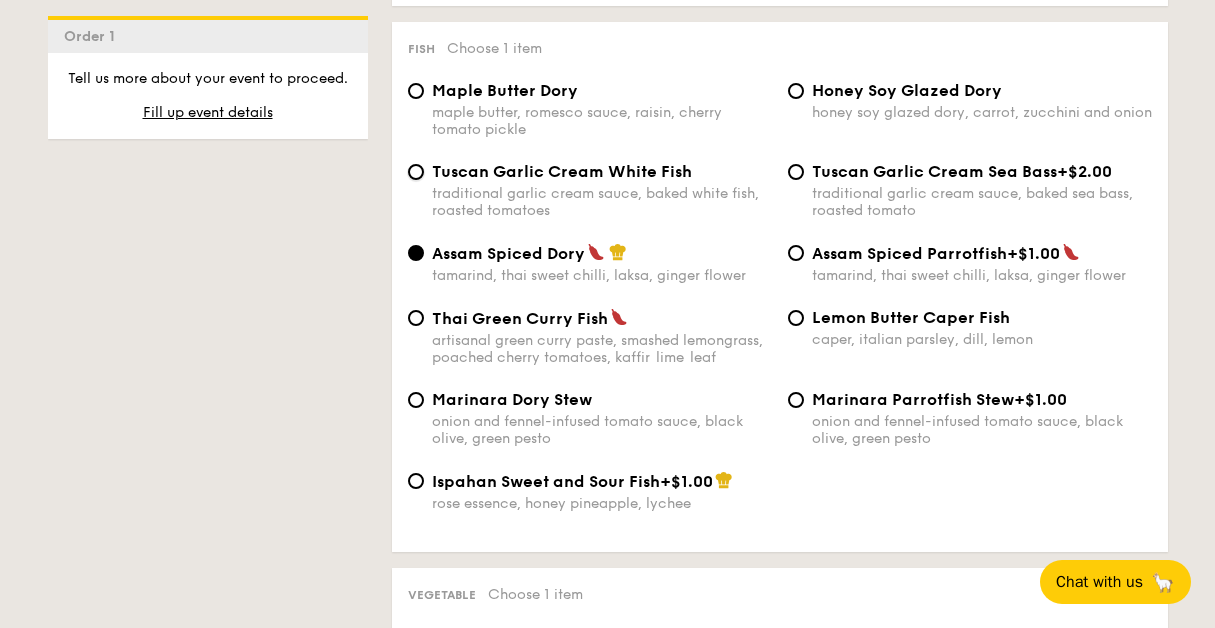 click on "Tuscan Garlic Cream White Fish traditional garlic cream sauce, baked white fish, roasted tomatoes" at bounding box center (416, 172) 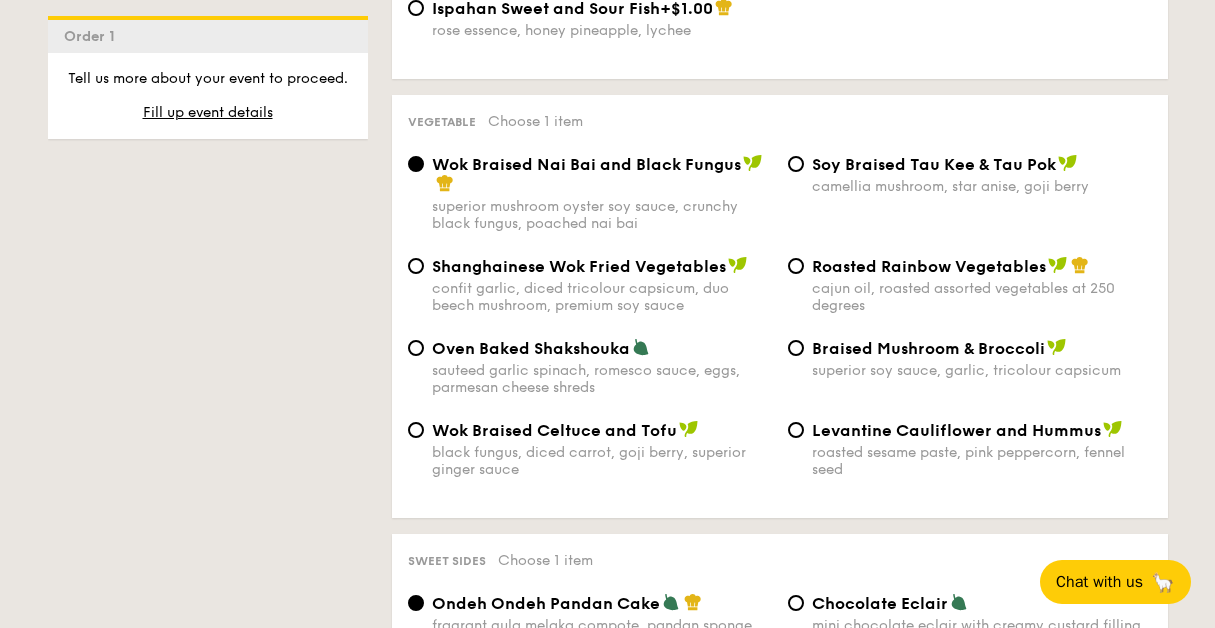 scroll, scrollTop: 2500, scrollLeft: 0, axis: vertical 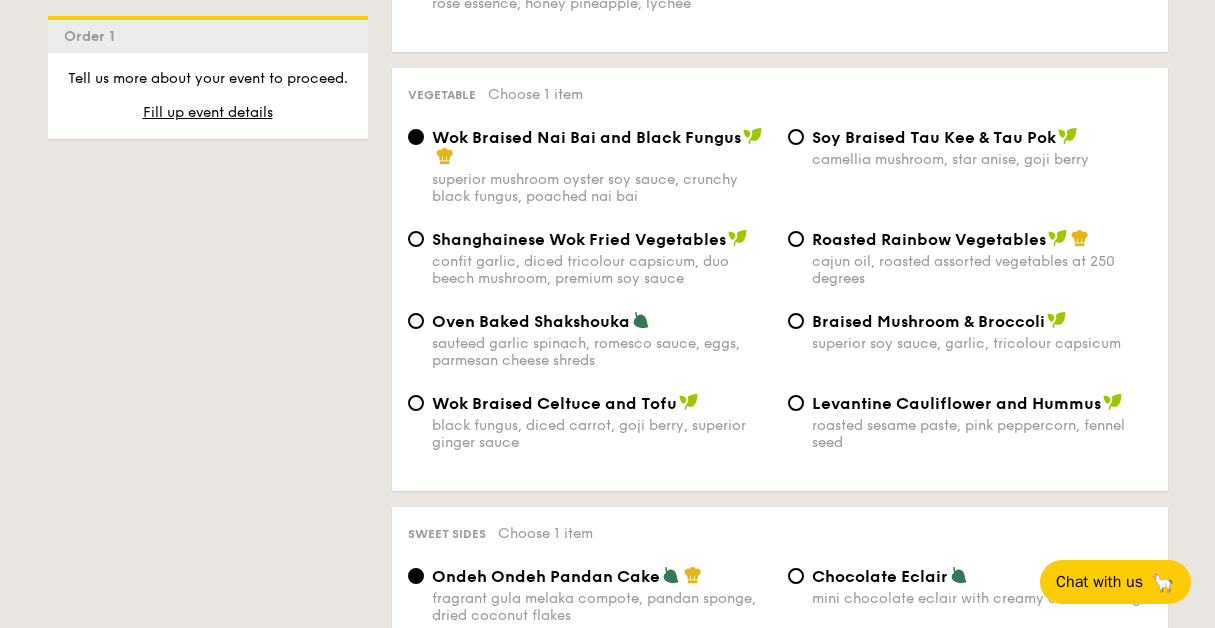 click on "Levantine Cauliflower and Hummus roasted sesame paste, pink peppercorn, fennel seed" at bounding box center (982, 422) 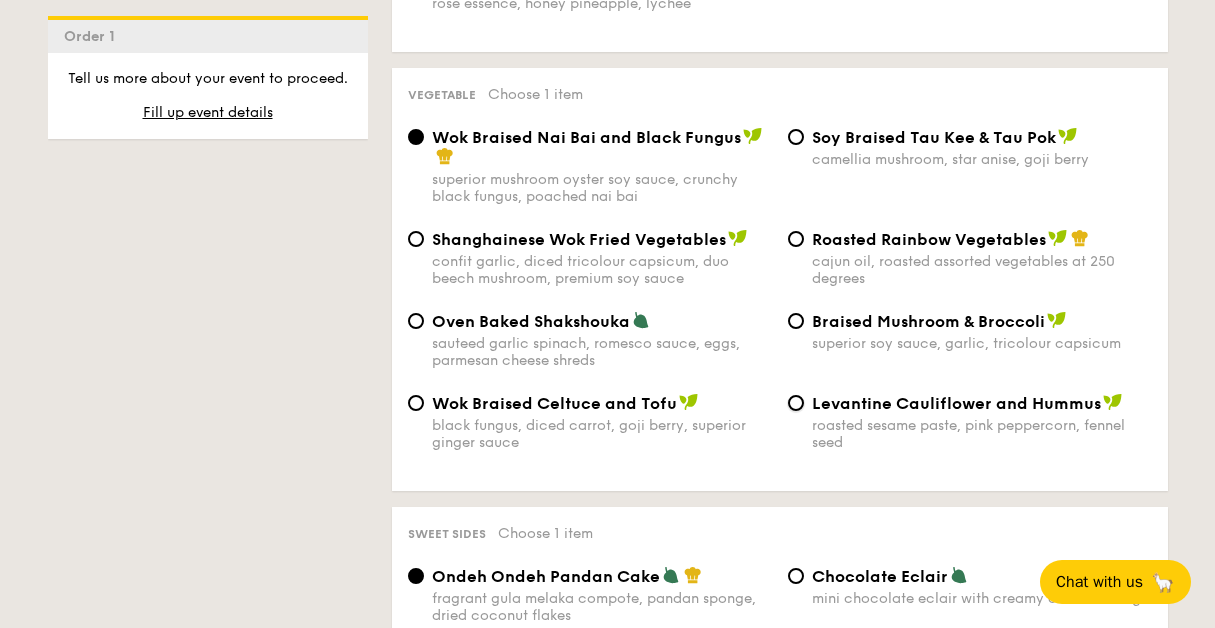 click on "Levantine Cauliflower and Hummus roasted sesame paste, pink peppercorn, fennel seed" at bounding box center [796, 403] 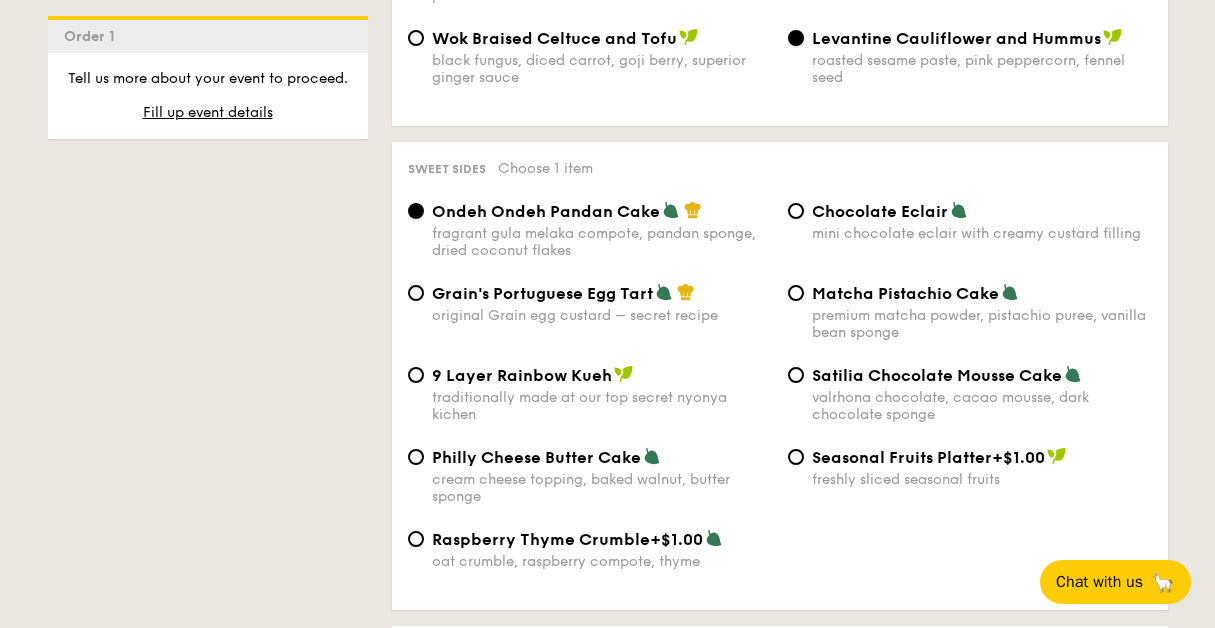 scroll, scrollTop: 2900, scrollLeft: 0, axis: vertical 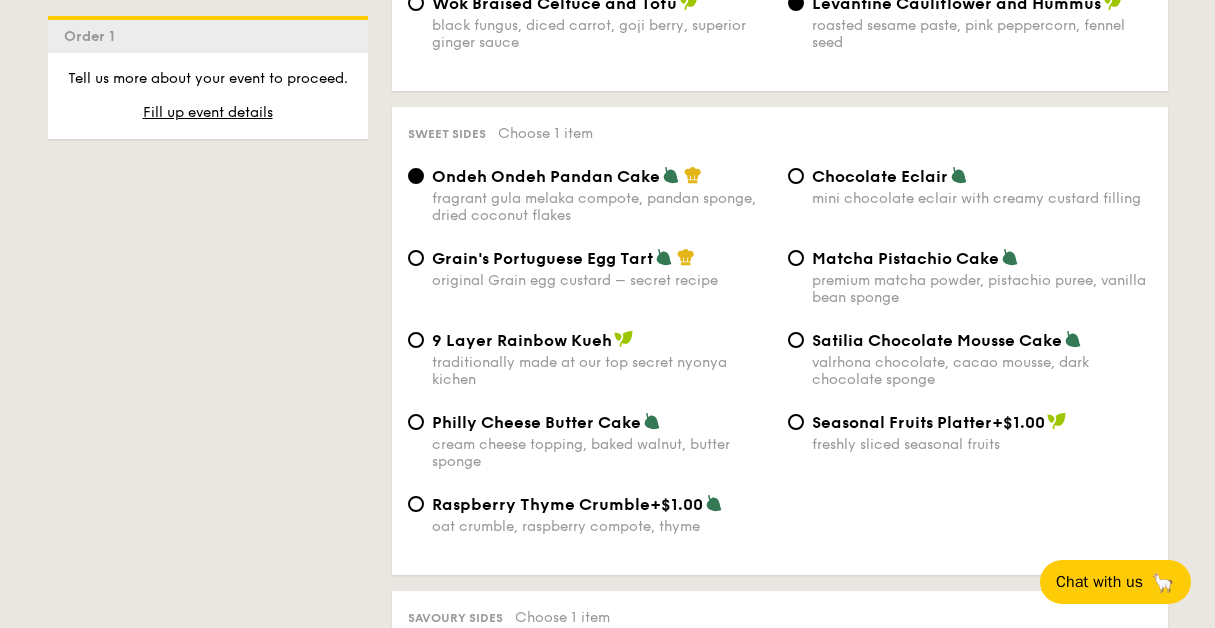 click on "Chocolate Eclair" at bounding box center [880, 176] 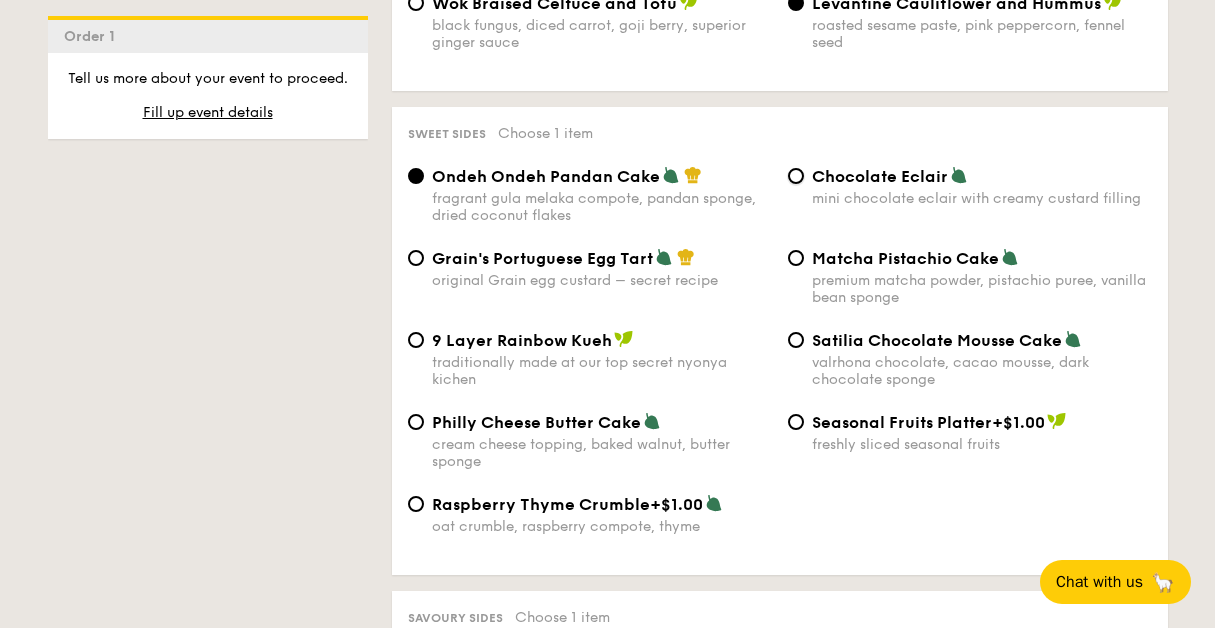 click on "Chocolate Eclair mini chocolate eclair with creamy custard filling" at bounding box center [796, 176] 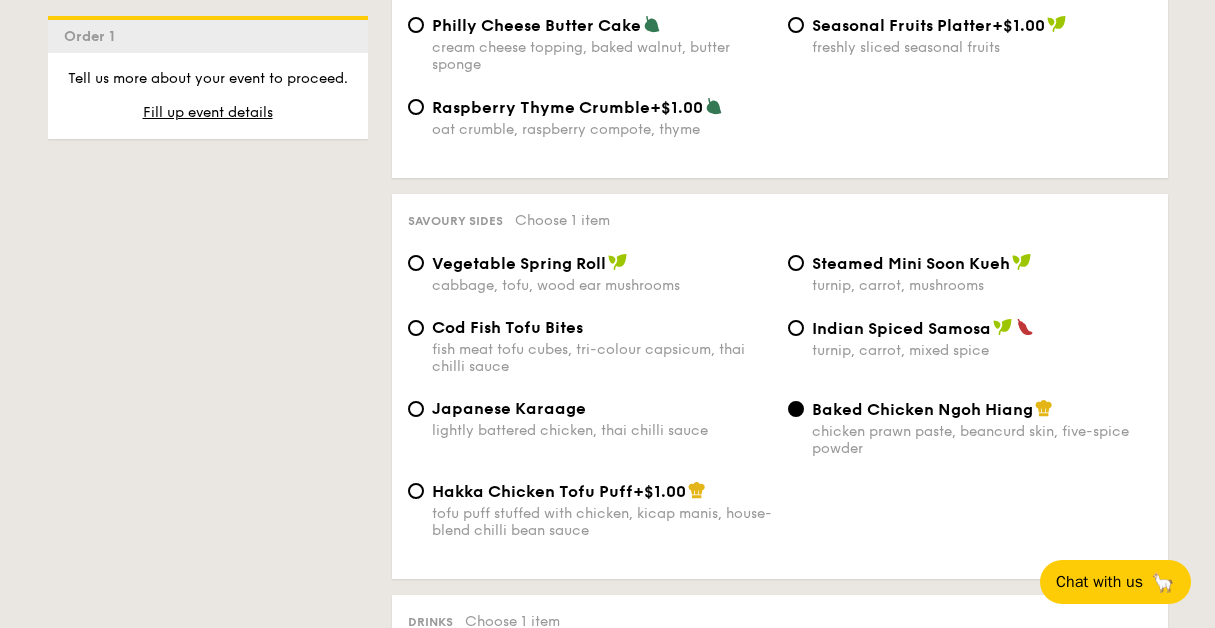 scroll, scrollTop: 3400, scrollLeft: 0, axis: vertical 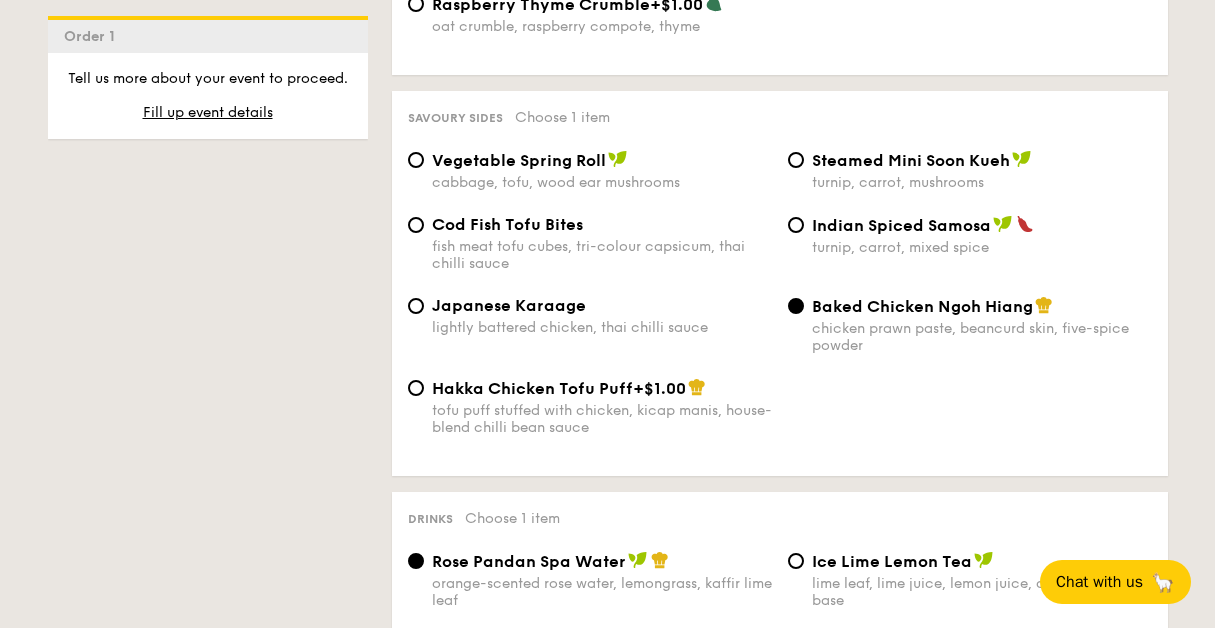 click on "Vegetable Spring Roll" at bounding box center [519, 160] 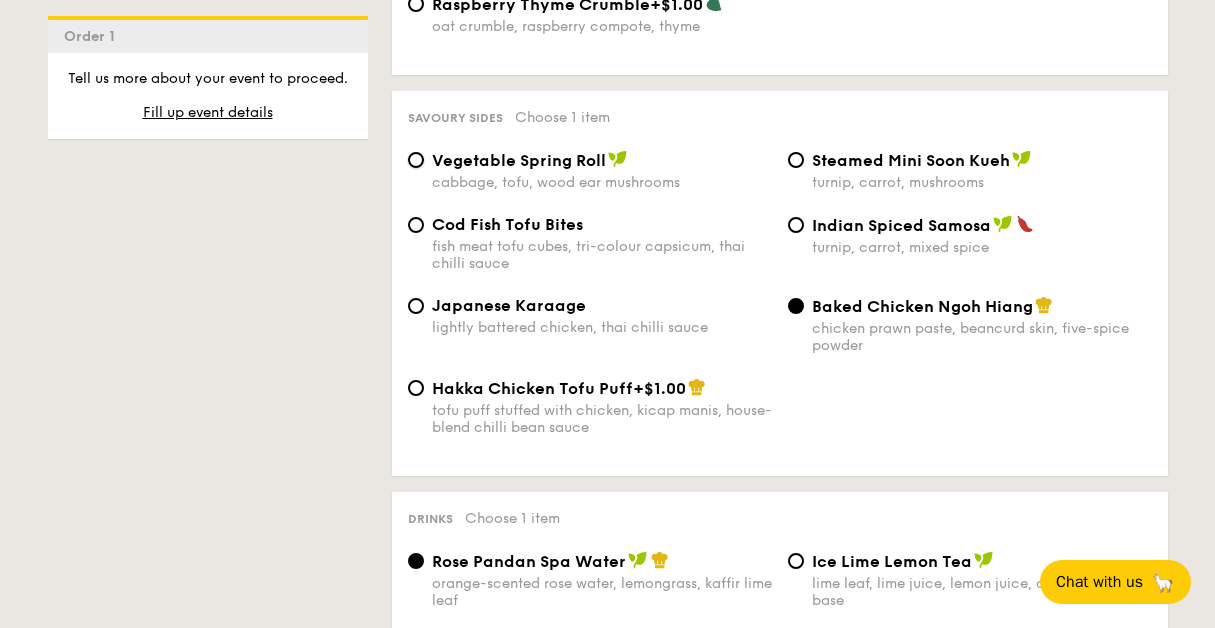 click on "Vegetable Spring Roll cabbage, tofu, wood ear mushrooms" at bounding box center (416, 160) 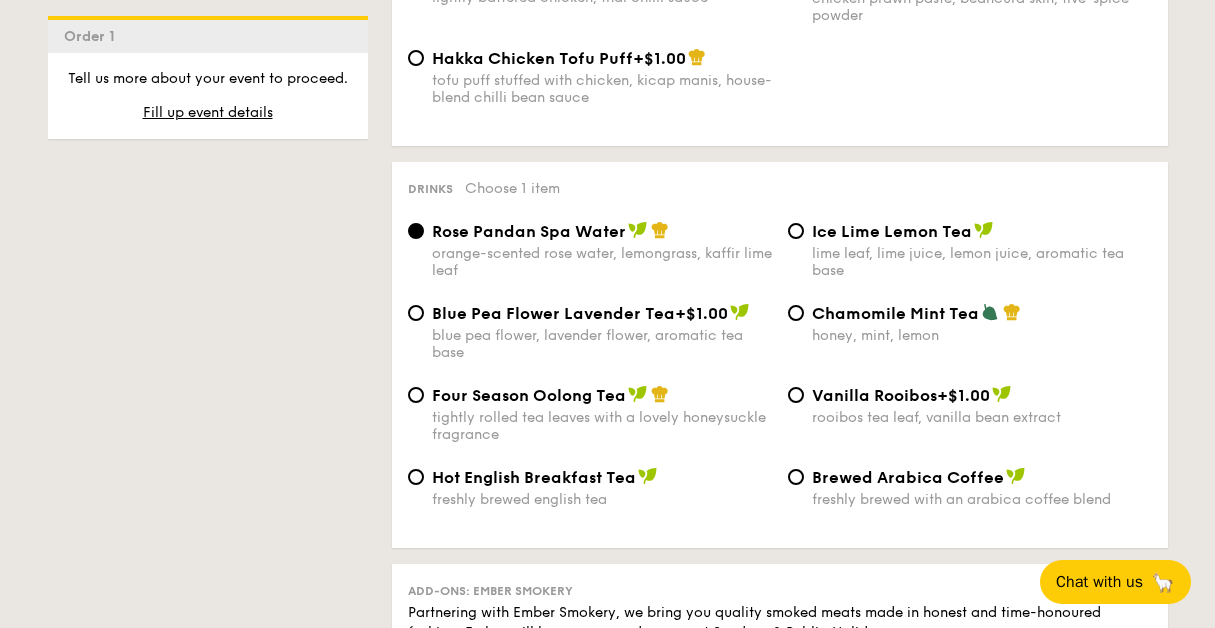 scroll, scrollTop: 3800, scrollLeft: 0, axis: vertical 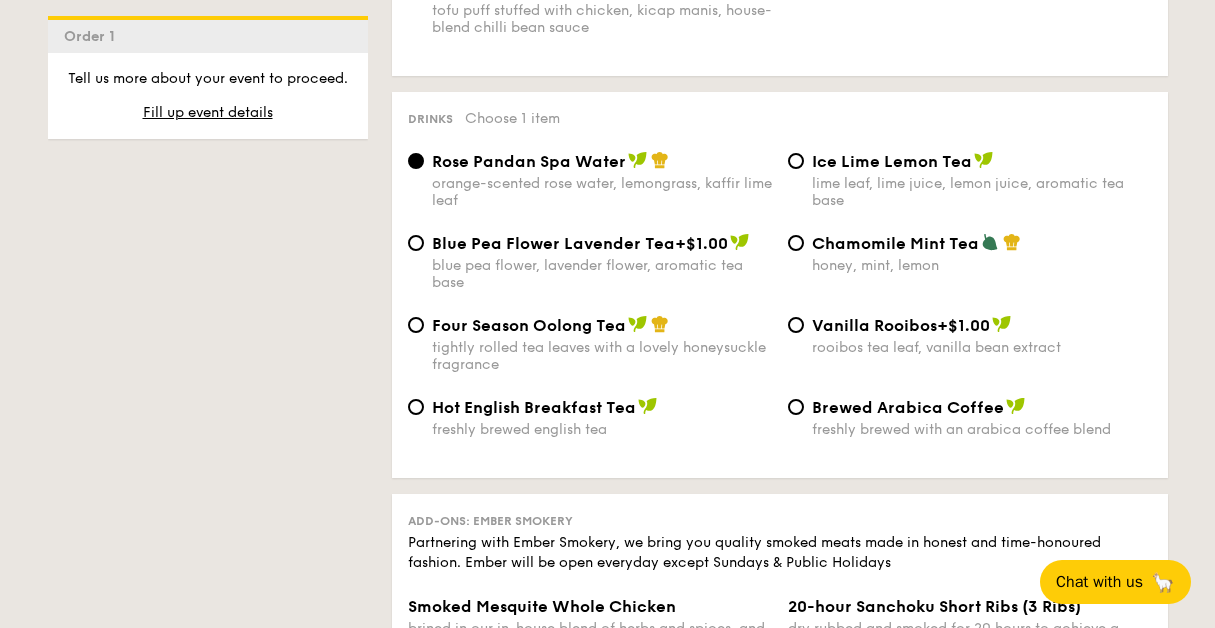 click on "Ice Lime Lemon Tea" at bounding box center [892, 161] 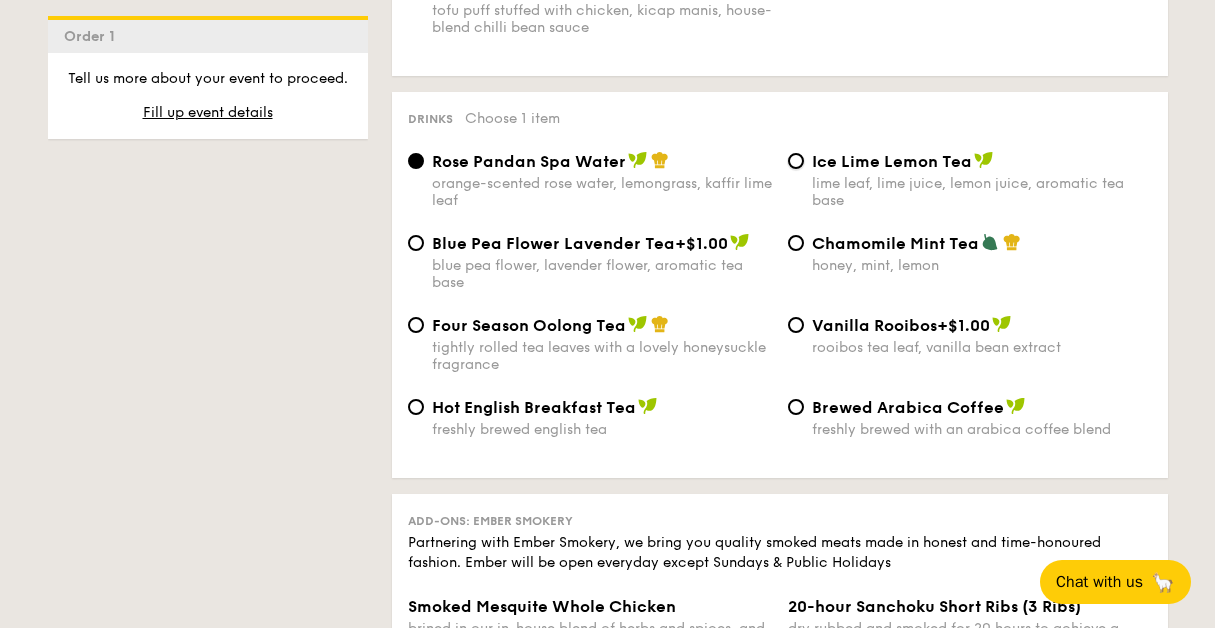 click on "Ice Lime Lemon Tea lime leaf, lime juice, lemon juice, aromatic tea base" at bounding box center [796, 161] 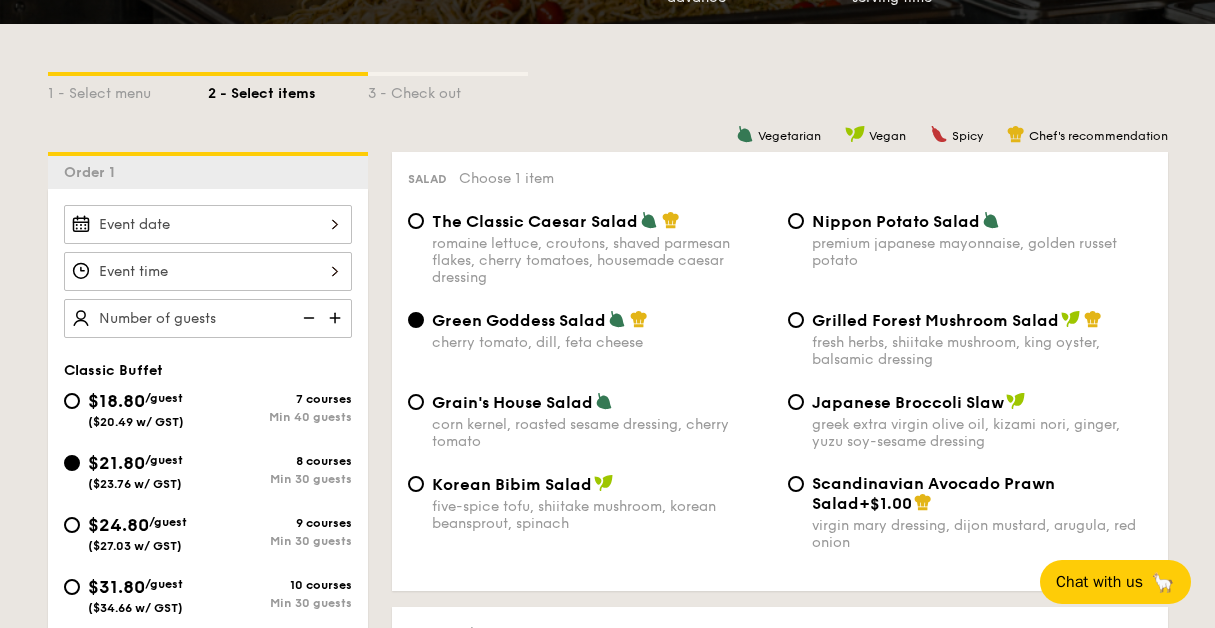 scroll, scrollTop: 300, scrollLeft: 0, axis: vertical 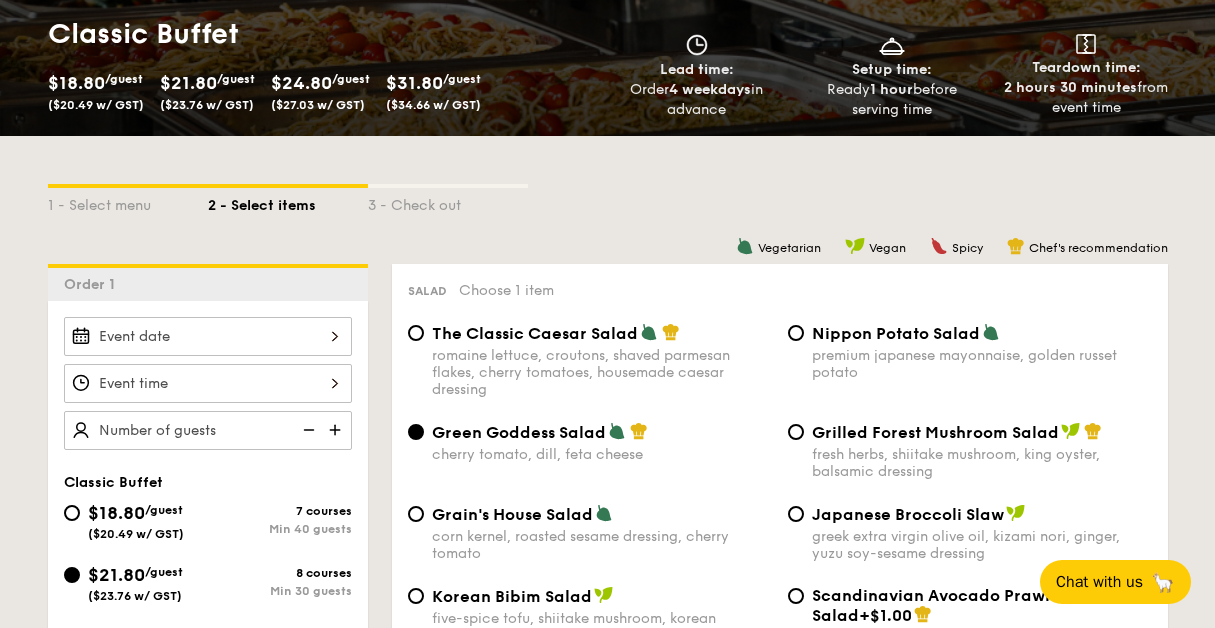 click at bounding box center (208, 336) 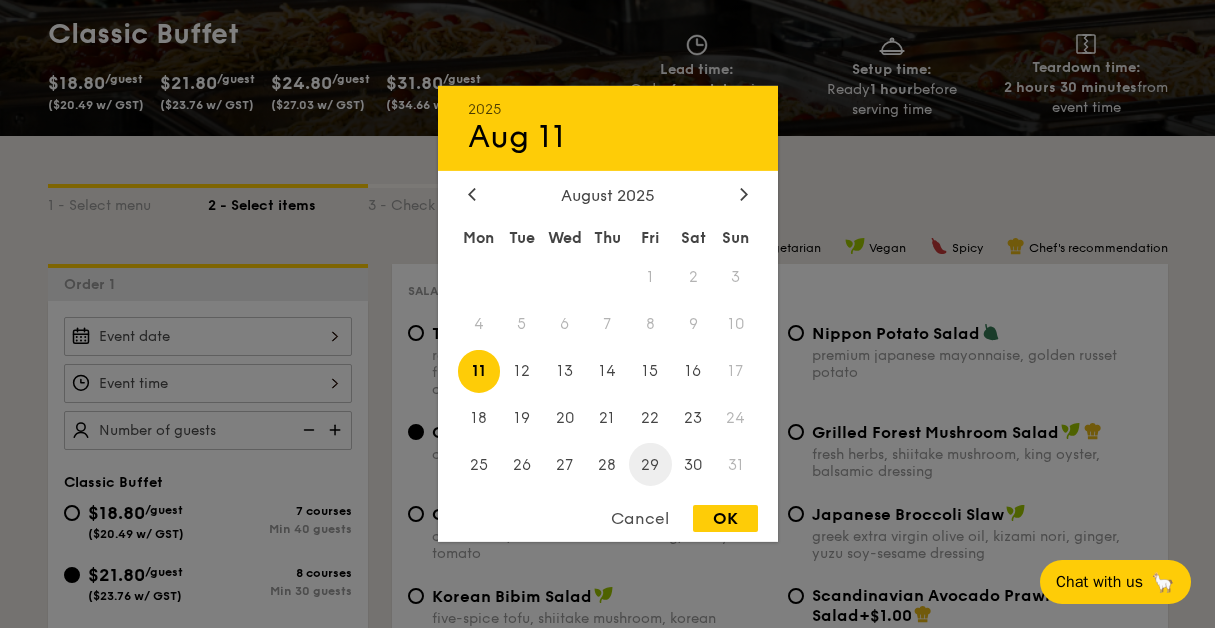 click on "29" at bounding box center [650, 464] 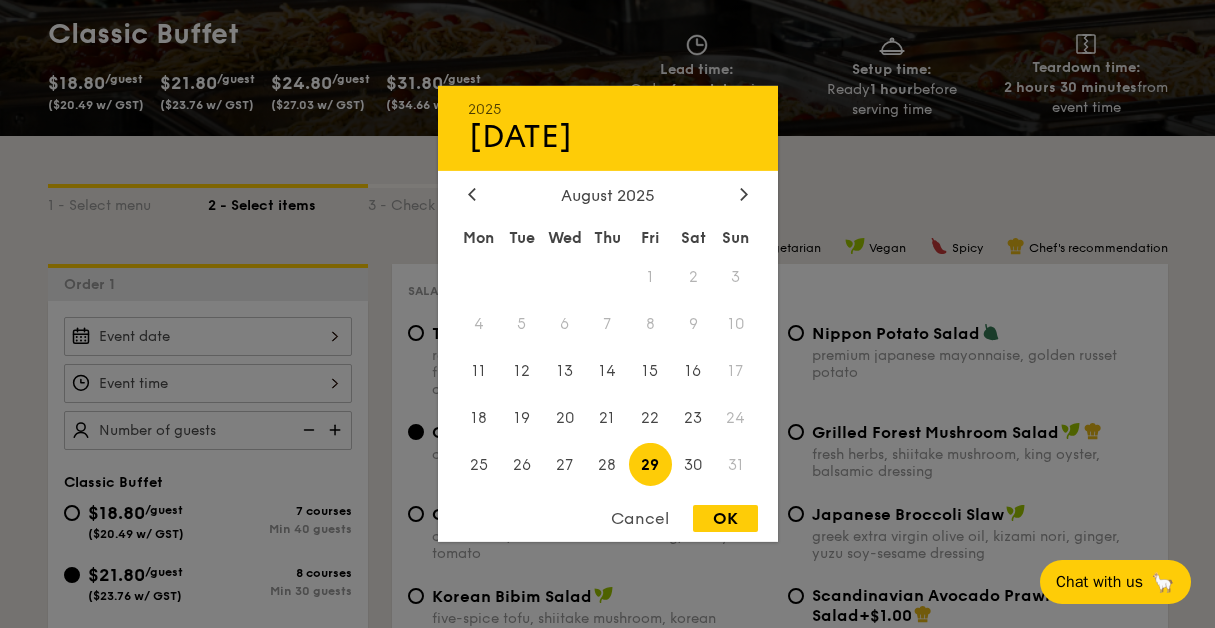 click on "OK" at bounding box center [725, 518] 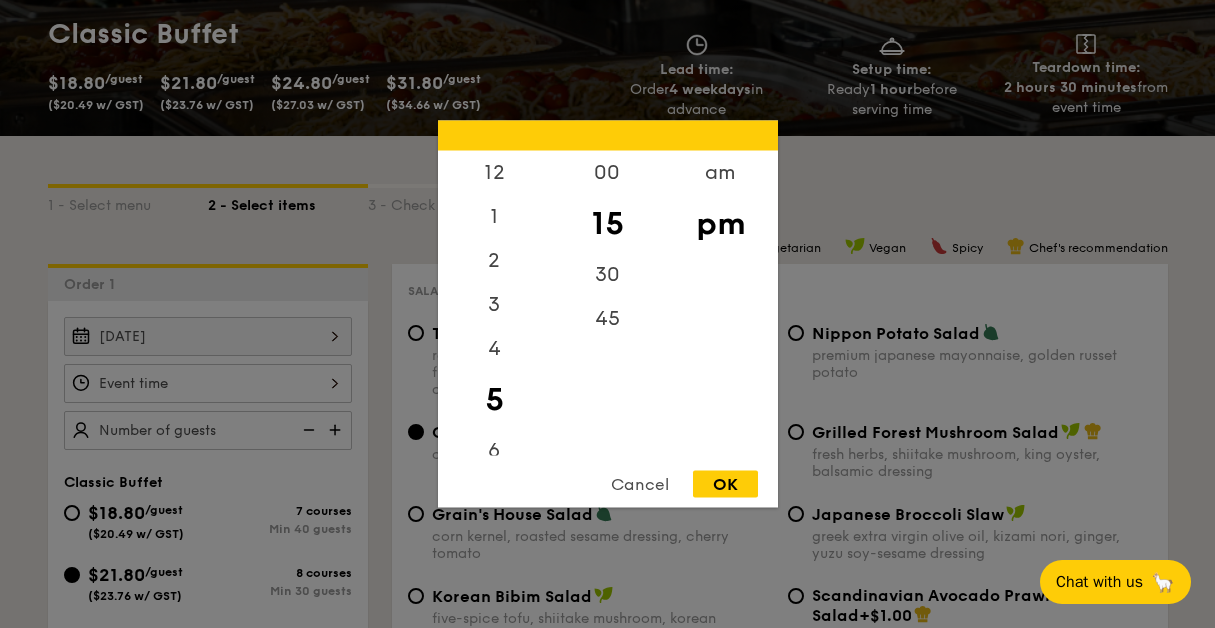 click on "12 1 2 3 4 5 6 7 8 9 10 11   00 15 30 45   am   pm   Cancel   OK" at bounding box center [208, 383] 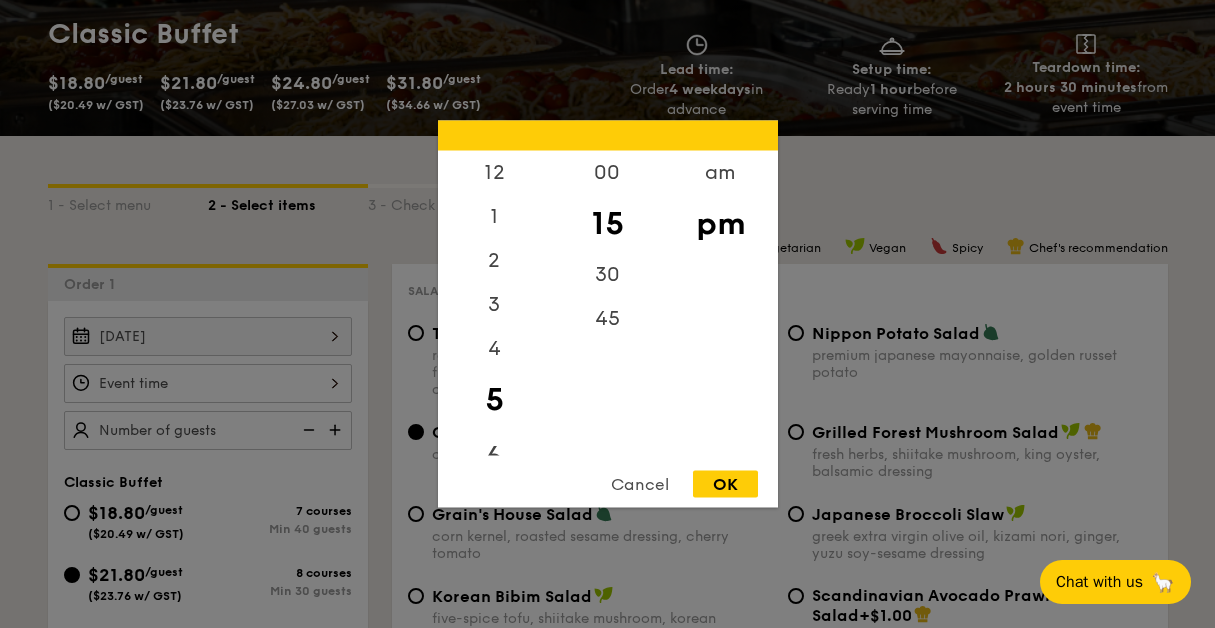 click on "6" at bounding box center [494, 458] 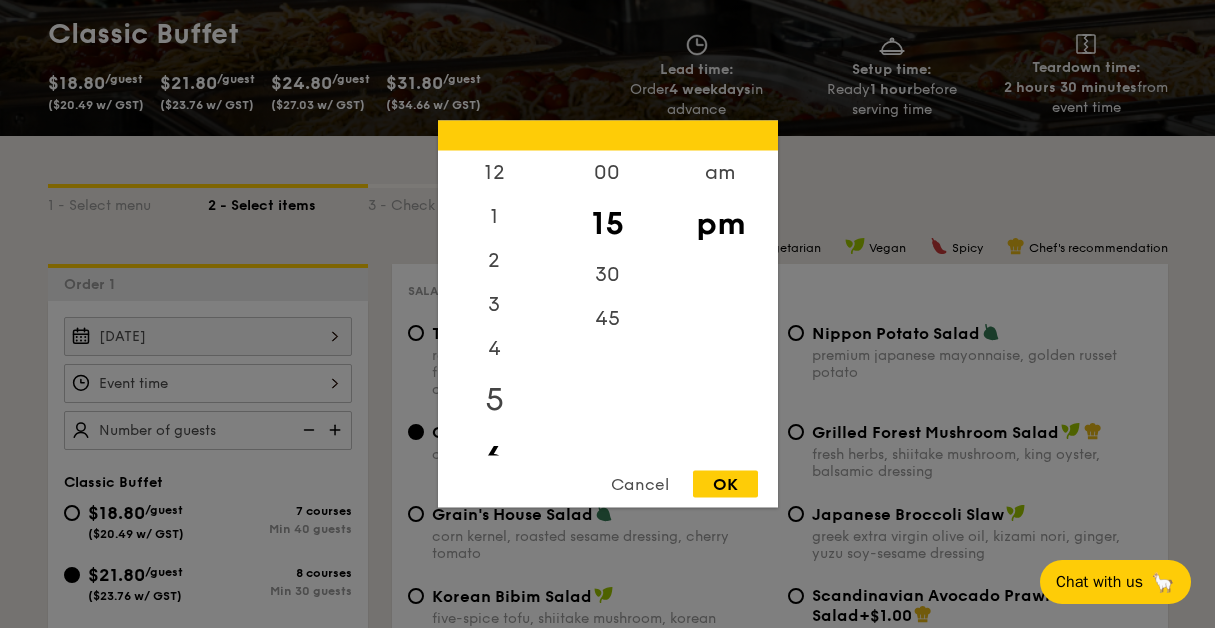 scroll, scrollTop: 100, scrollLeft: 0, axis: vertical 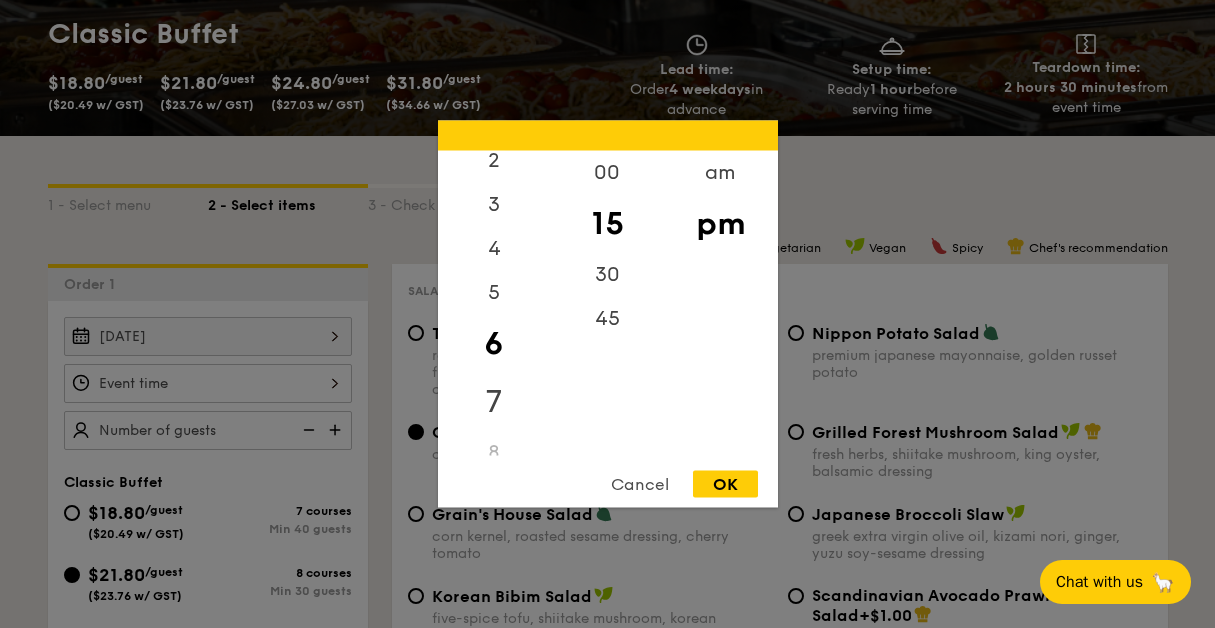 click on "7" at bounding box center [494, 402] 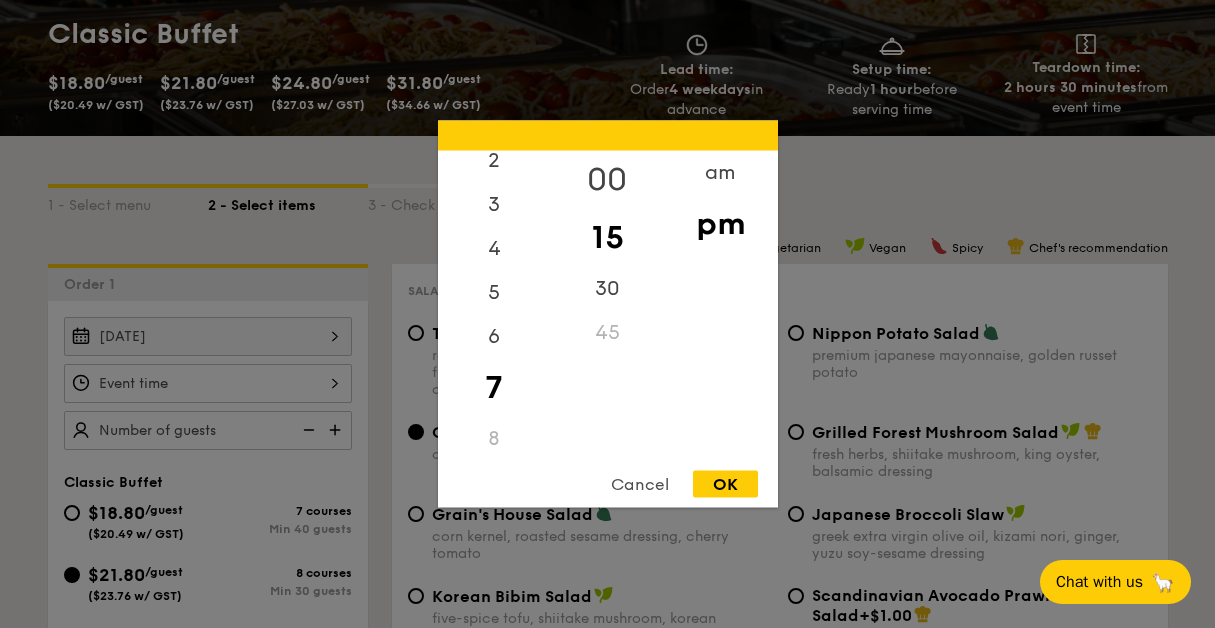 click on "00" at bounding box center [607, 180] 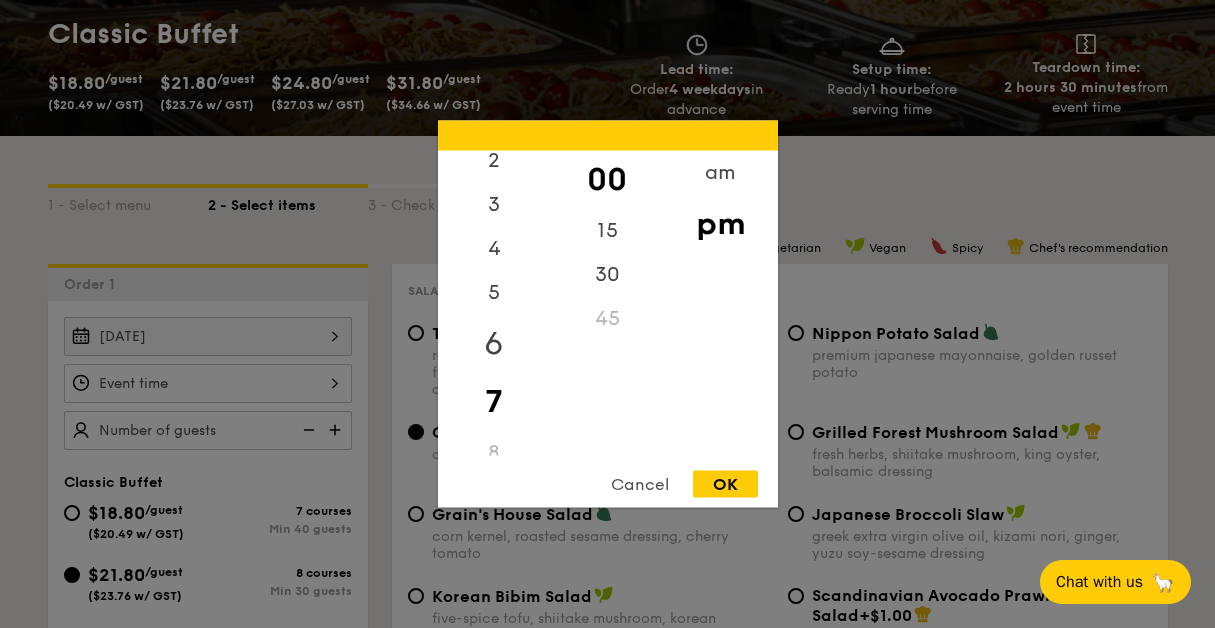 click on "6" at bounding box center [494, 344] 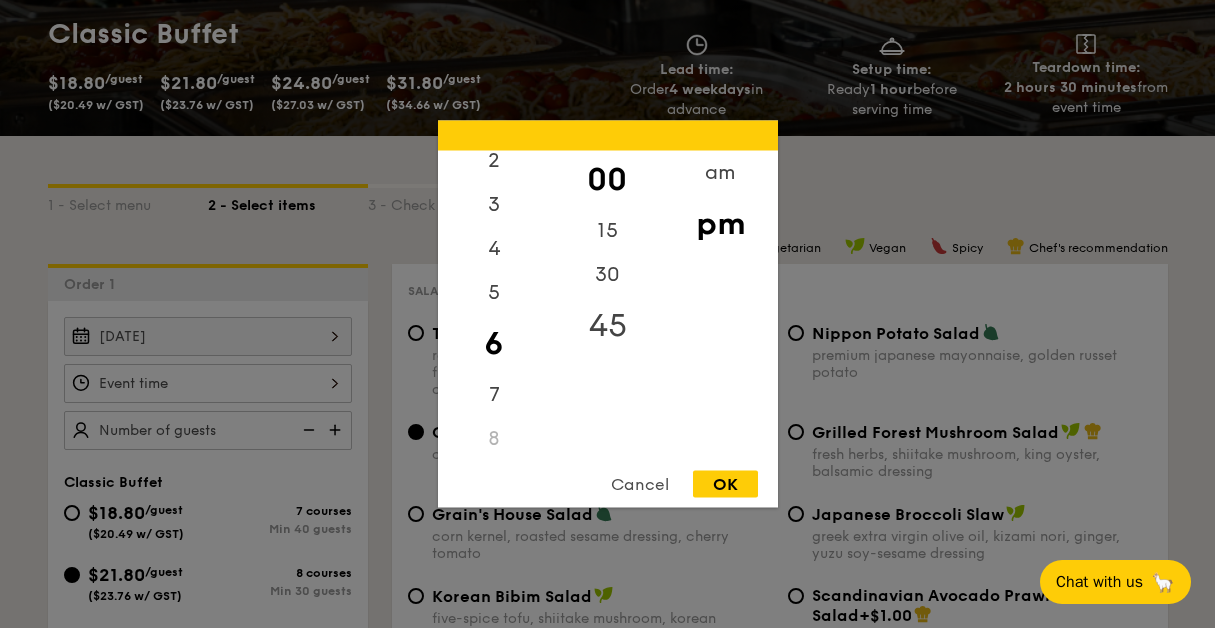 click on "45" at bounding box center [607, 326] 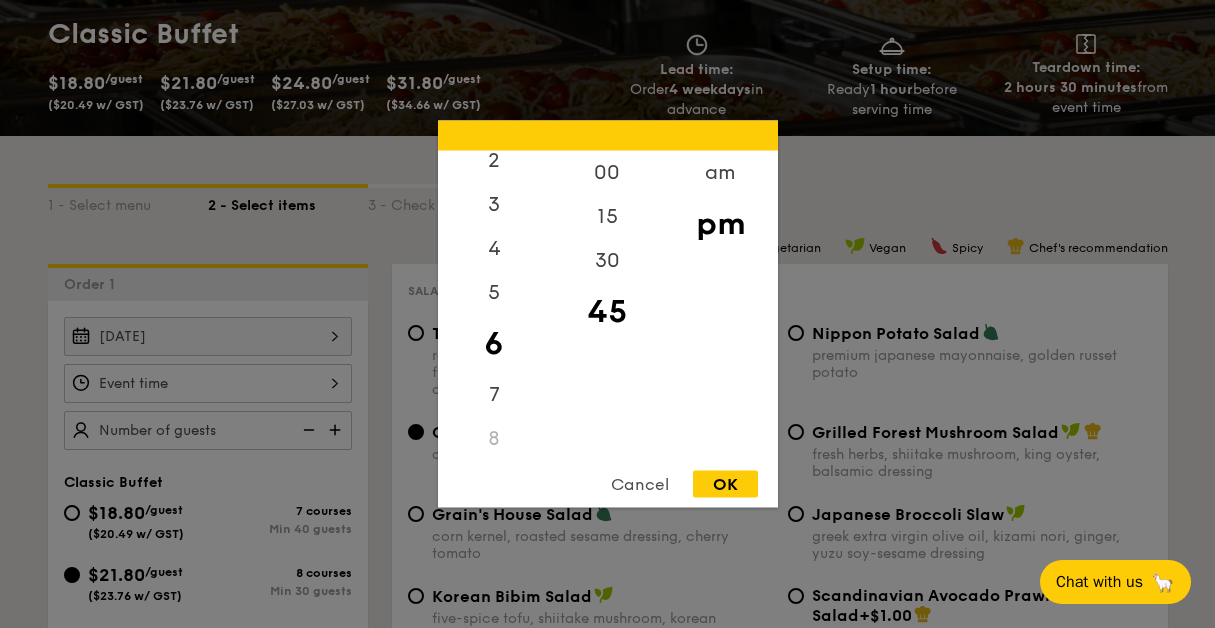 click on "OK" at bounding box center [725, 484] 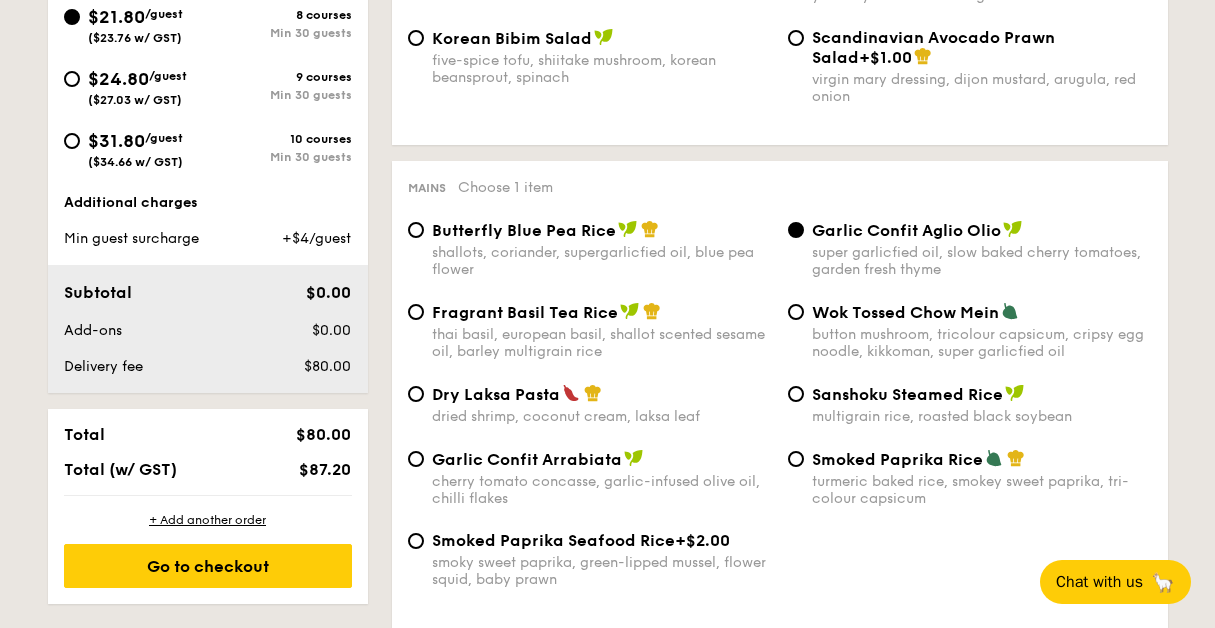scroll, scrollTop: 600, scrollLeft: 0, axis: vertical 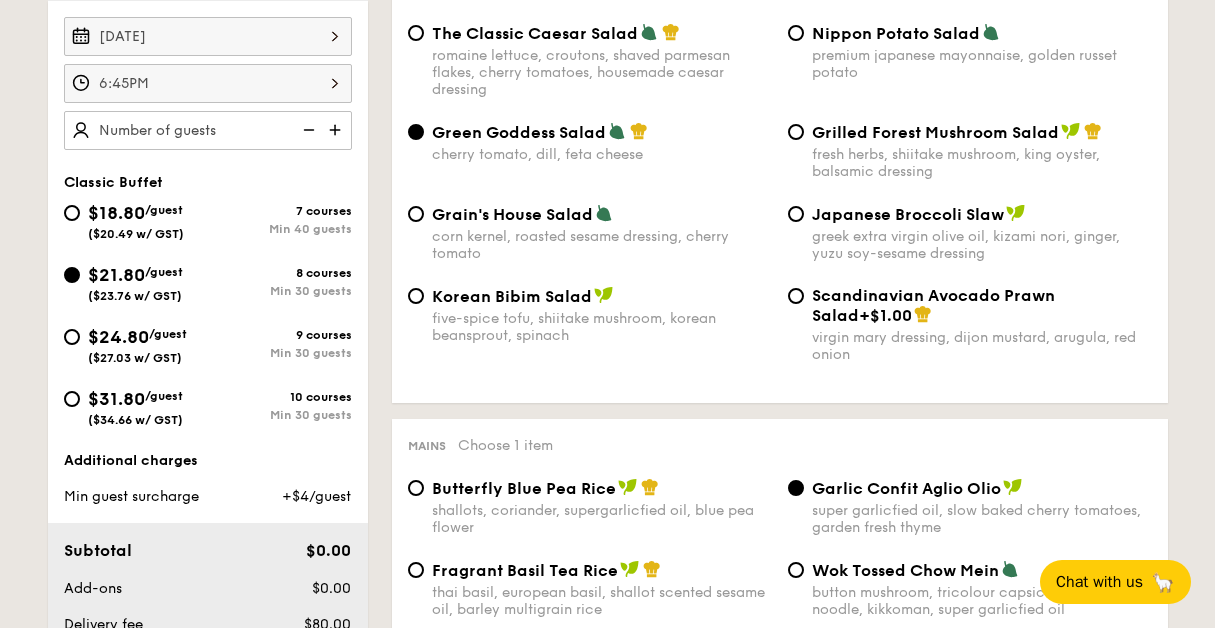 click at bounding box center [337, 130] 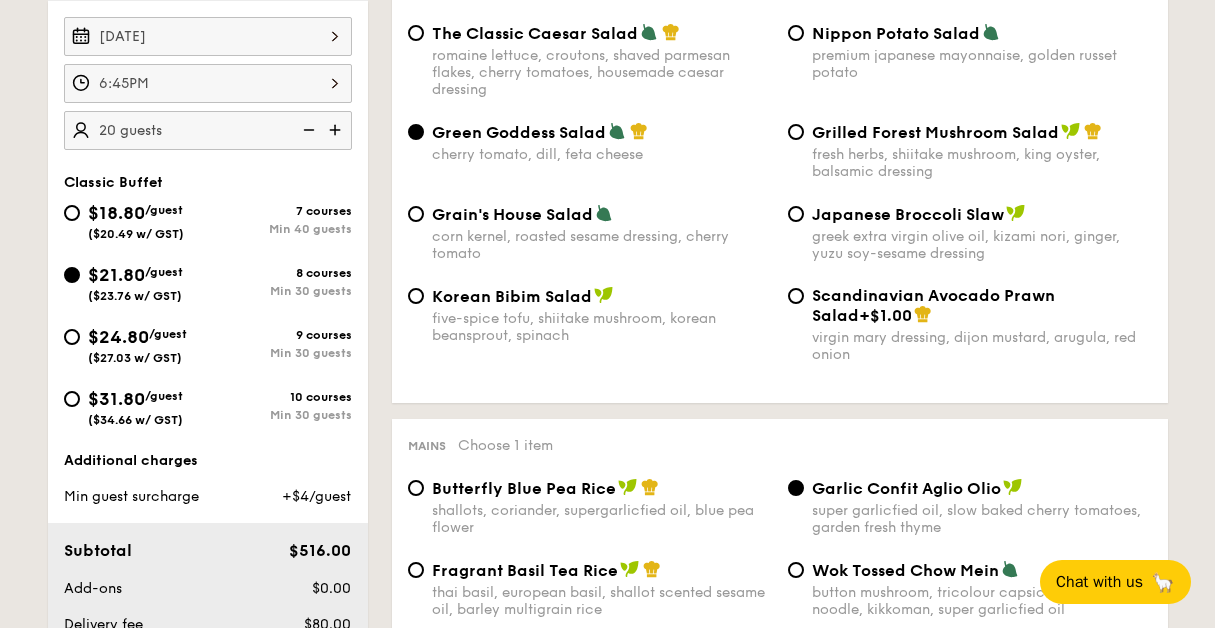 click at bounding box center [337, 130] 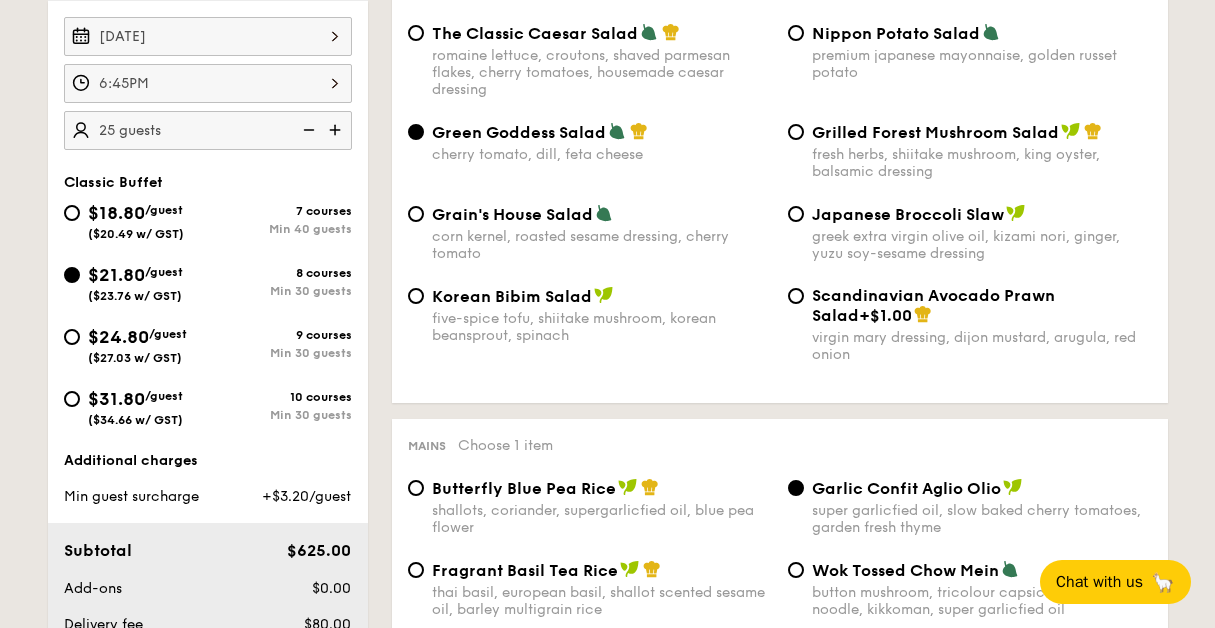 click at bounding box center [337, 130] 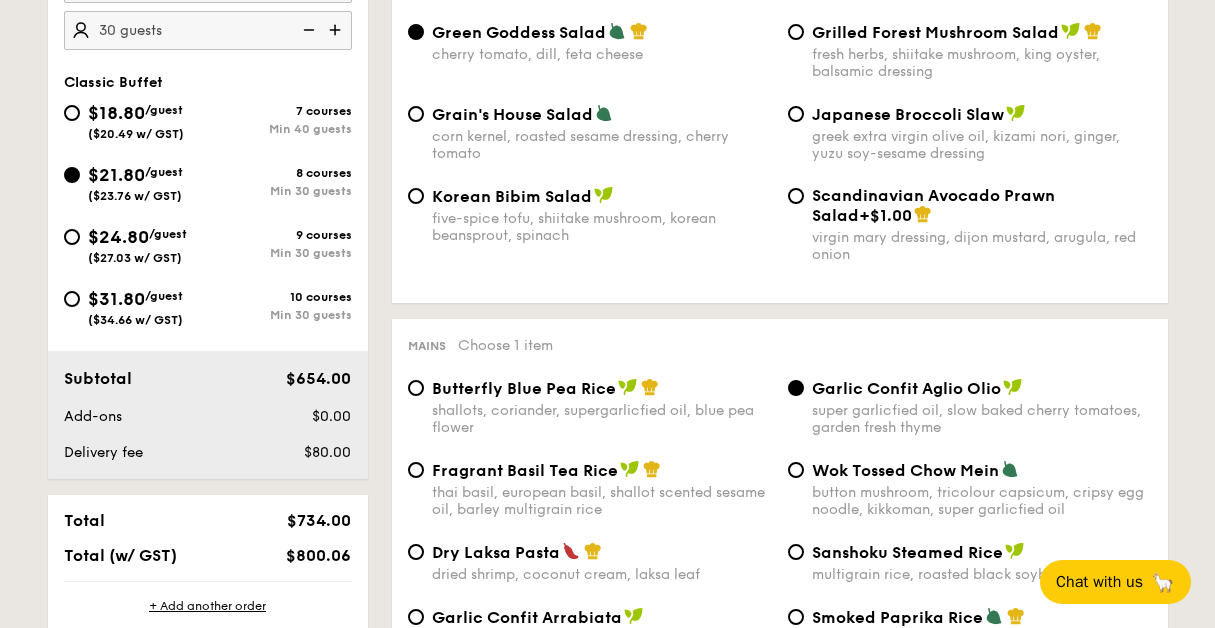 scroll, scrollTop: 1100, scrollLeft: 0, axis: vertical 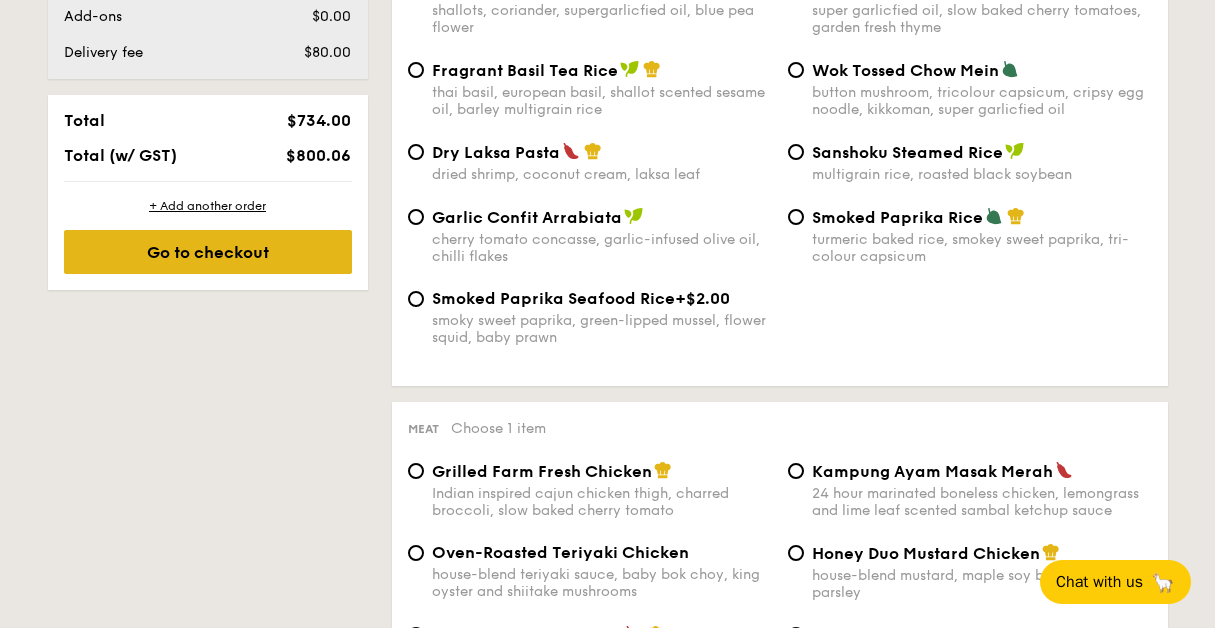 click on "Go to checkout" at bounding box center [208, 252] 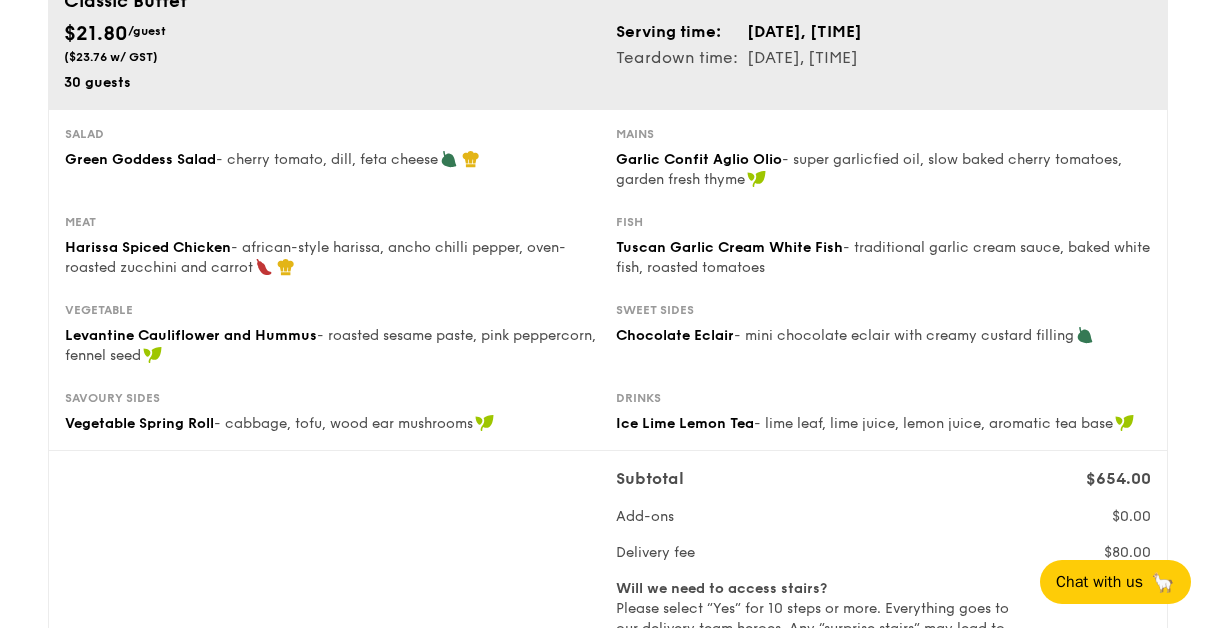 scroll, scrollTop: 500, scrollLeft: 0, axis: vertical 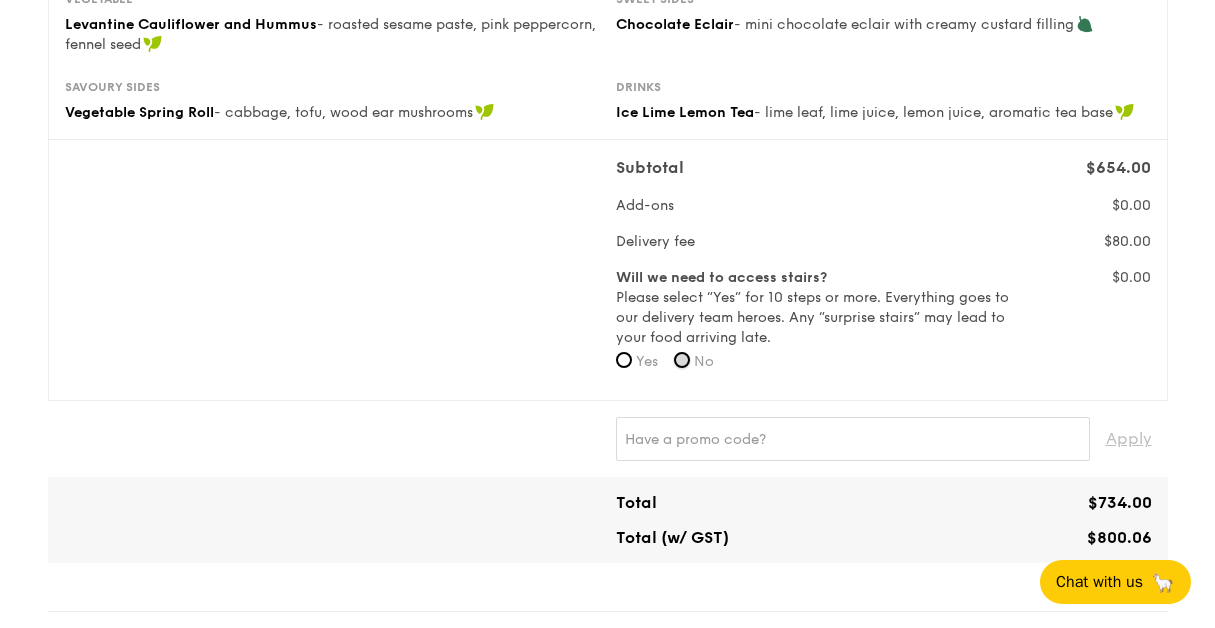 click on "No" at bounding box center [682, 360] 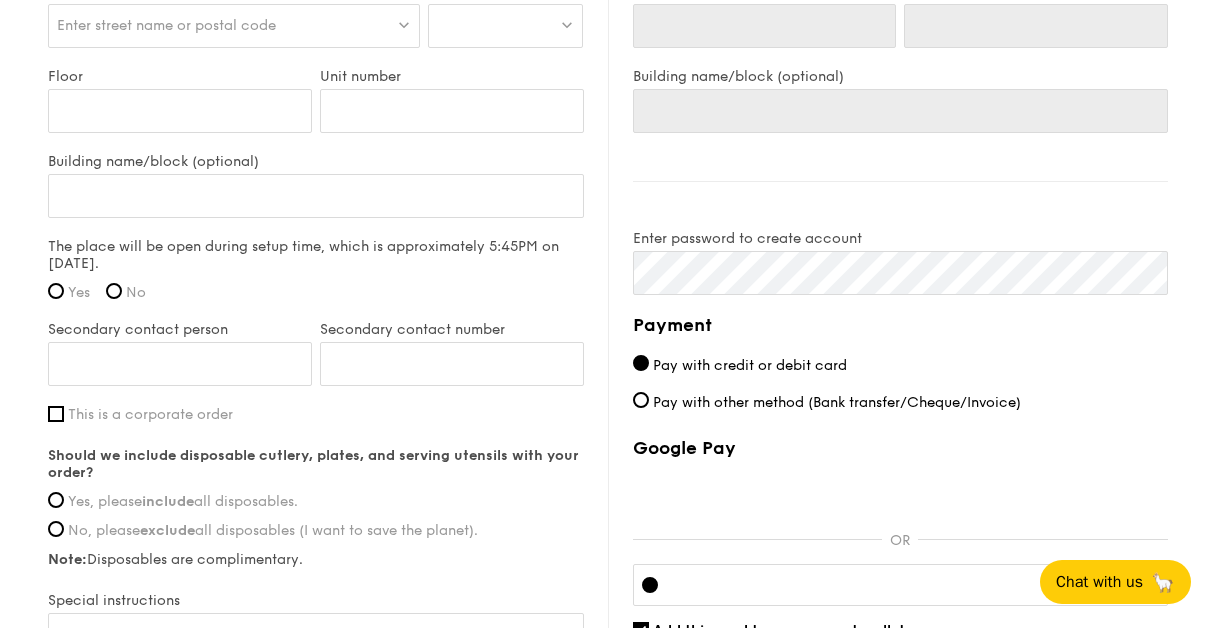 scroll, scrollTop: 1672, scrollLeft: 0, axis: vertical 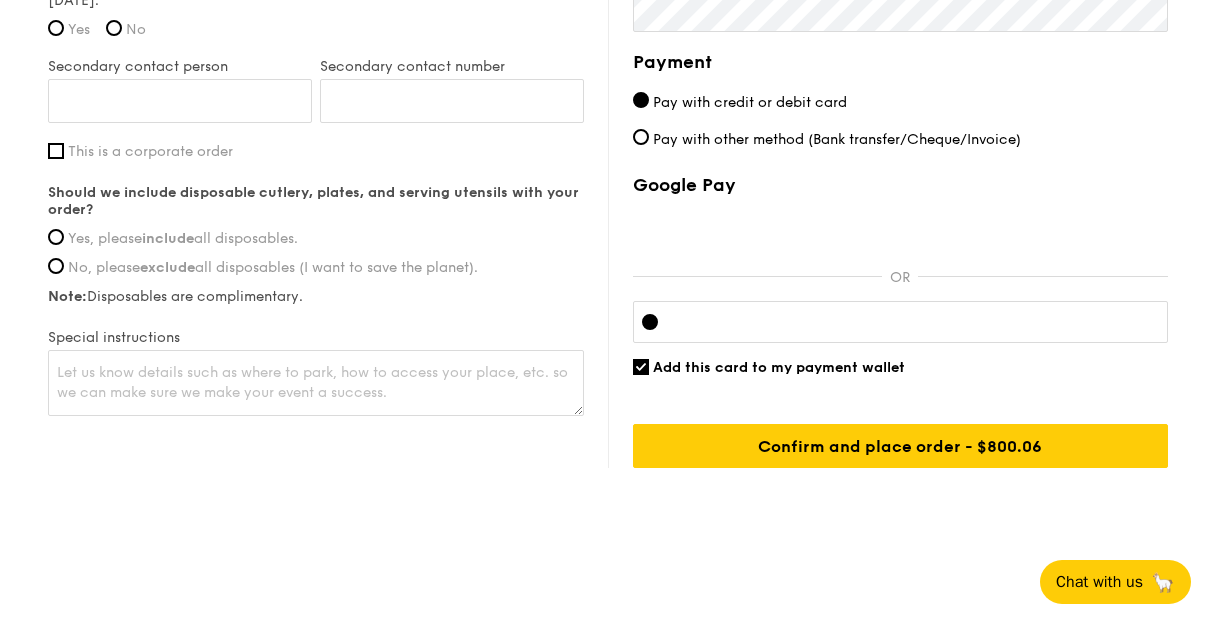 click on "Yes, please  include  all disposables." at bounding box center (183, 238) 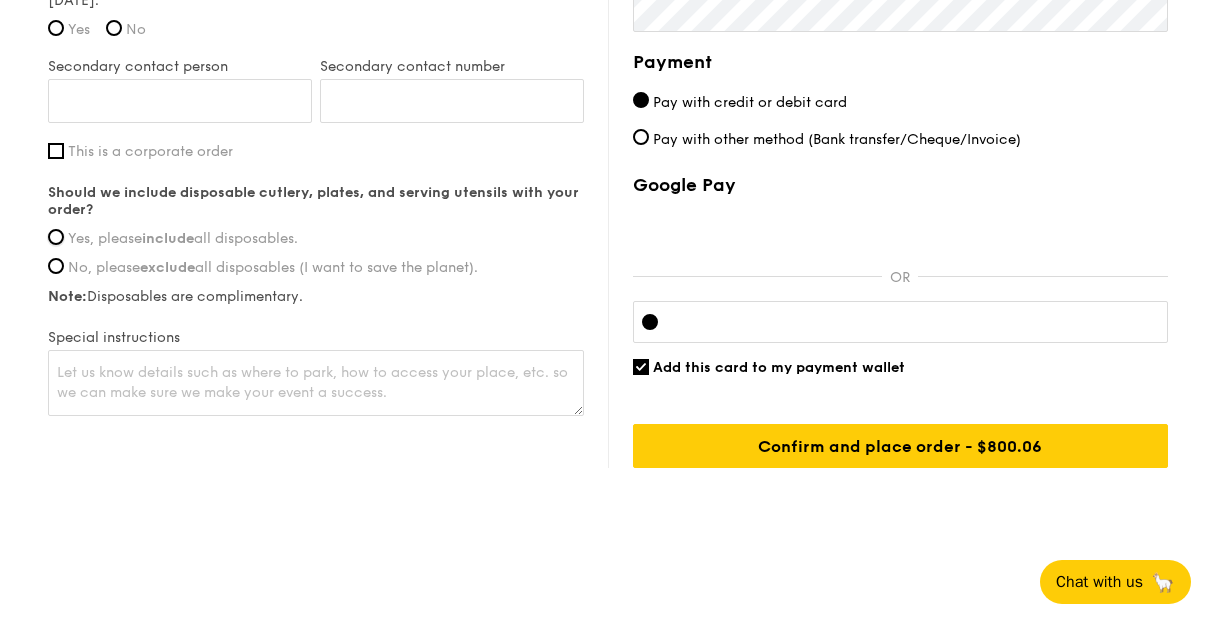 click on "Yes, please  include  all disposables." at bounding box center [56, 237] 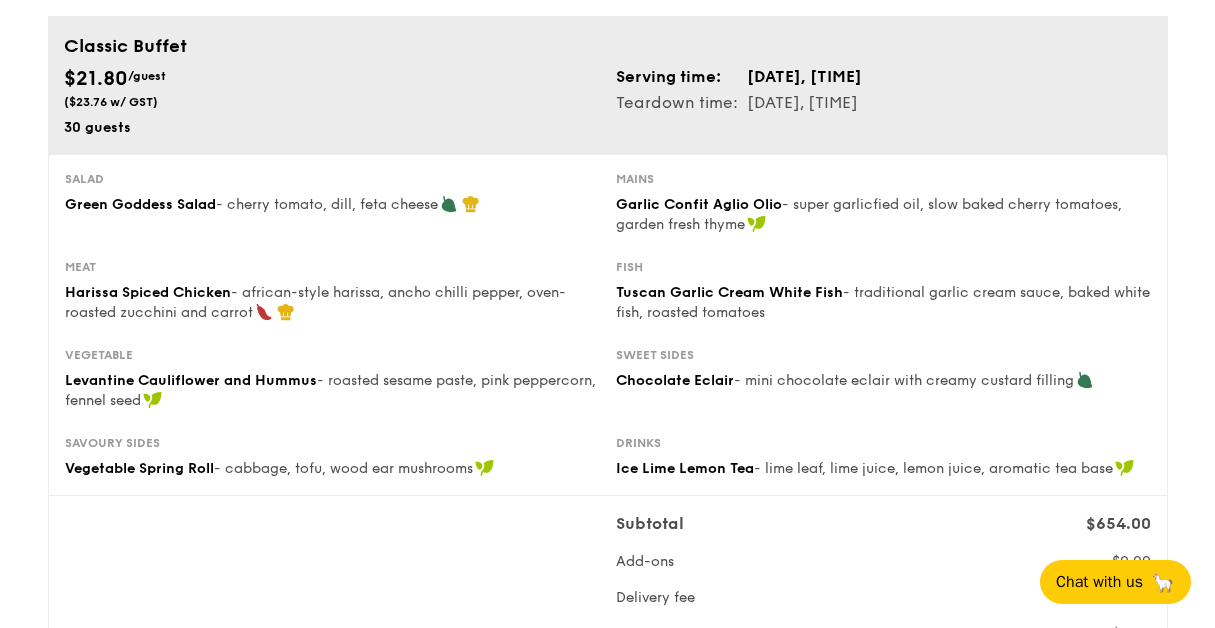 scroll, scrollTop: 0, scrollLeft: 0, axis: both 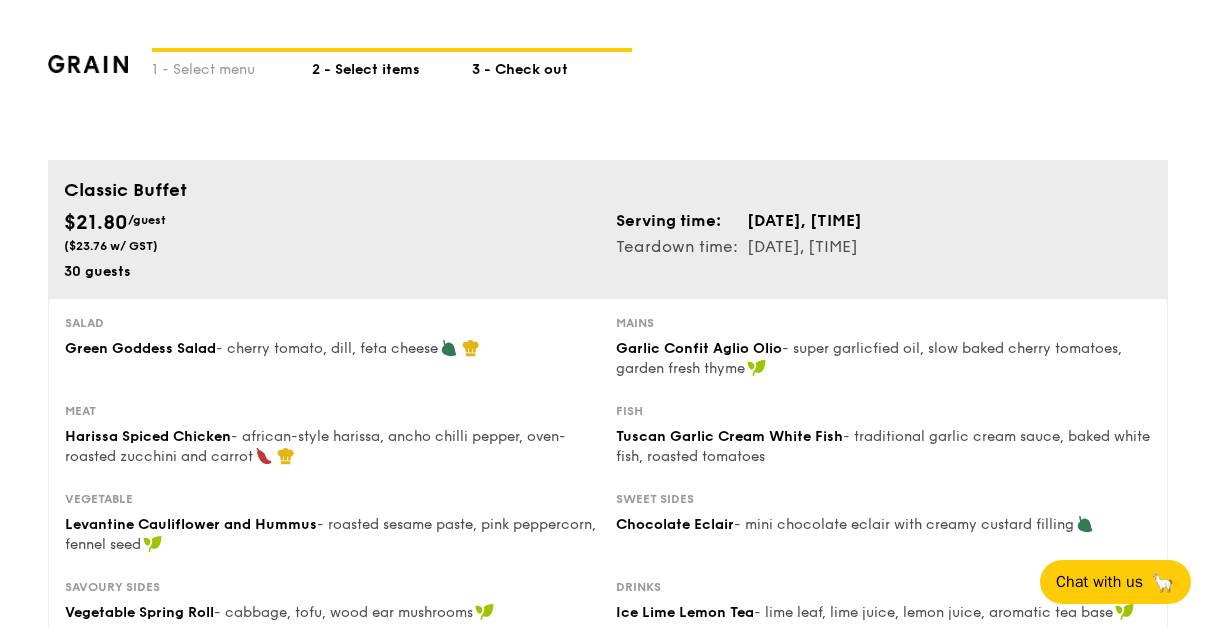 click on "2 - Select items" at bounding box center [392, 66] 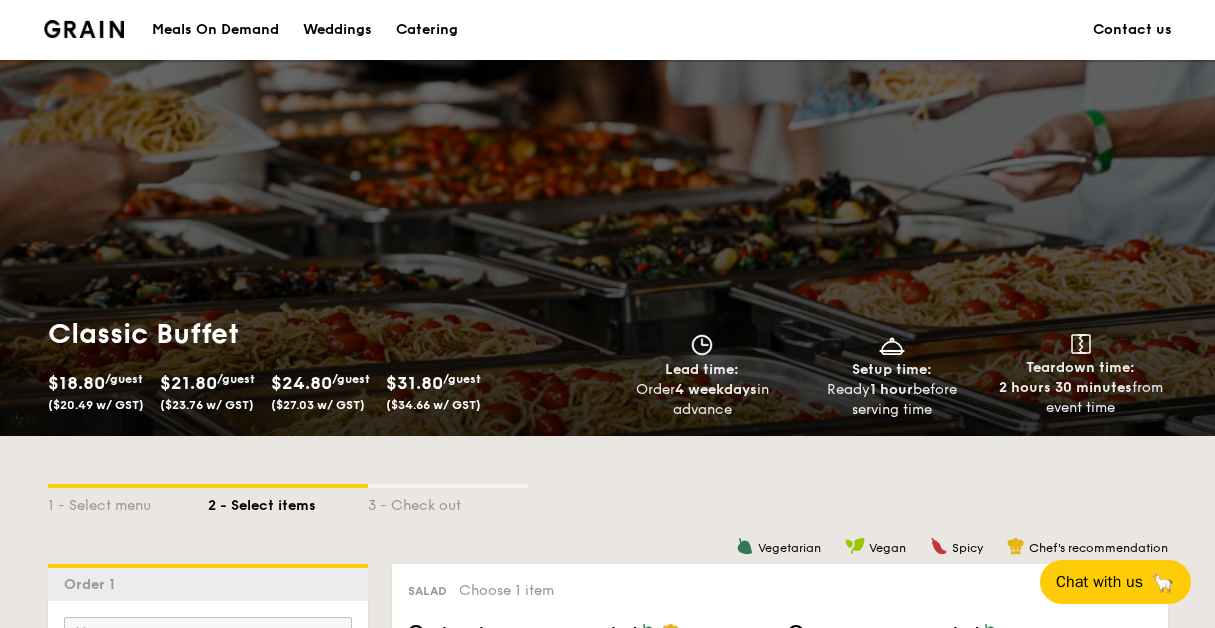 scroll, scrollTop: 515, scrollLeft: 0, axis: vertical 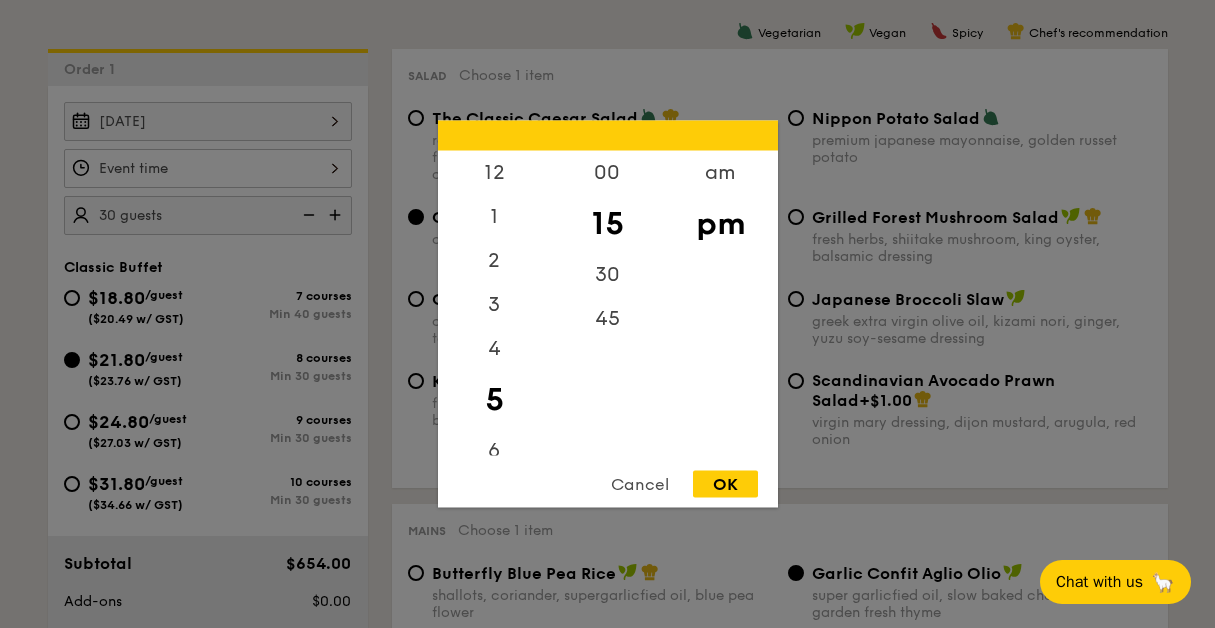 click on "12 1 2 3 4 5 6 7 8 9 10 11   00 15 30 45   am   pm   Cancel   OK" at bounding box center (208, 168) 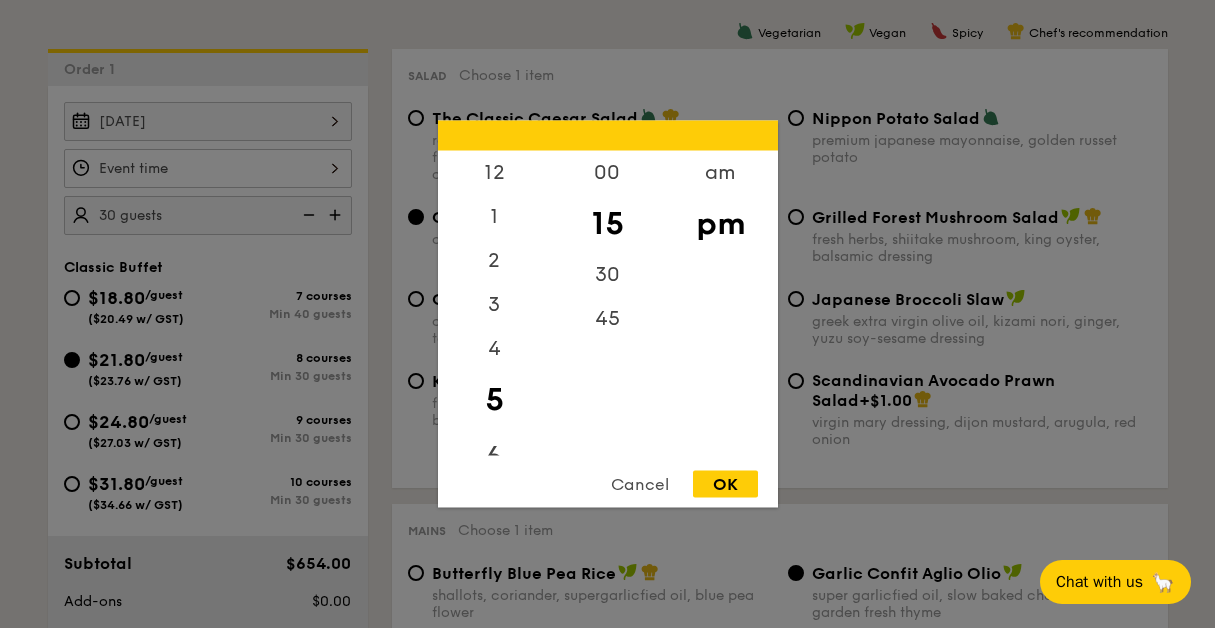 click on "6" at bounding box center [494, 458] 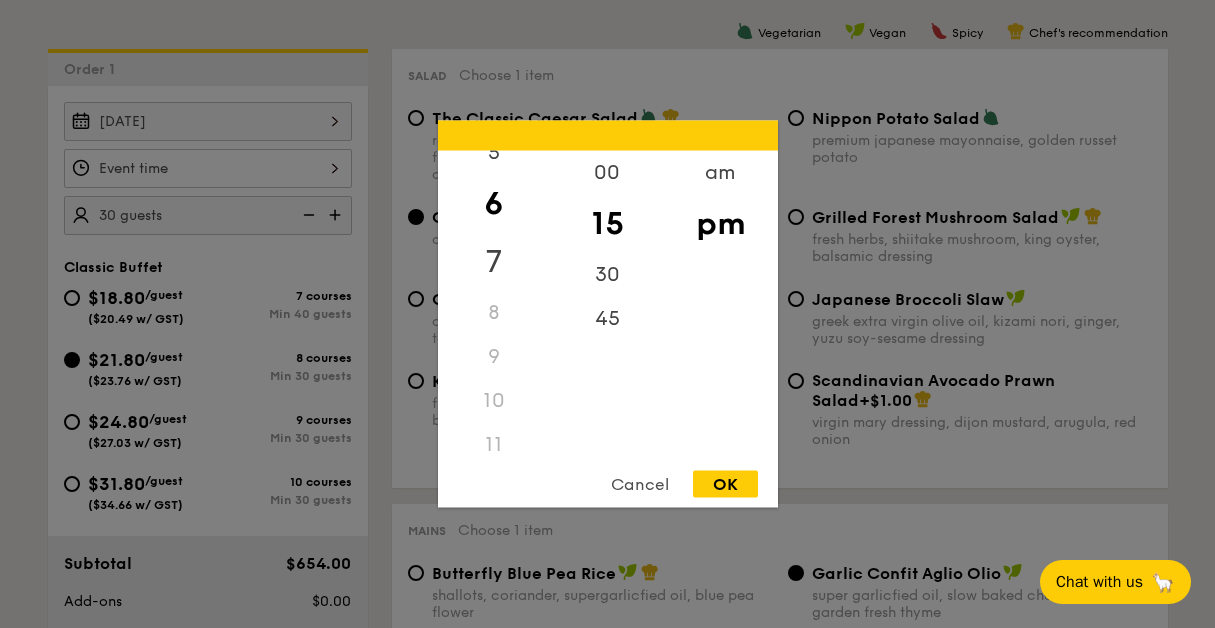 click on "7" at bounding box center [494, 262] 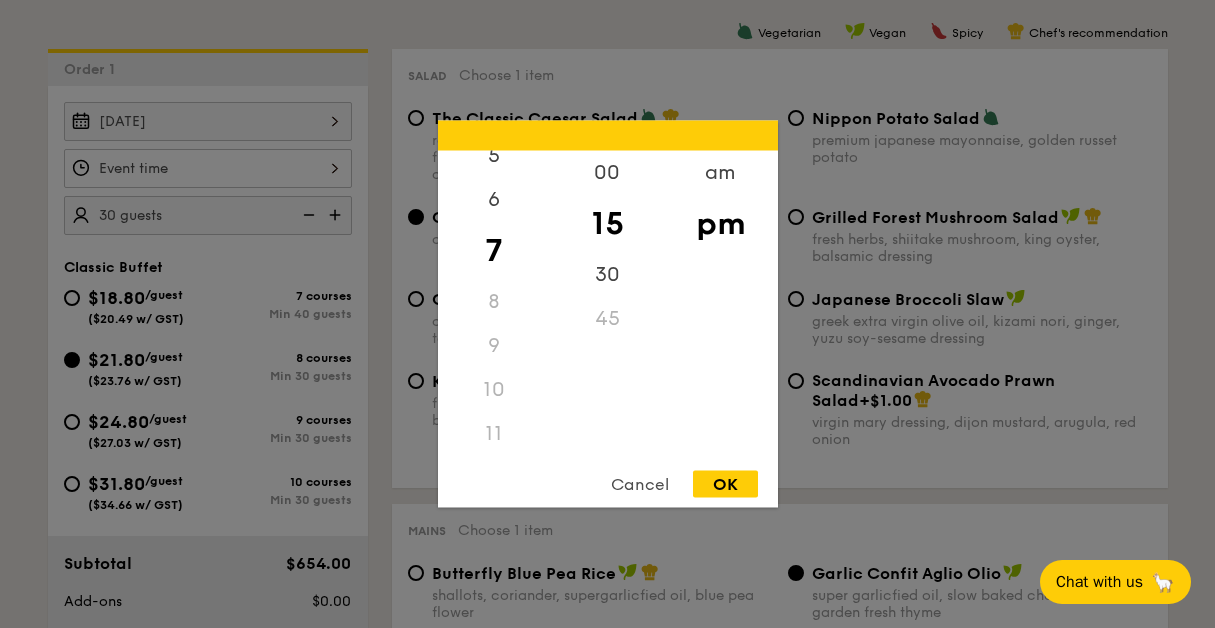 scroll, scrollTop: 237, scrollLeft: 0, axis: vertical 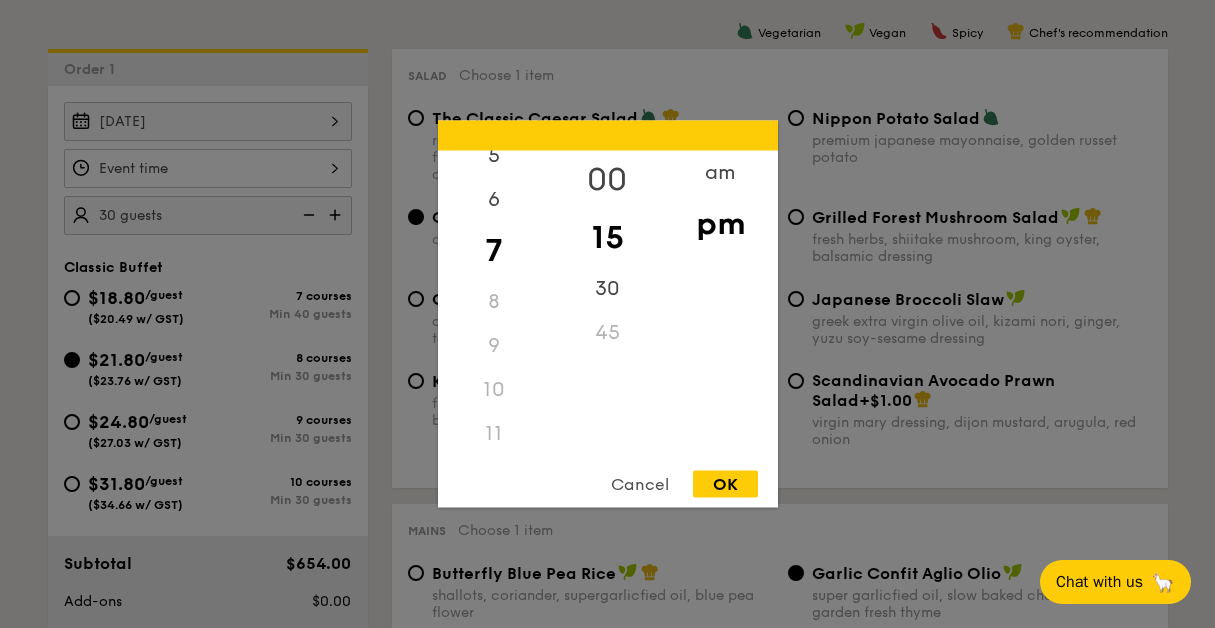 click on "00" at bounding box center (607, 180) 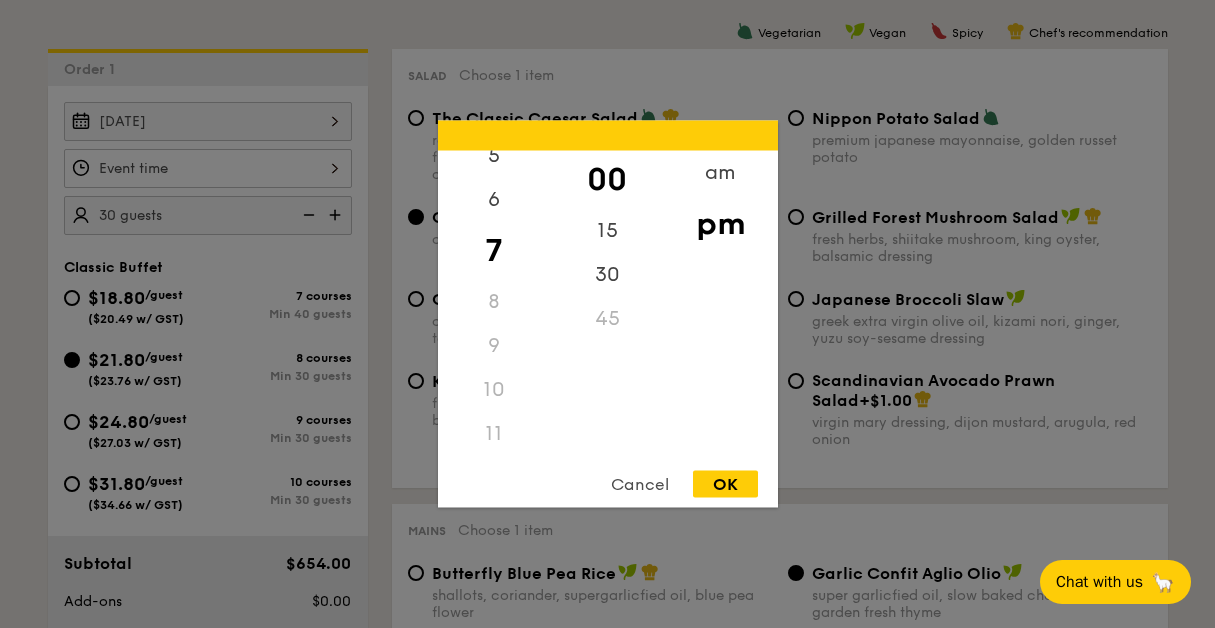 click on "OK" at bounding box center [725, 484] 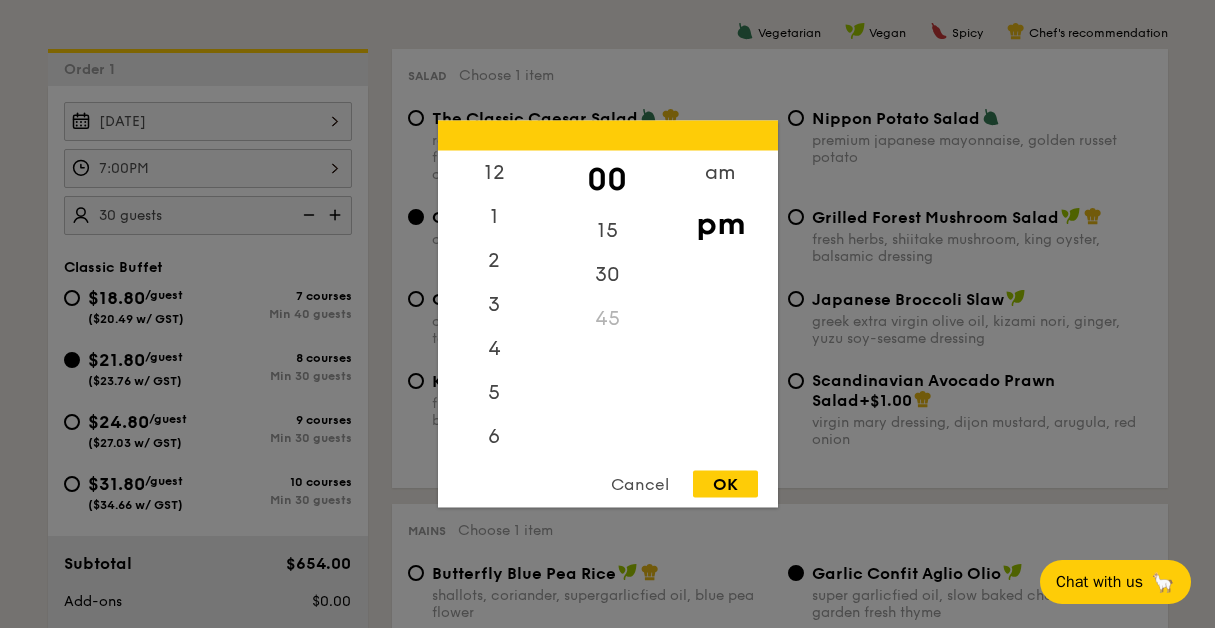 click on "[TIME]" at bounding box center (208, 168) 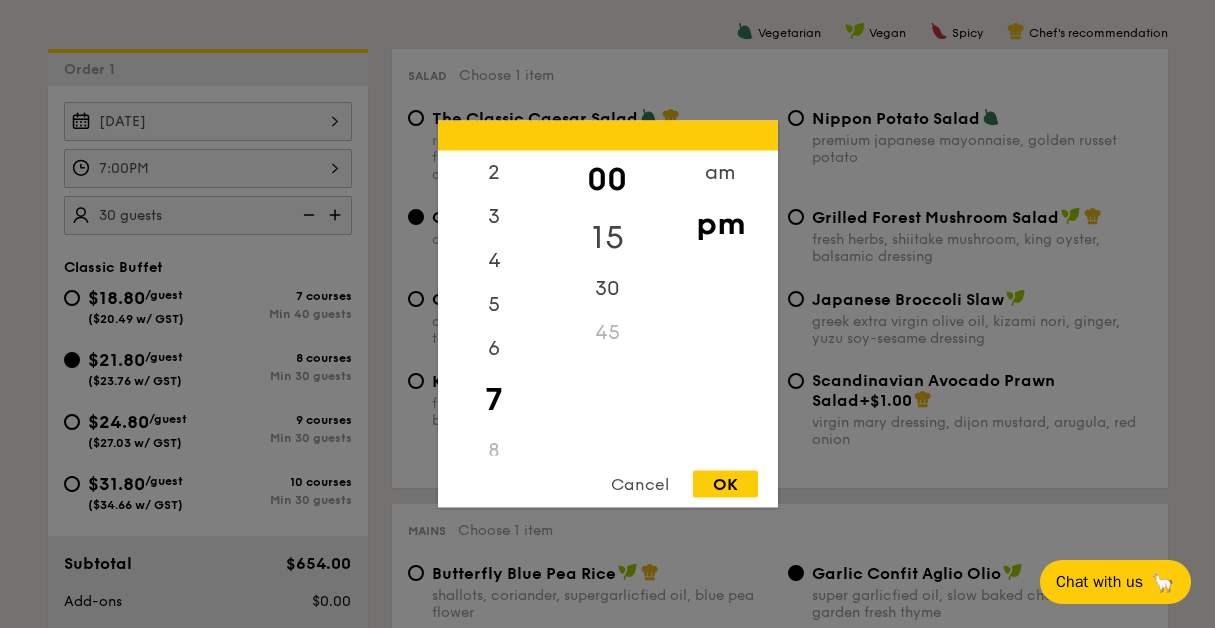 click on "15" at bounding box center [607, 238] 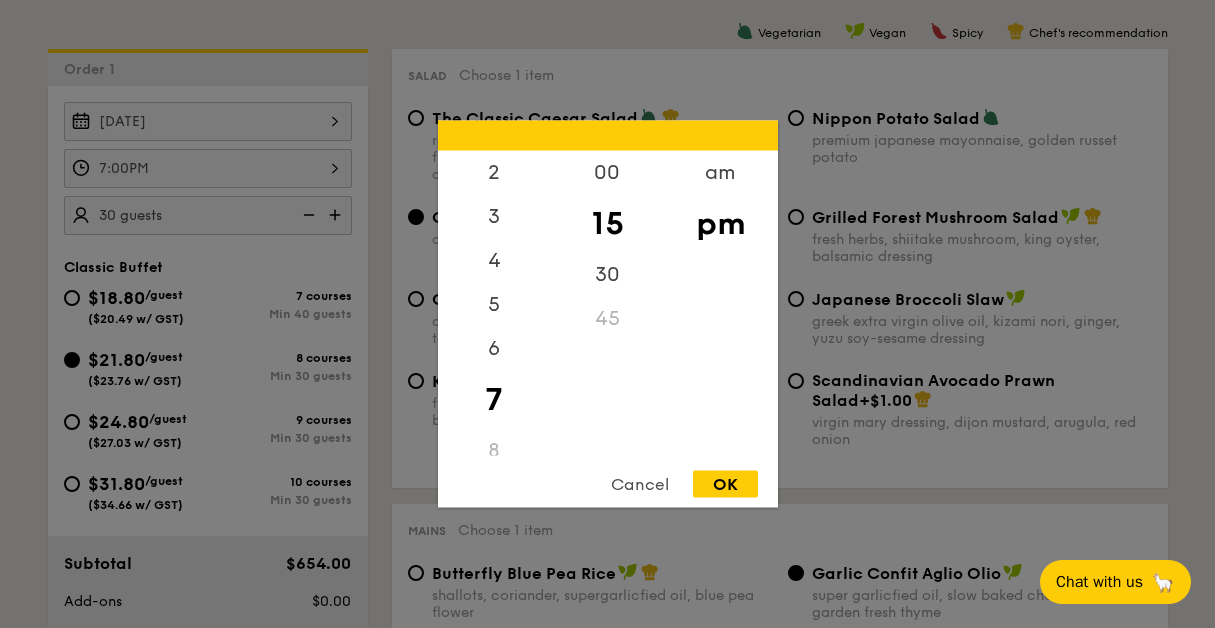 click on "OK" at bounding box center (725, 484) 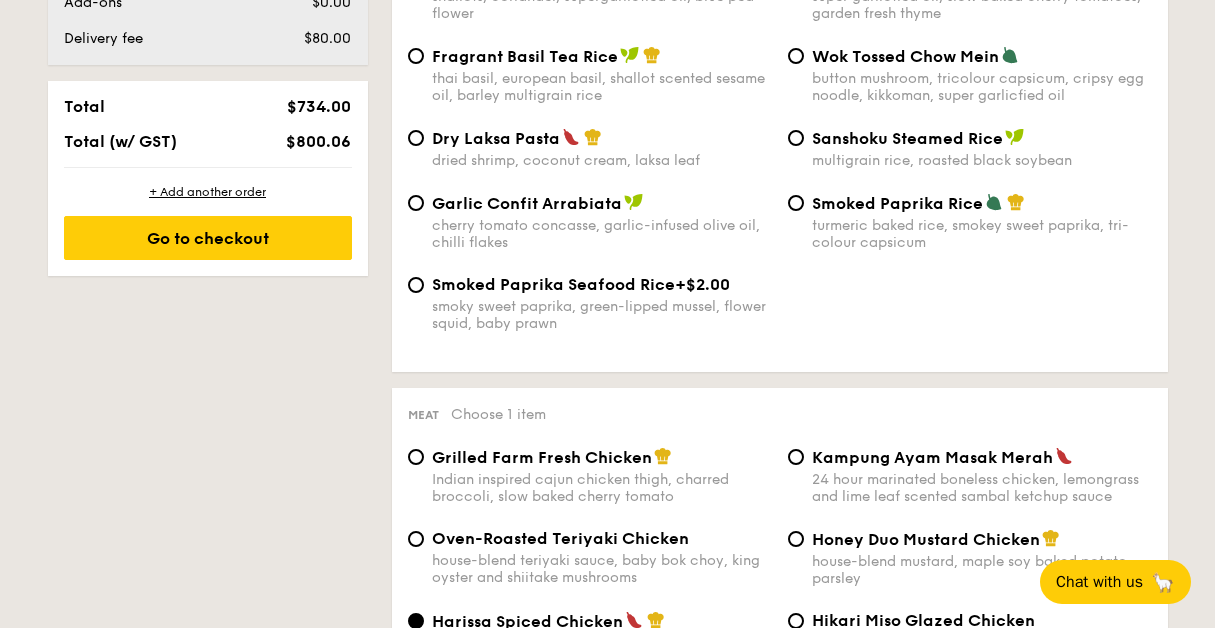 scroll, scrollTop: 1115, scrollLeft: 0, axis: vertical 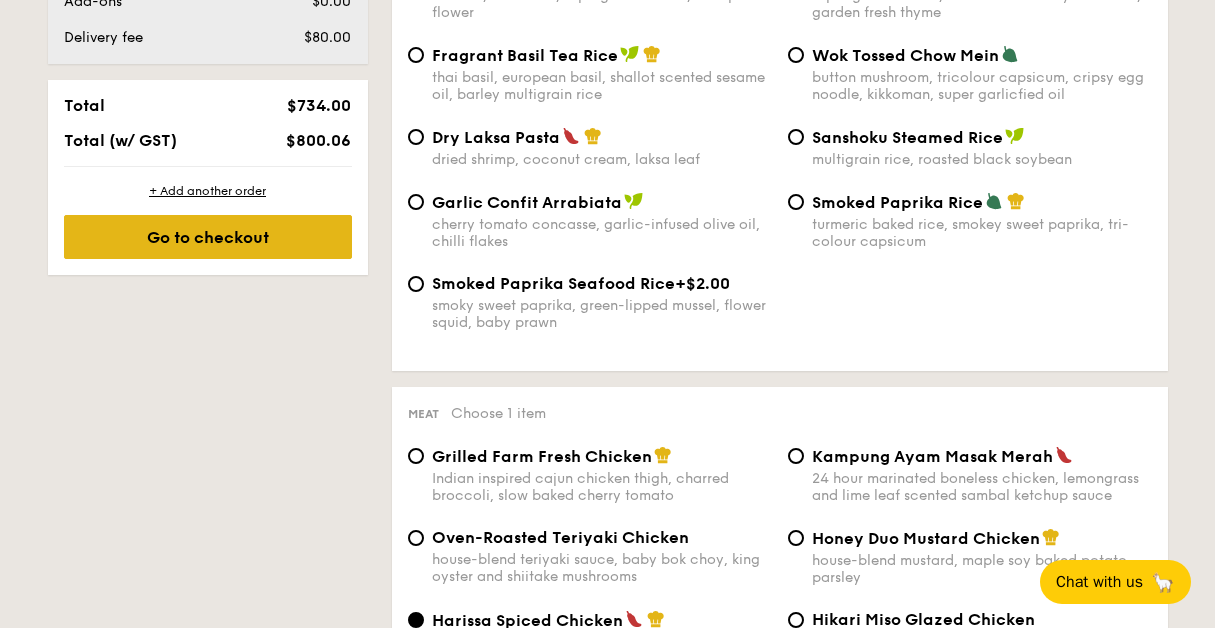 click on "Go to checkout" at bounding box center [208, 237] 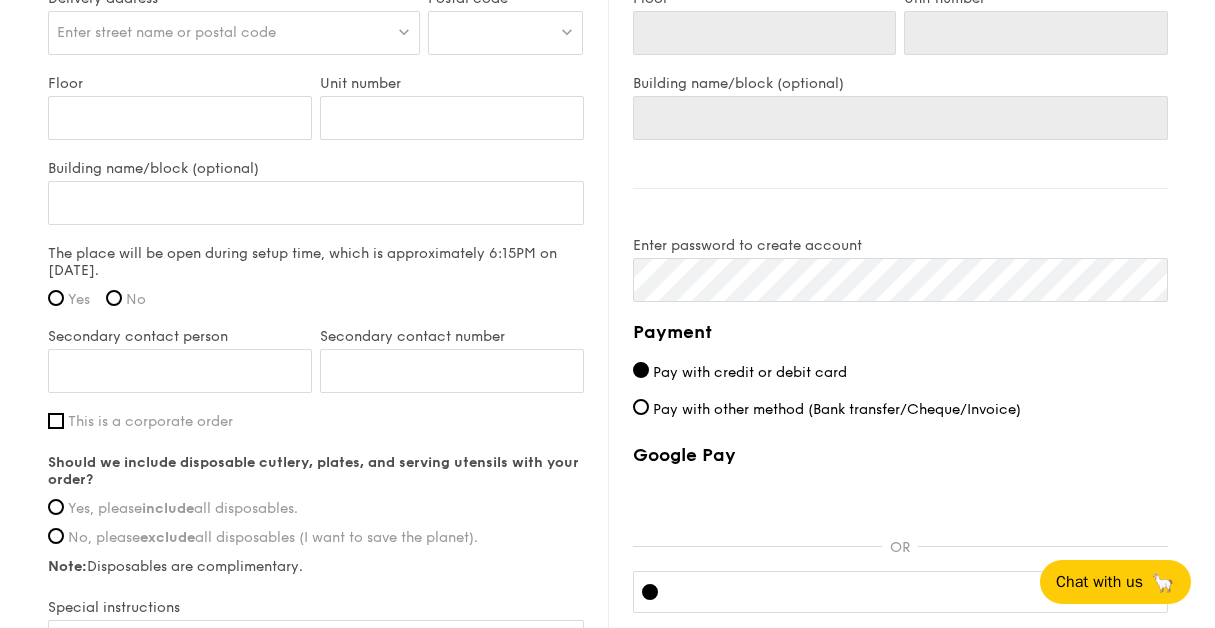 scroll, scrollTop: 1400, scrollLeft: 0, axis: vertical 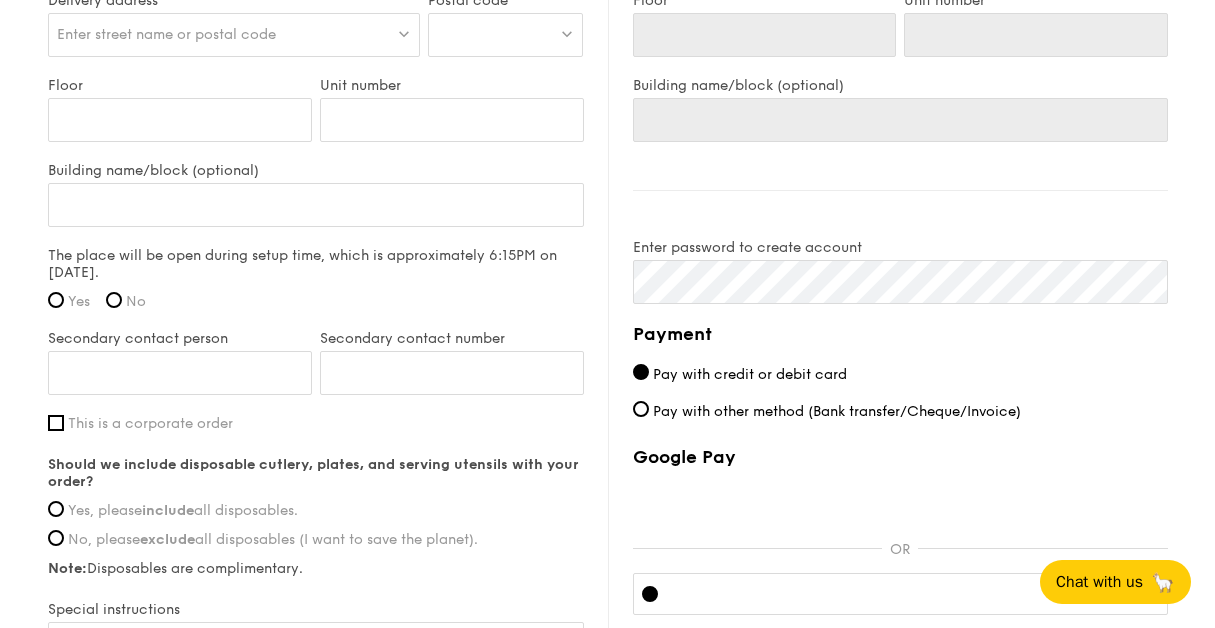 click on "Yes" at bounding box center (79, 301) 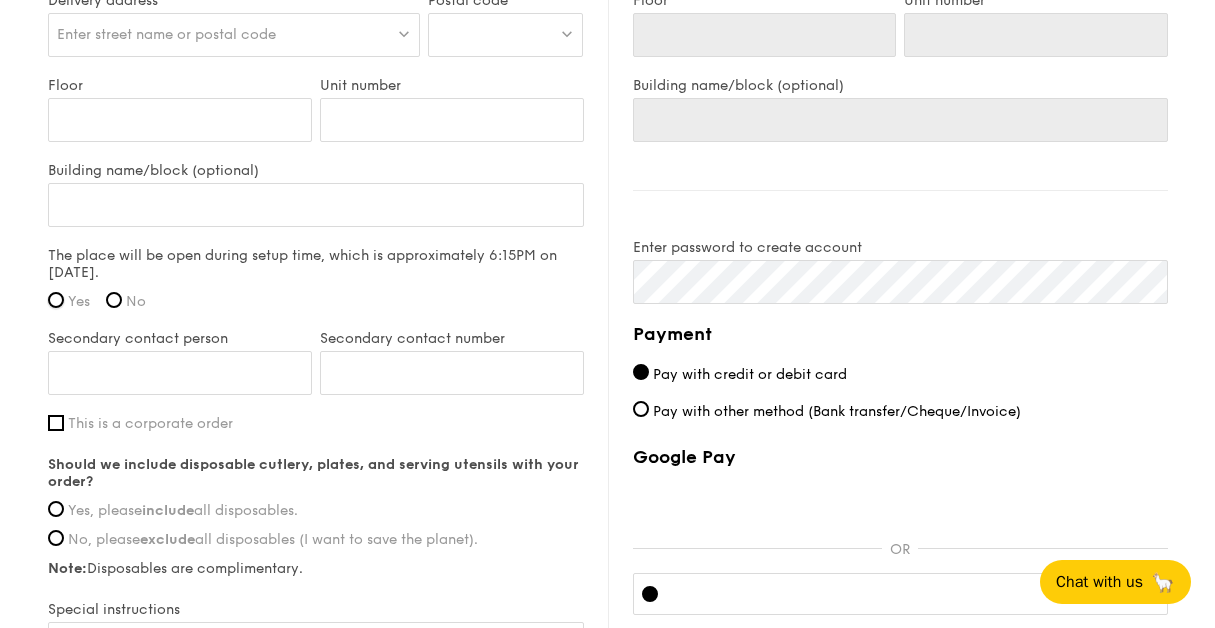 click on "Yes" at bounding box center [56, 300] 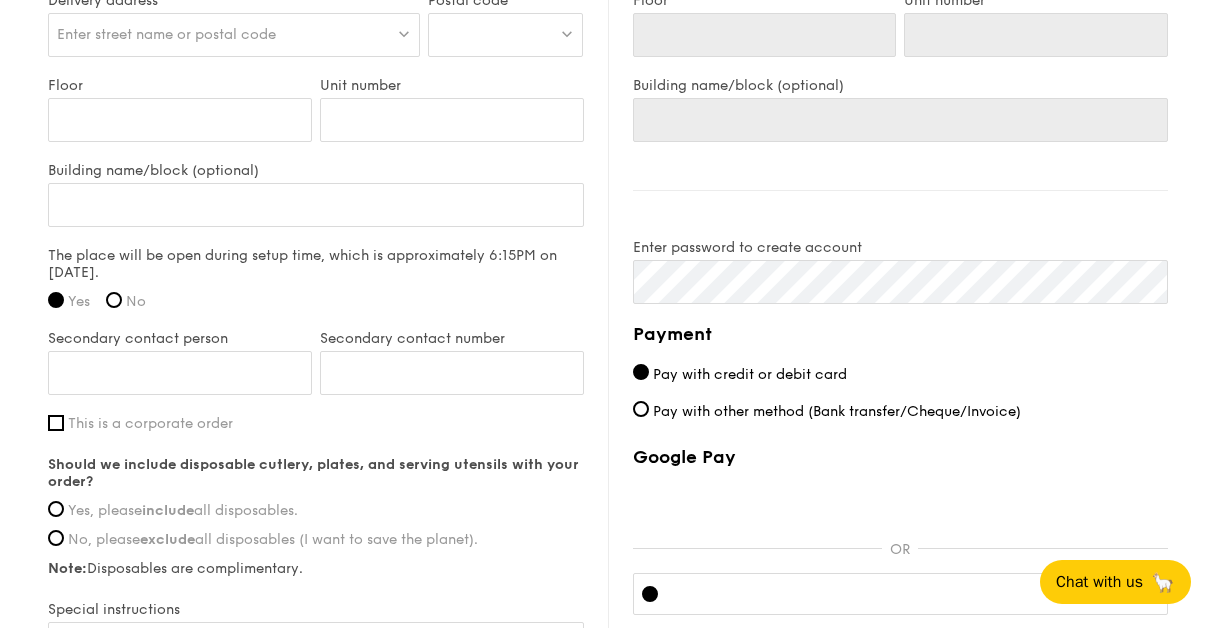 click on "Yes, please  include  all disposables." at bounding box center (183, 510) 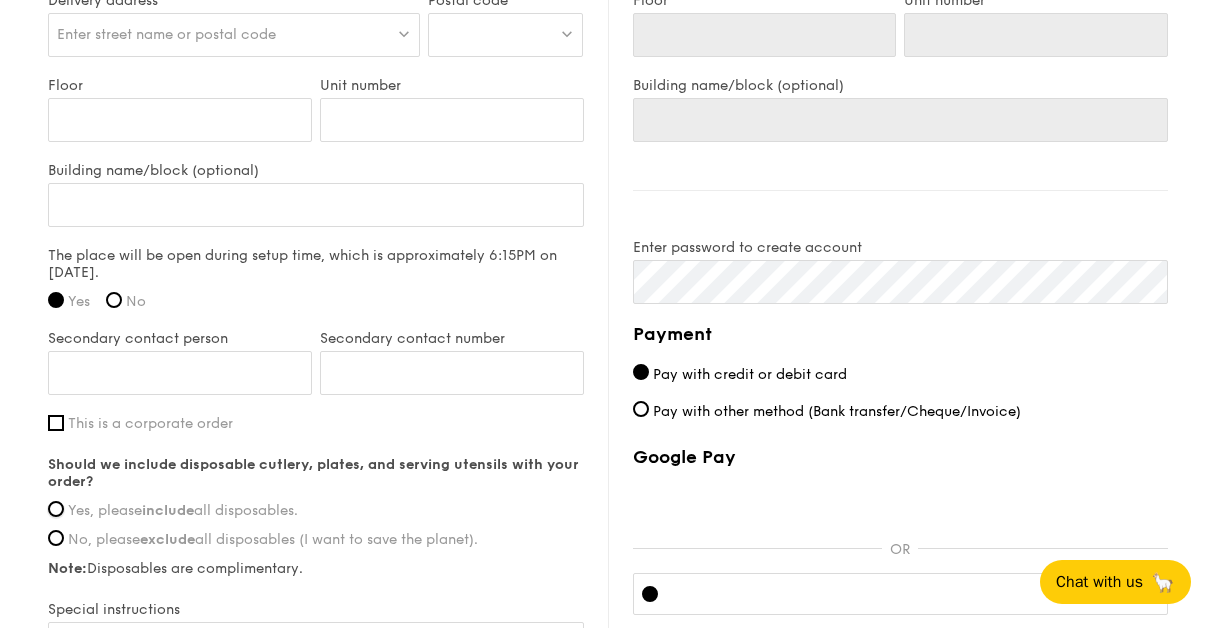 click on "Yes, please  include  all disposables." at bounding box center (56, 509) 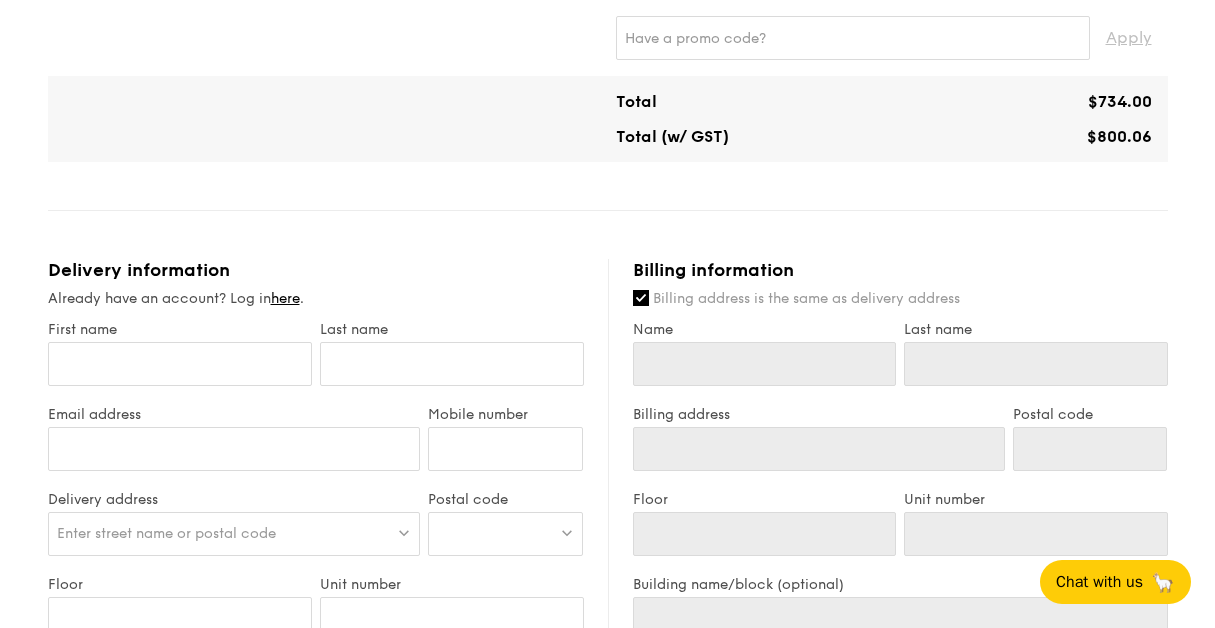 scroll, scrollTop: 900, scrollLeft: 0, axis: vertical 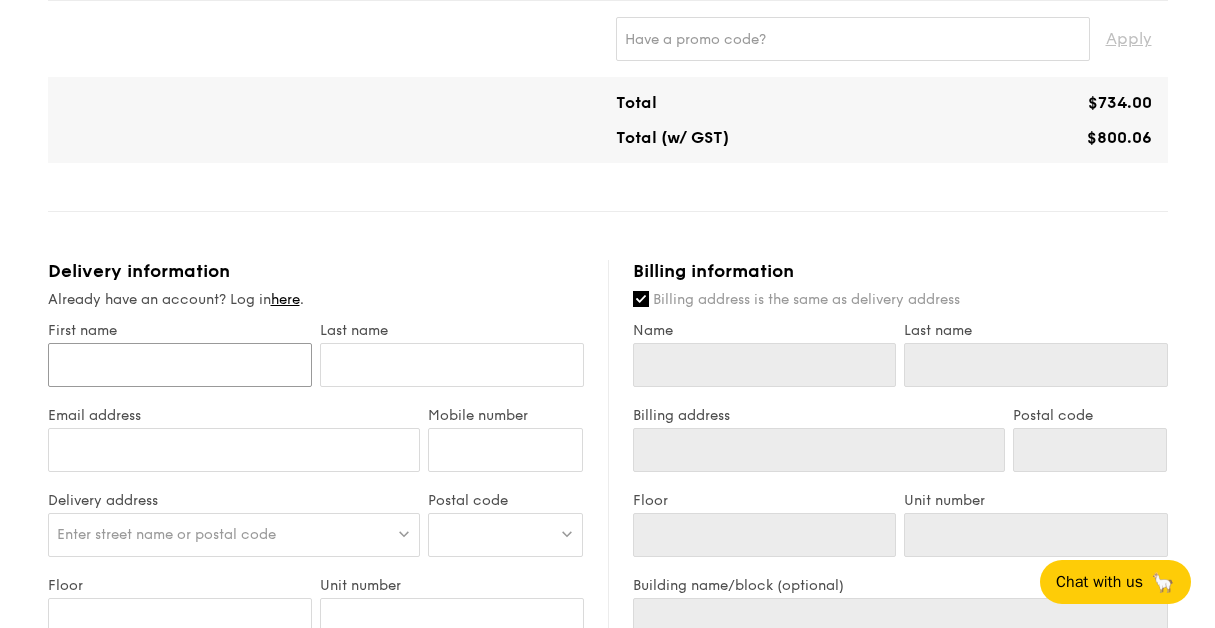click on "First name" at bounding box center (180, 365) 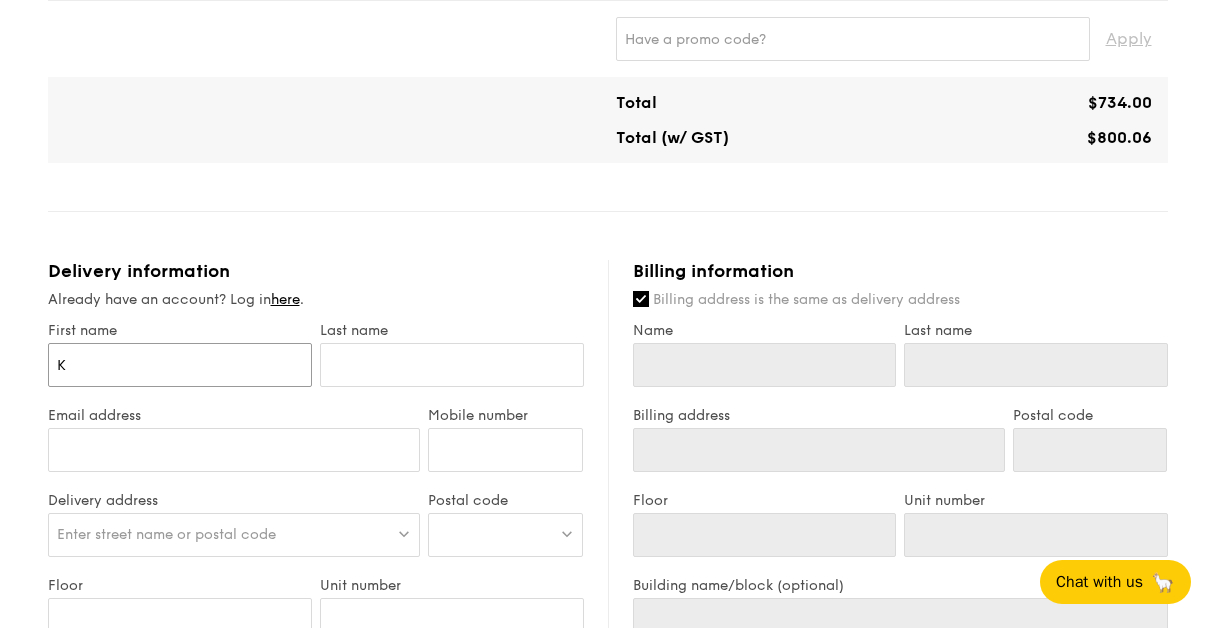 type on "K" 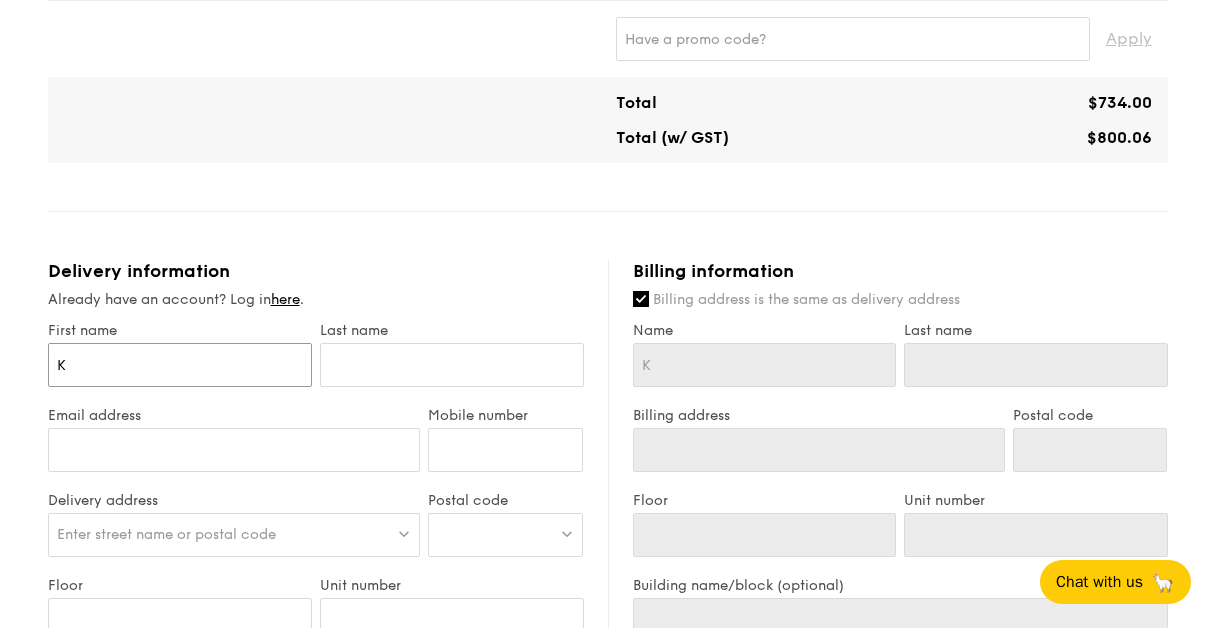 type on "Ki" 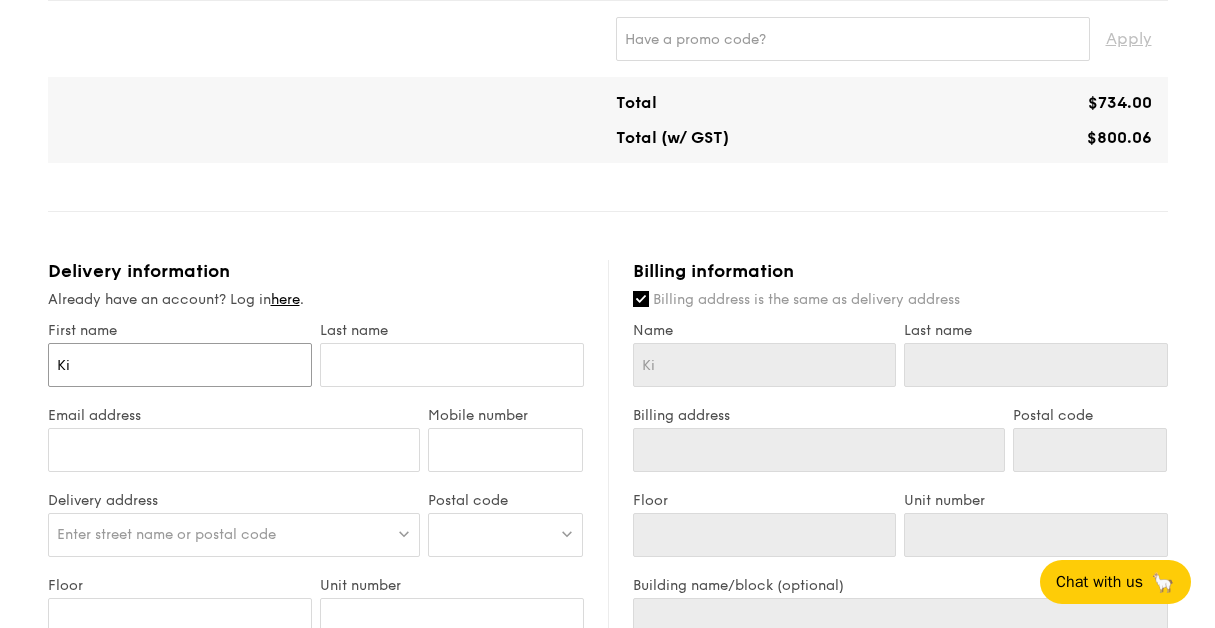 type on "Kir" 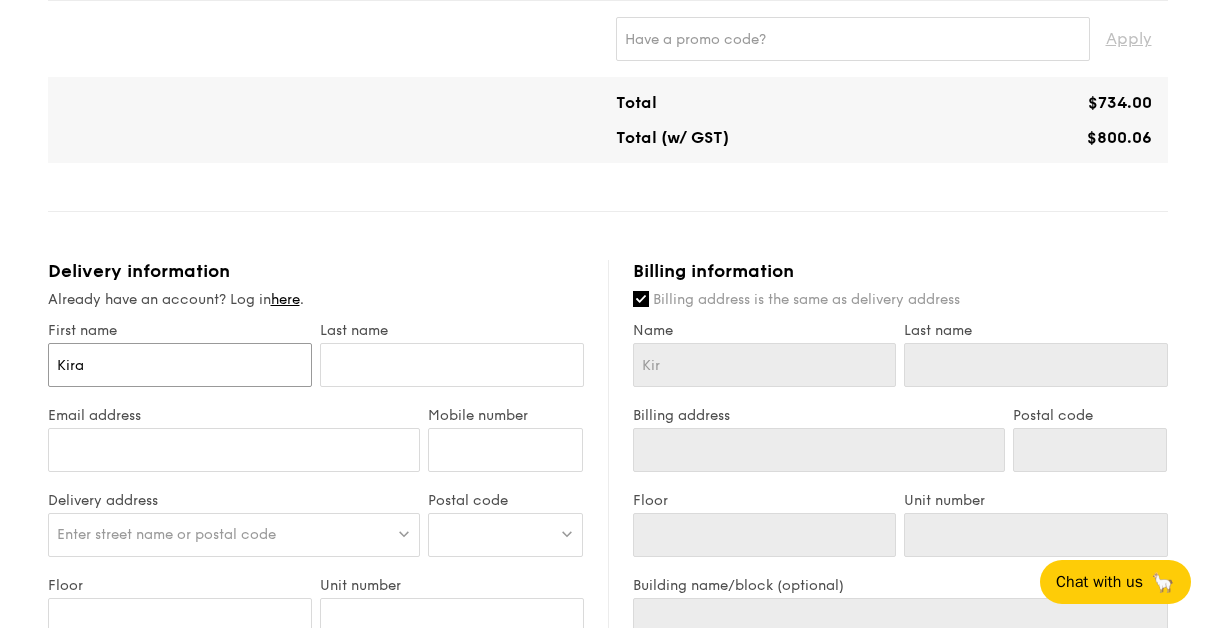 type on "Kirat" 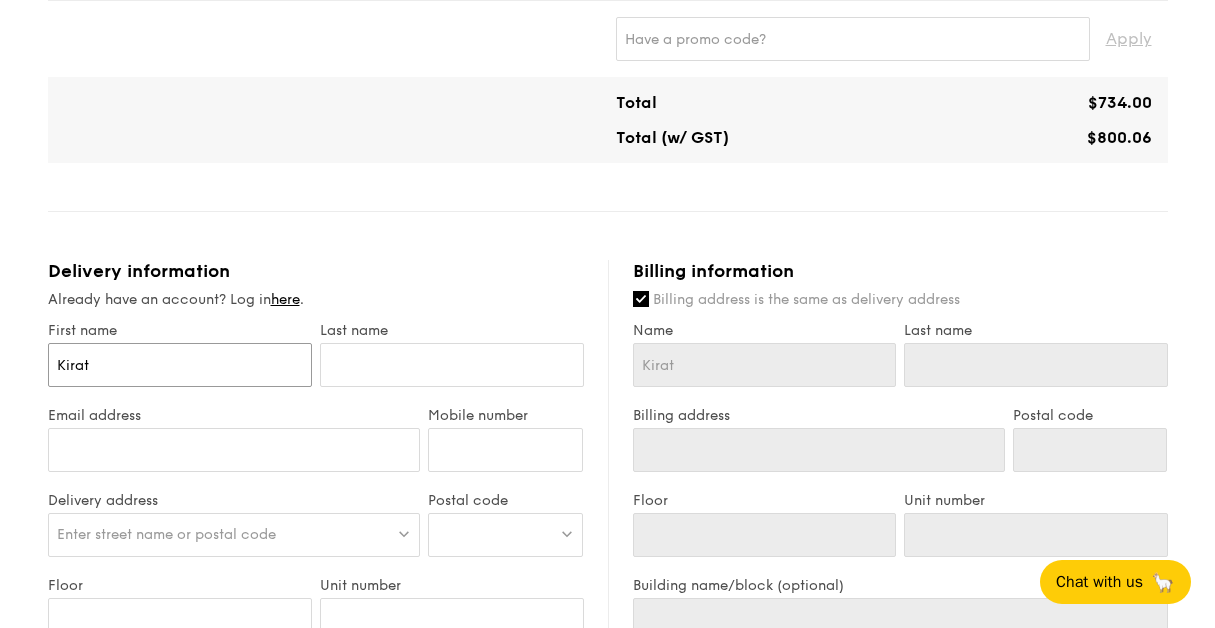 type on "Kirat" 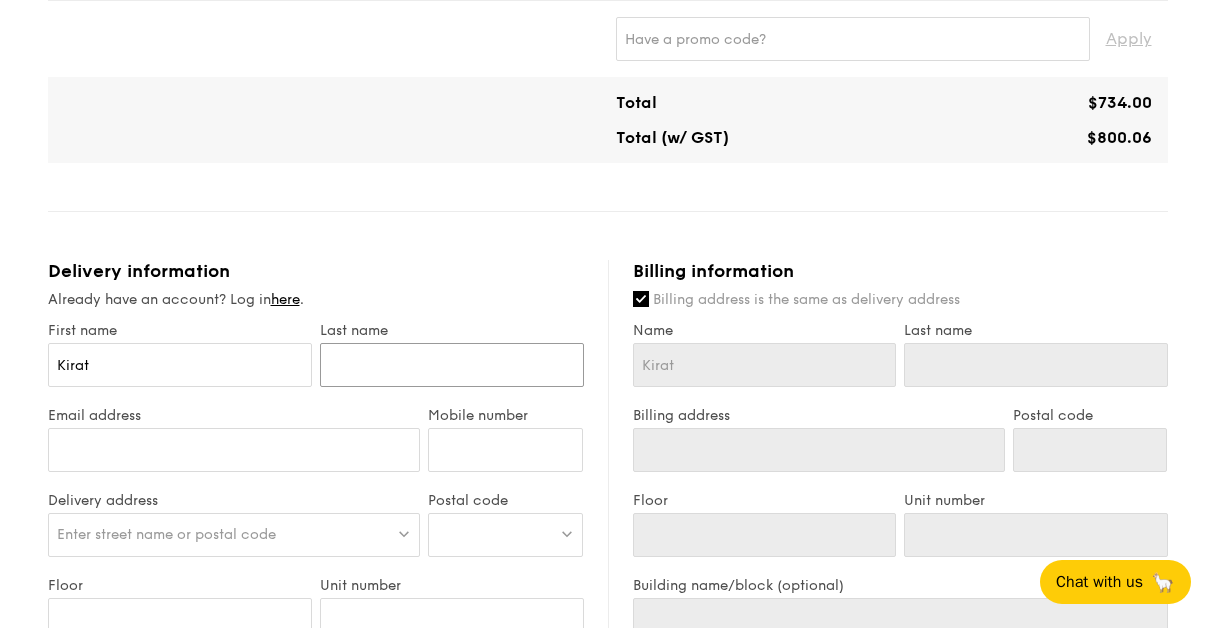 type on "C" 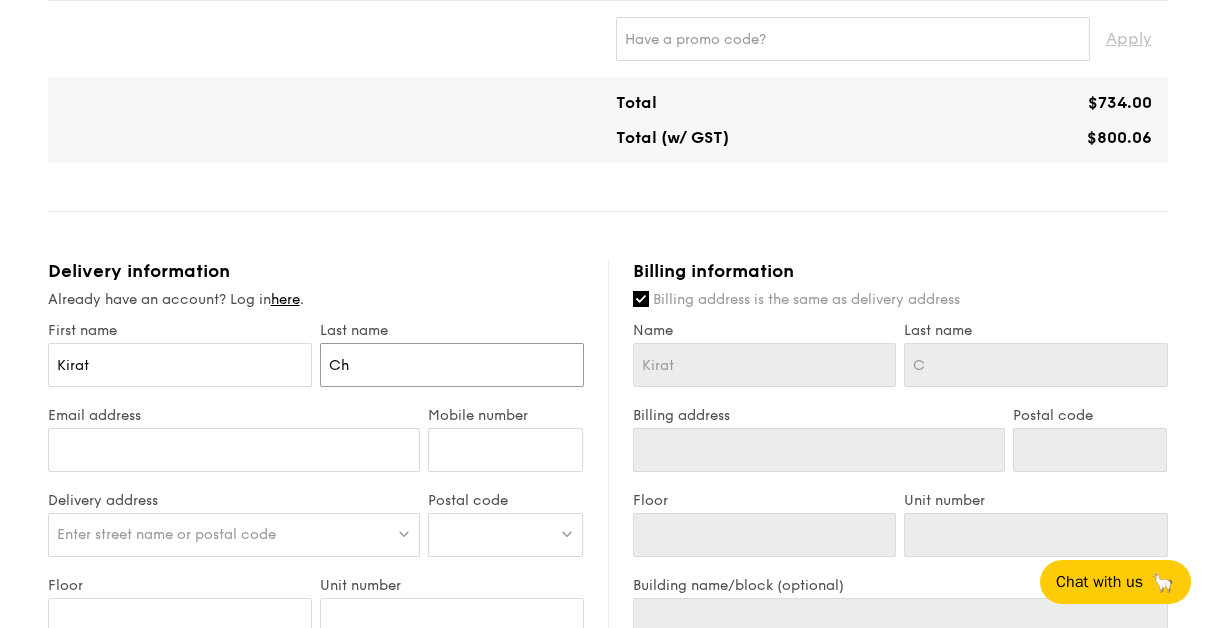 type on "Chi" 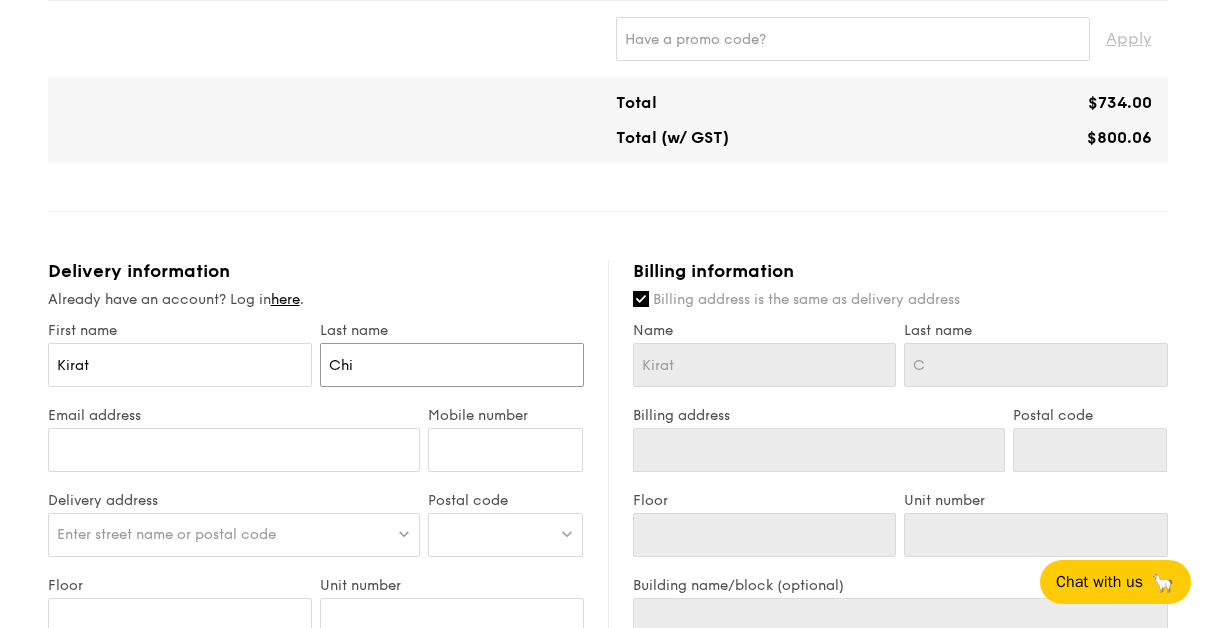 type on "Chi" 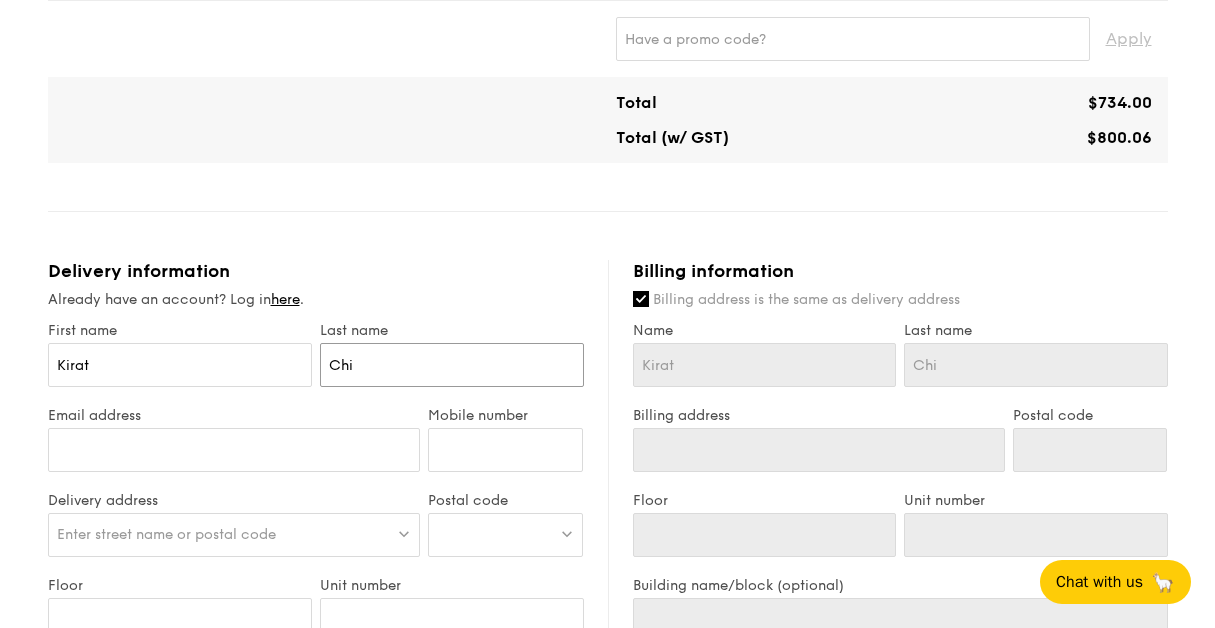 type on "[FIRST]" 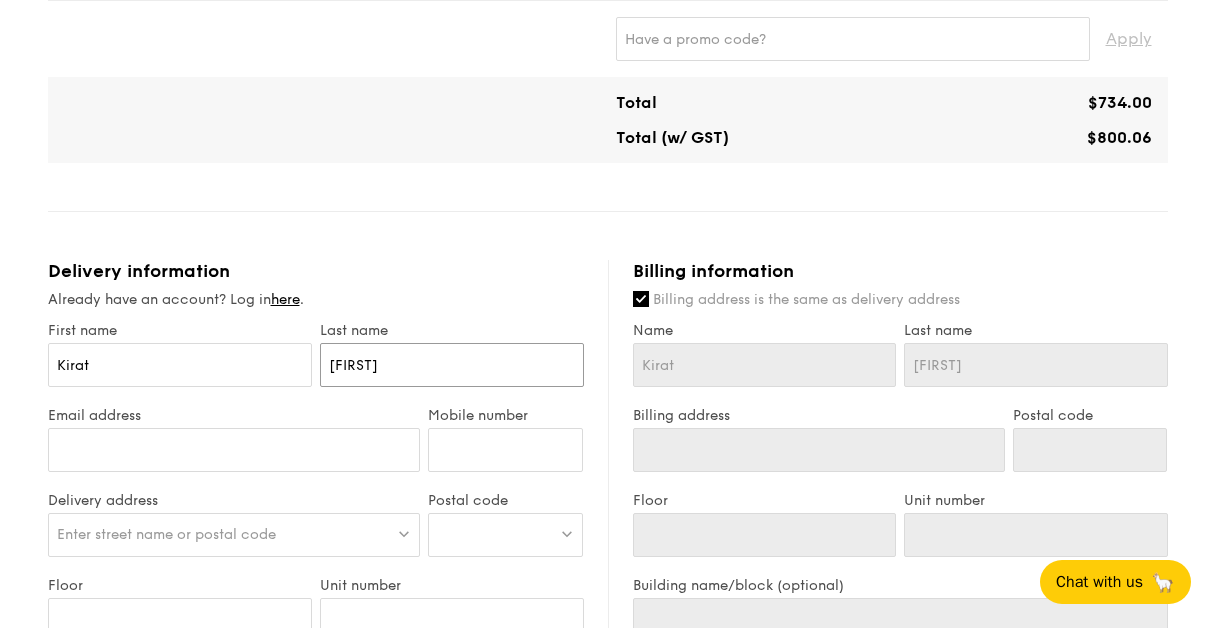type on "[FIRST]" 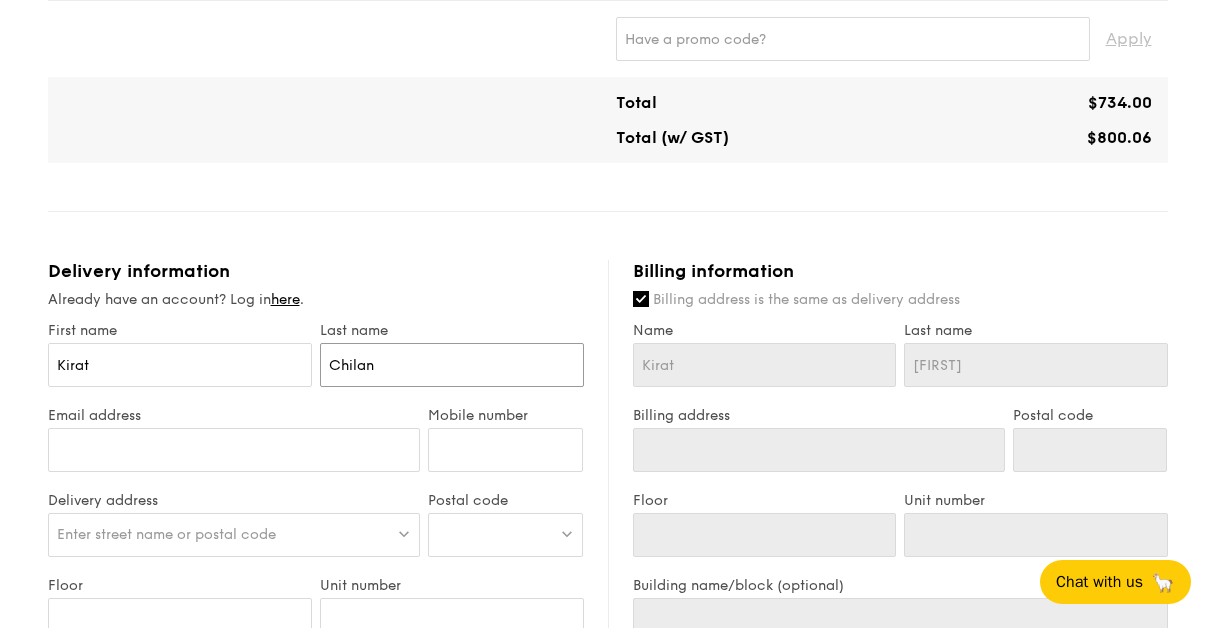 type on "[FIRST]" 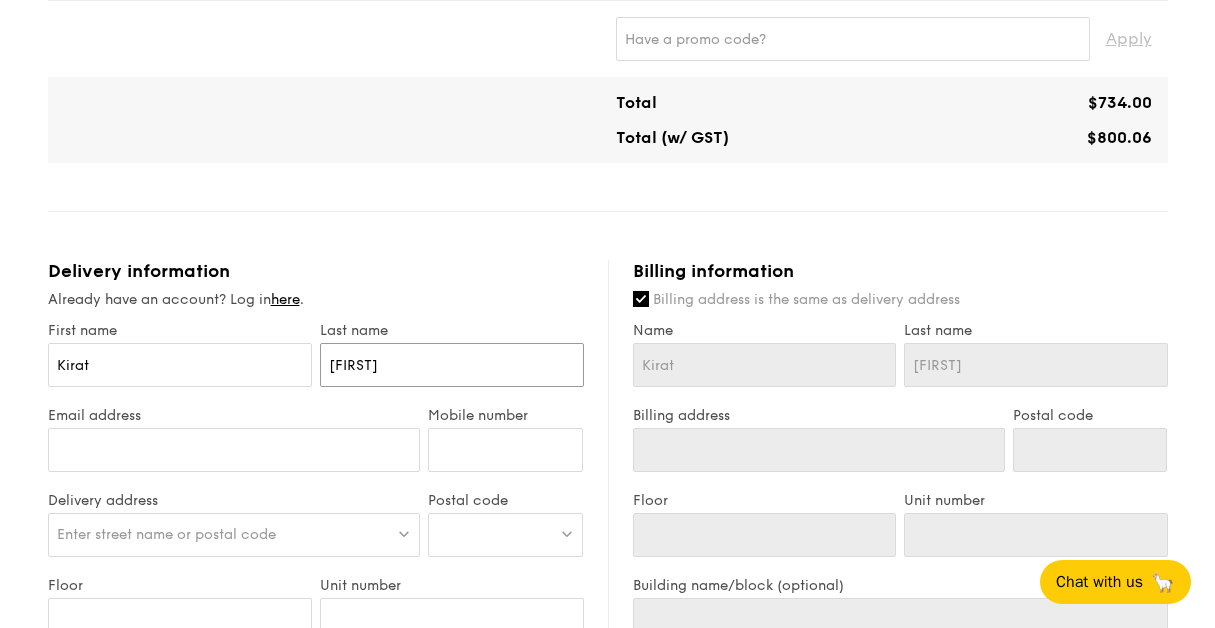 type on "[FIRST]" 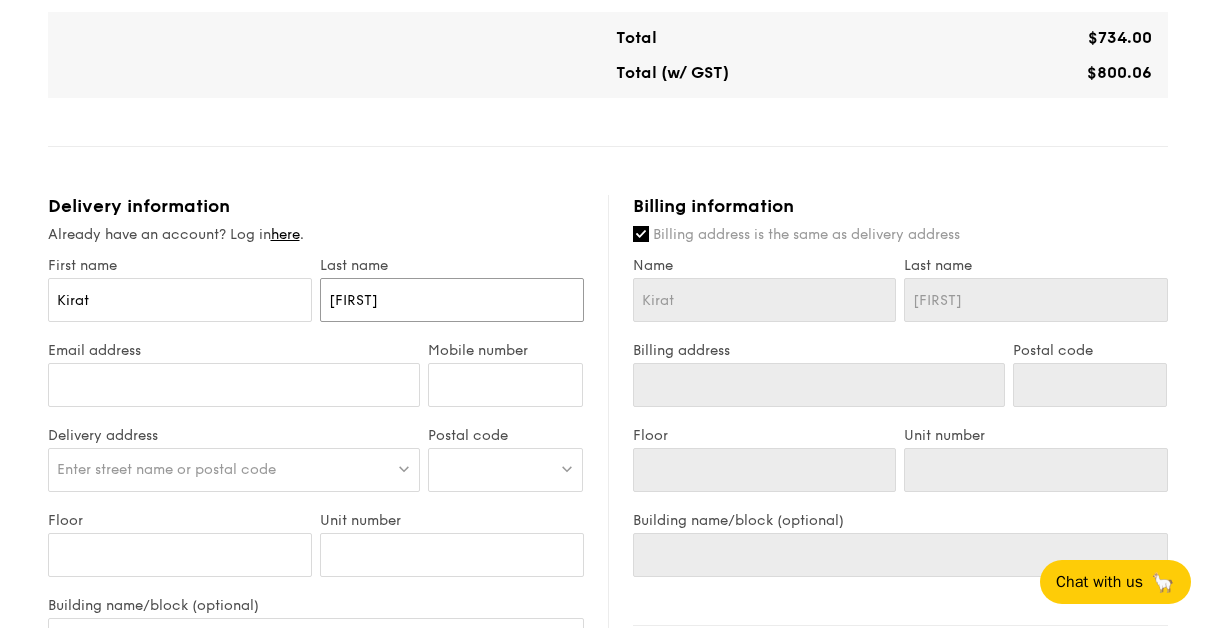 scroll, scrollTop: 1000, scrollLeft: 0, axis: vertical 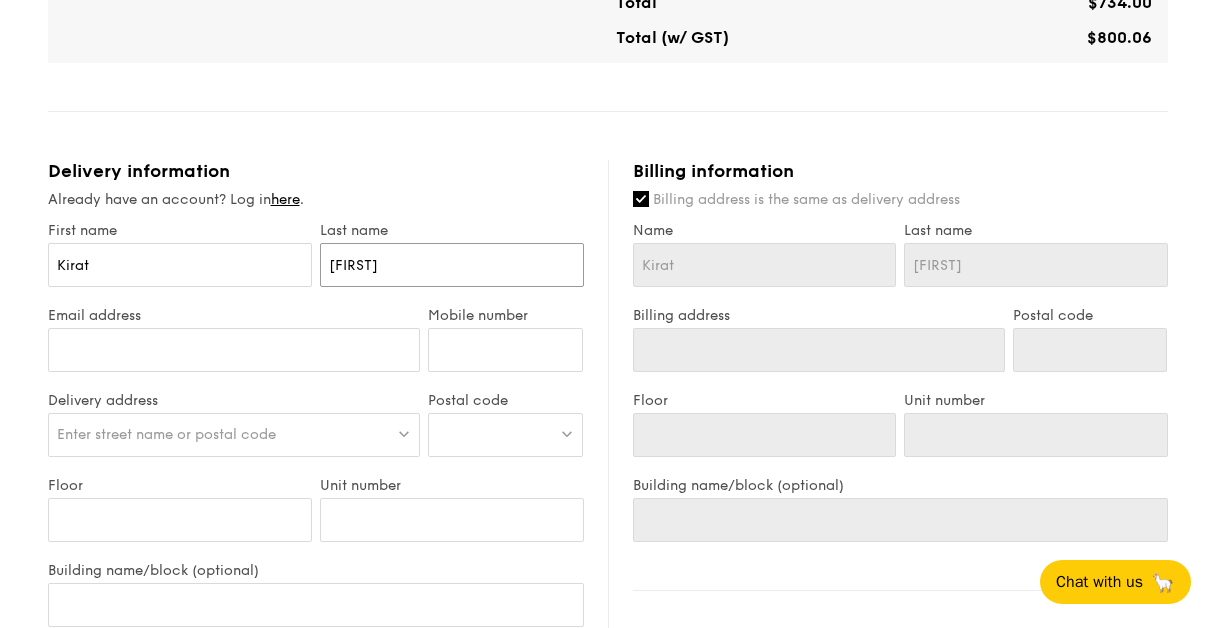 type on "[FIRST]" 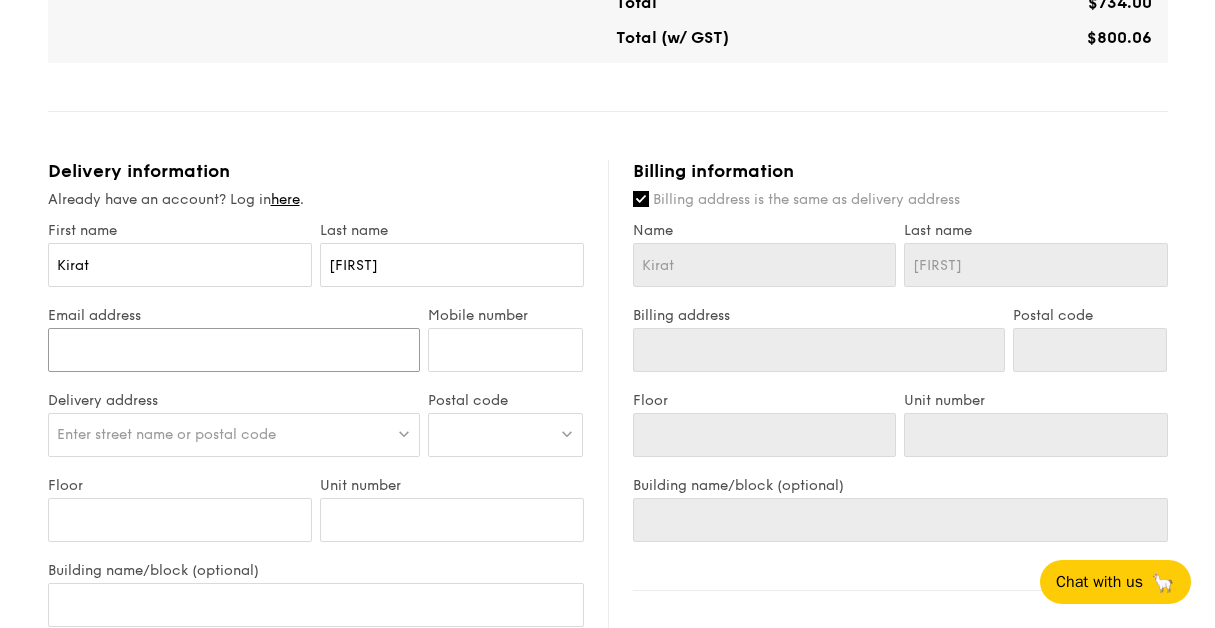 click on "Email address" at bounding box center [234, 350] 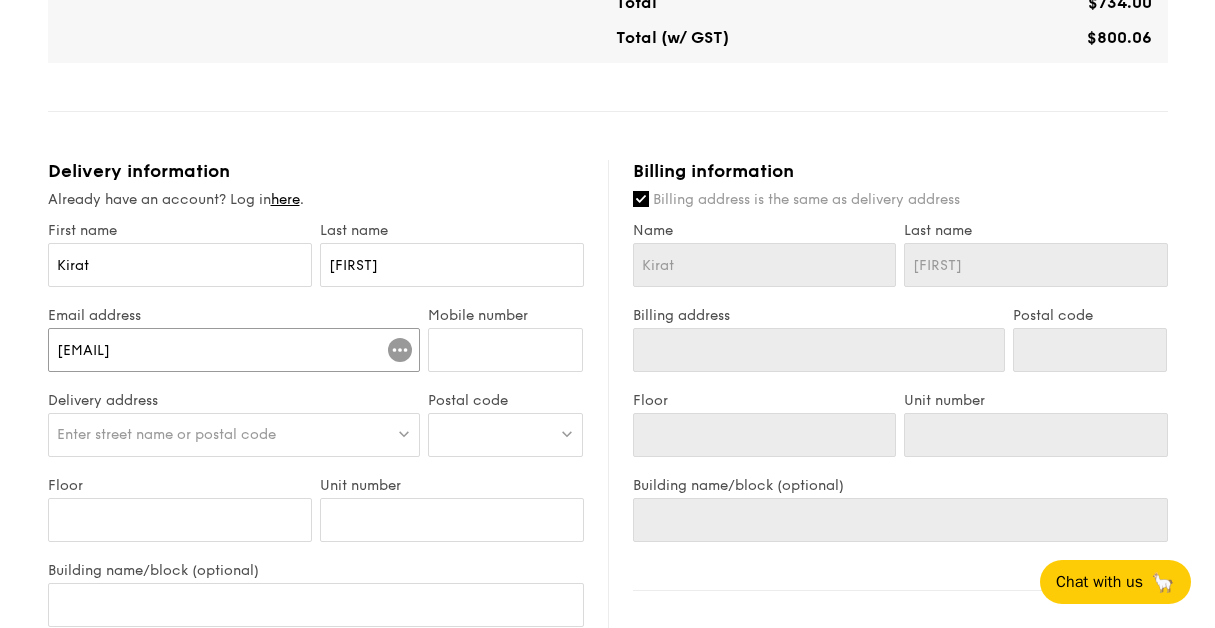 type on "[EMAIL]" 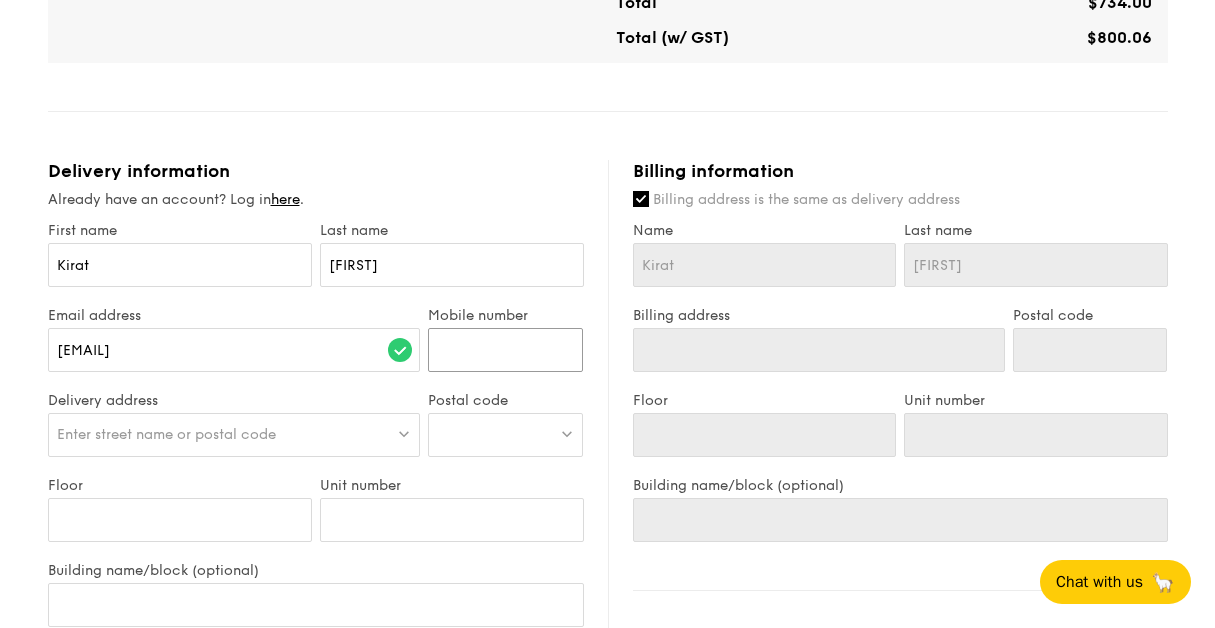 type on "[PHONE_NUMBER]" 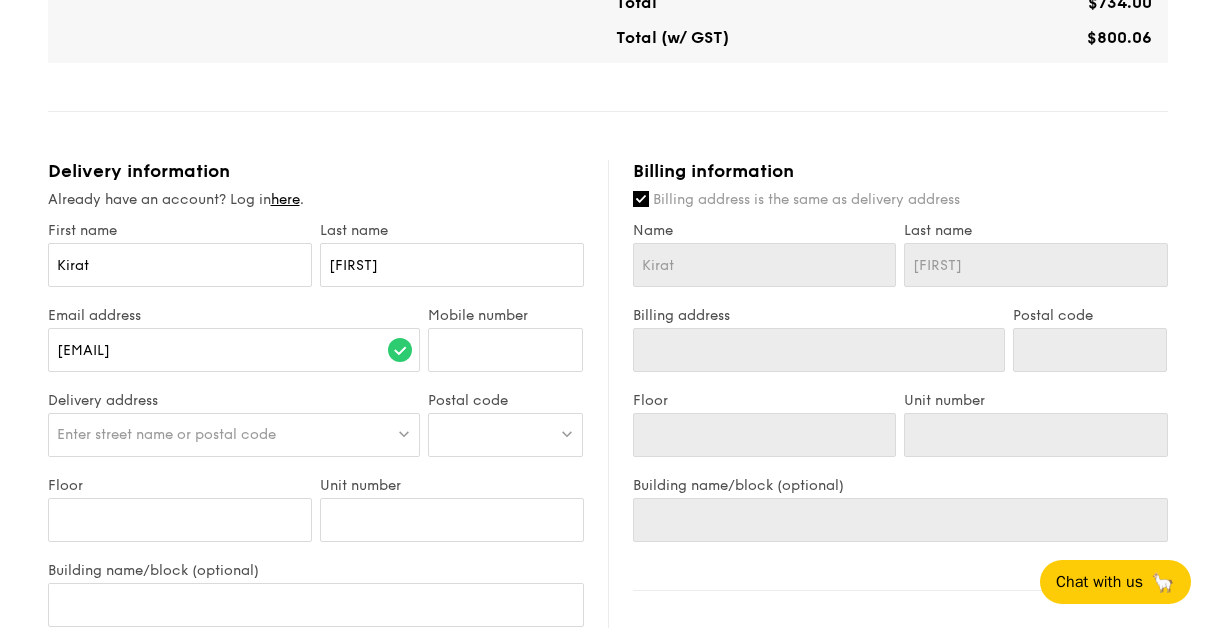 click at bounding box center [505, 435] 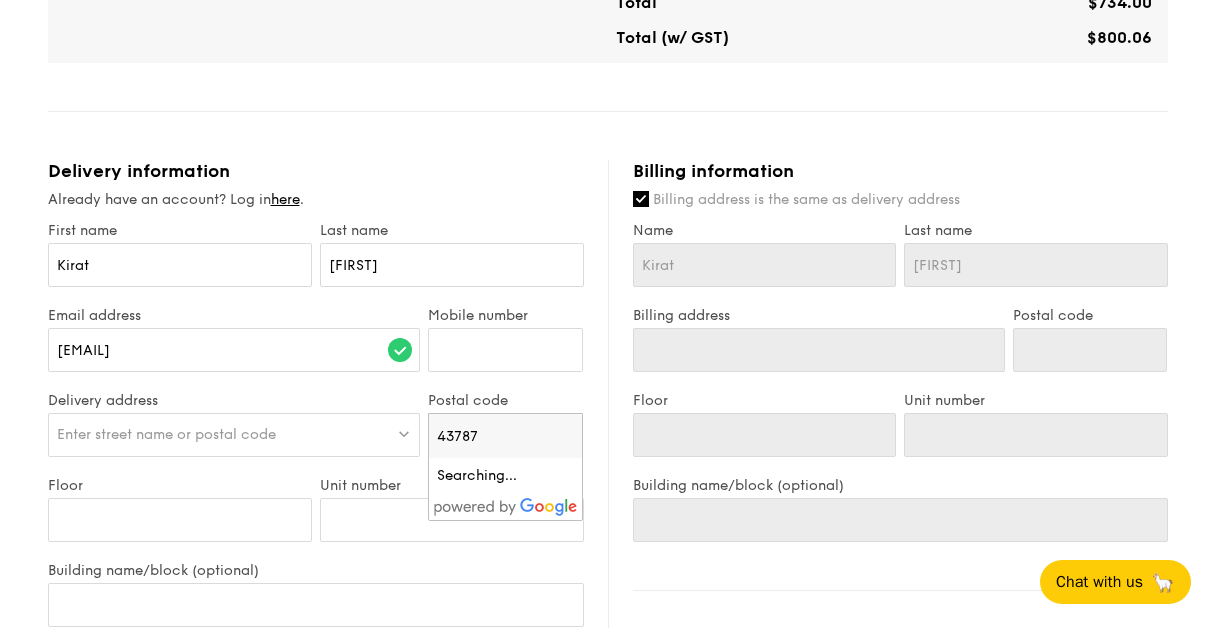 type on "437872" 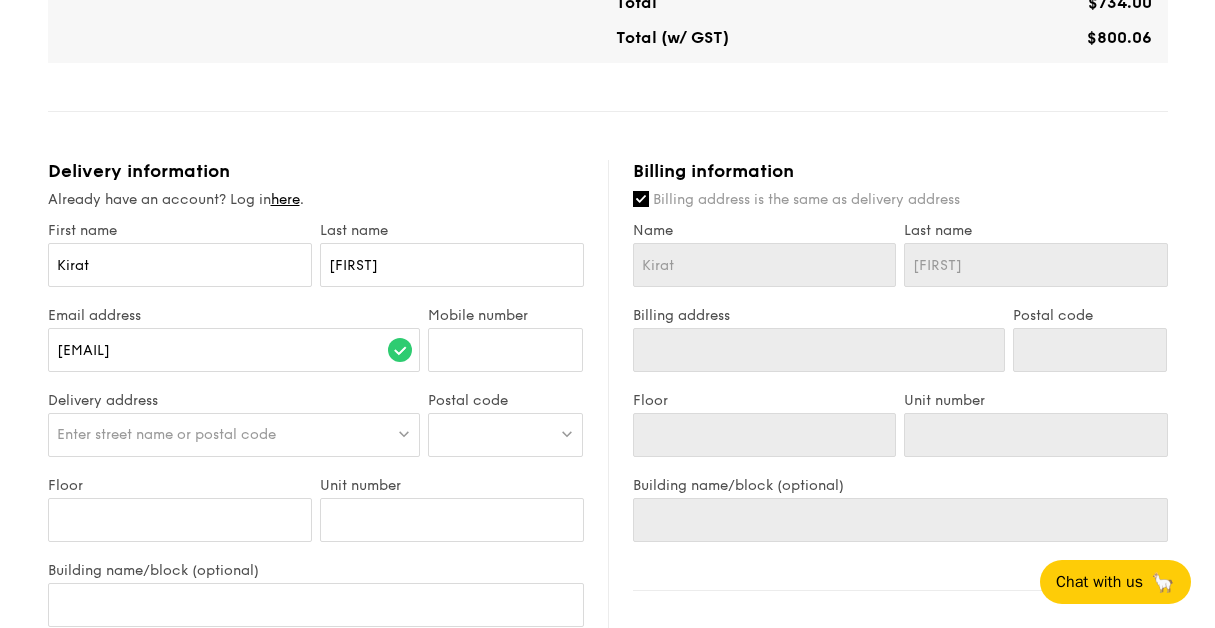 type on "[CITY] [POSTAL_CODE]" 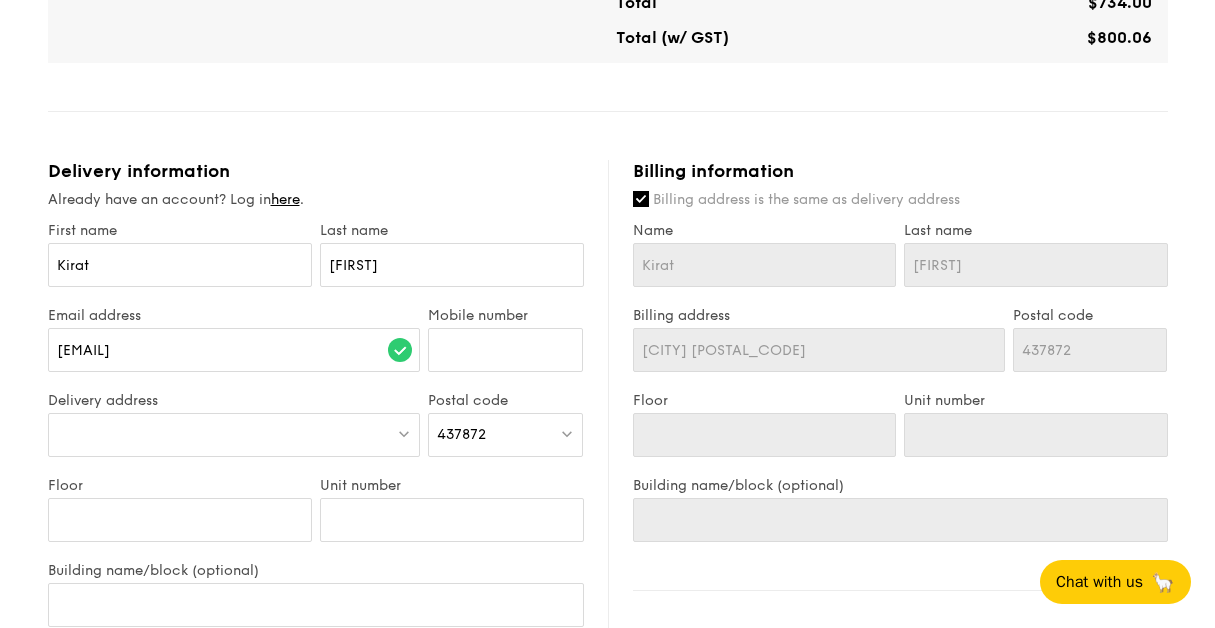 click at bounding box center (234, 435) 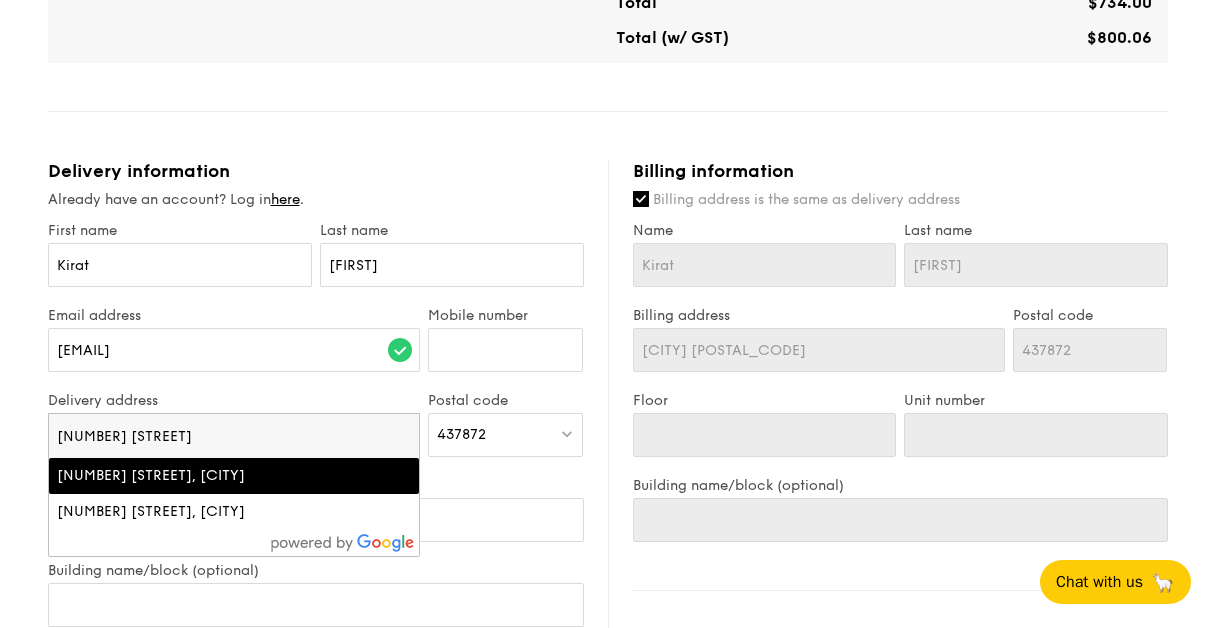 type on "[NUMBER] [STREET]" 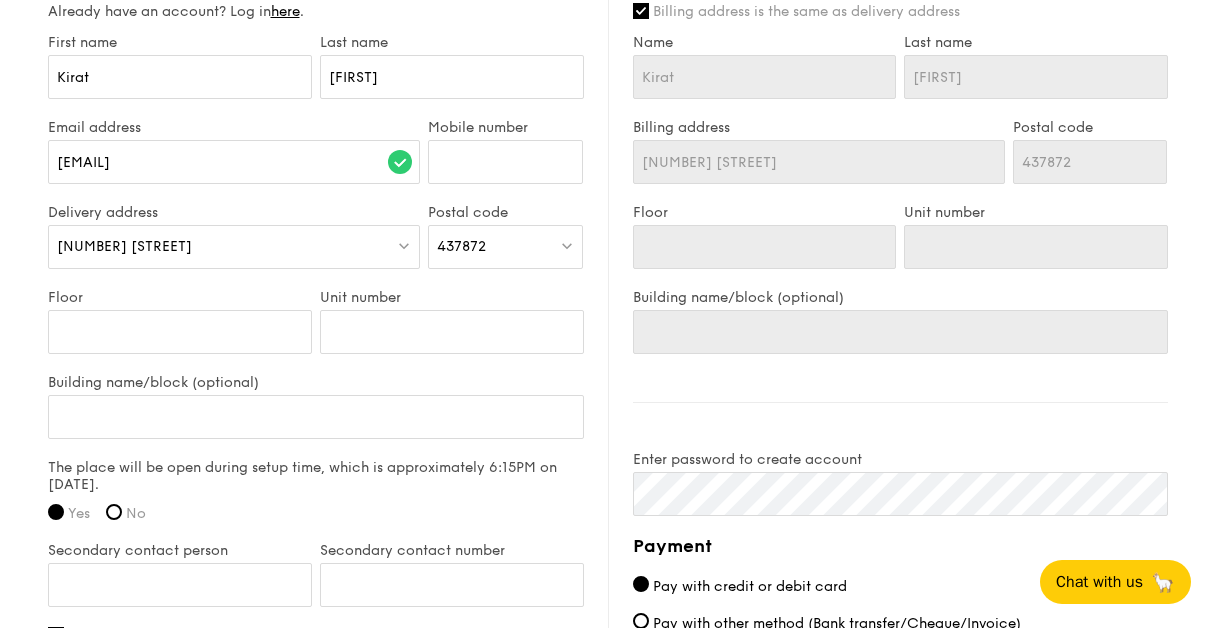 scroll, scrollTop: 1200, scrollLeft: 0, axis: vertical 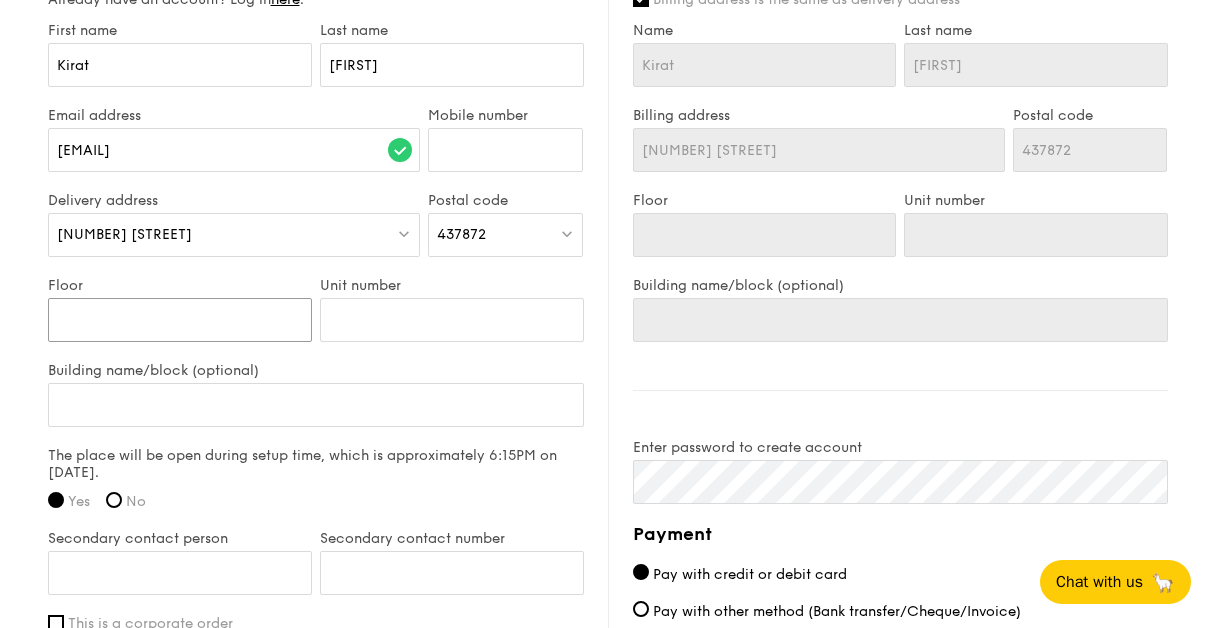 click on "Floor" at bounding box center (180, 320) 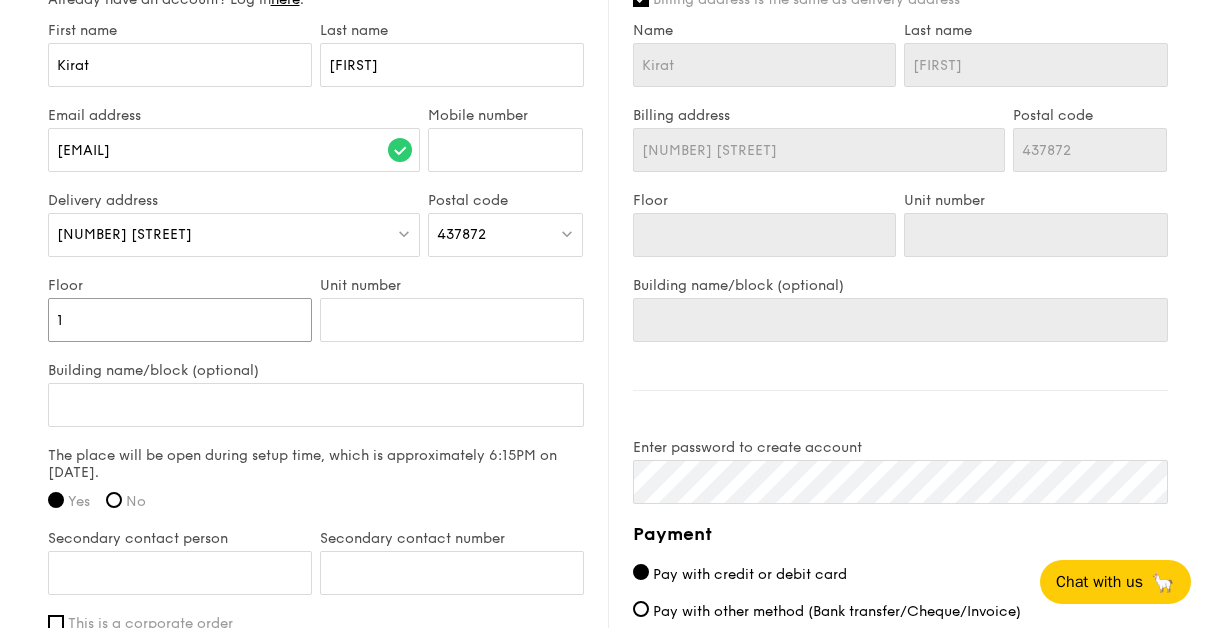 type on "1" 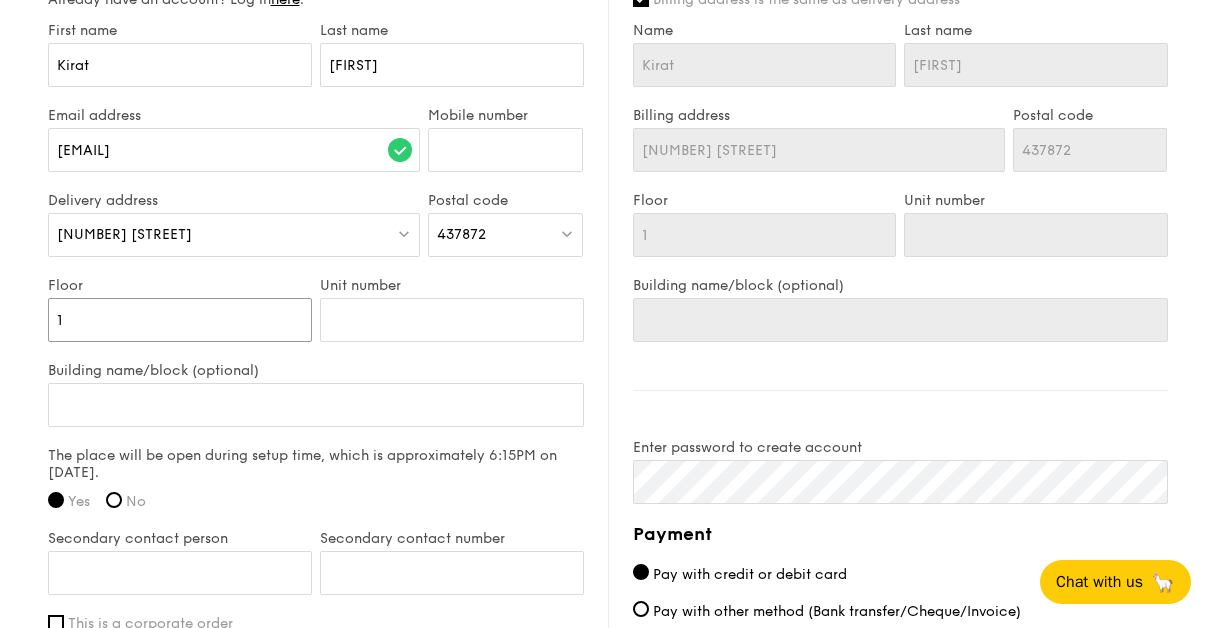 type on "14" 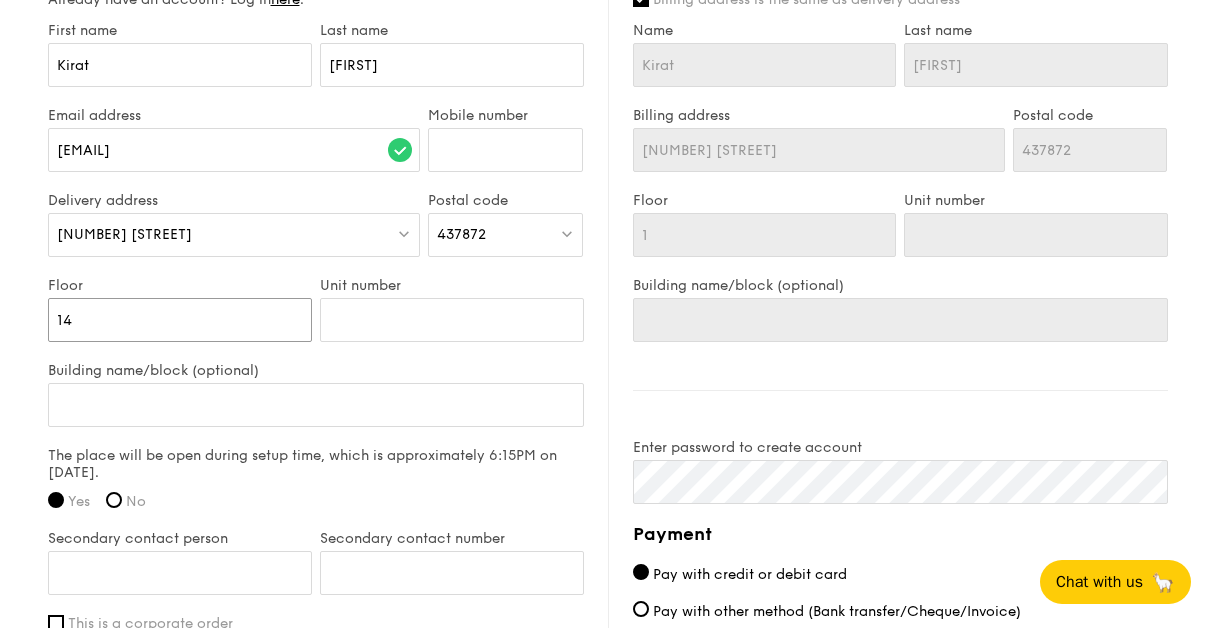 type on "14" 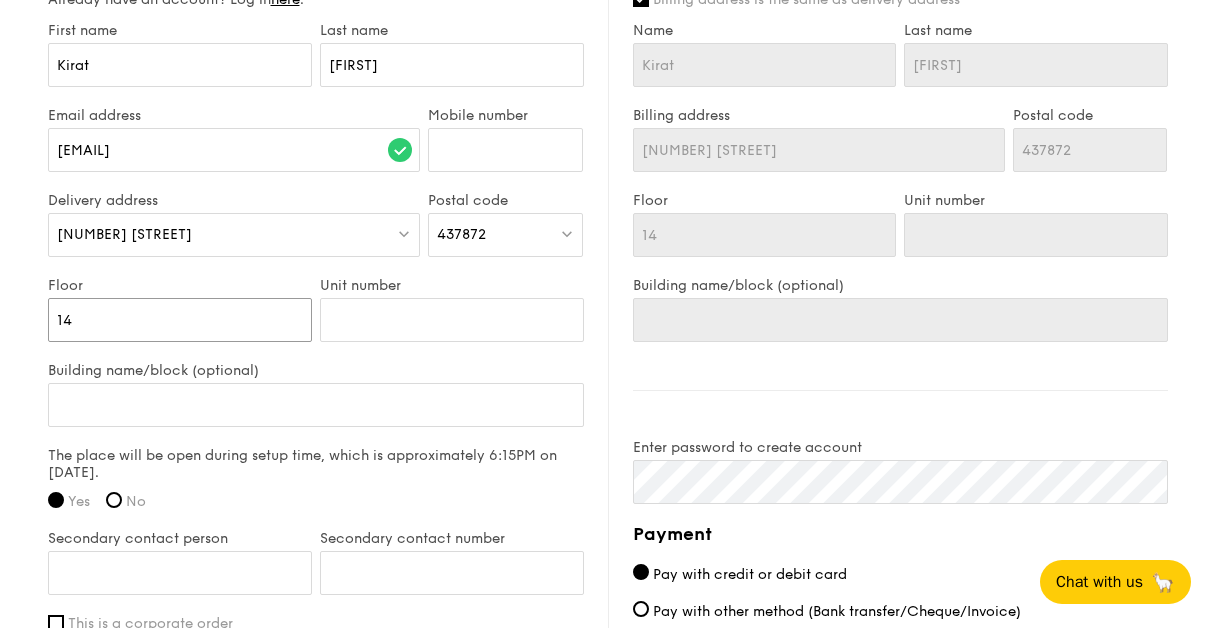 type on "14" 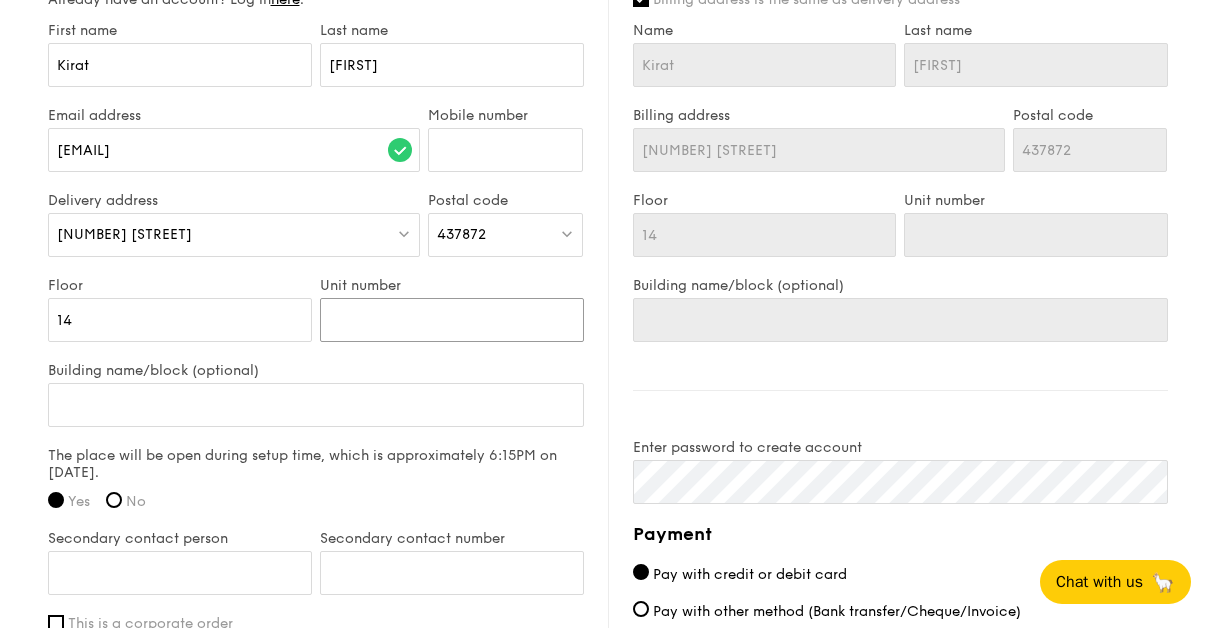 type on "4" 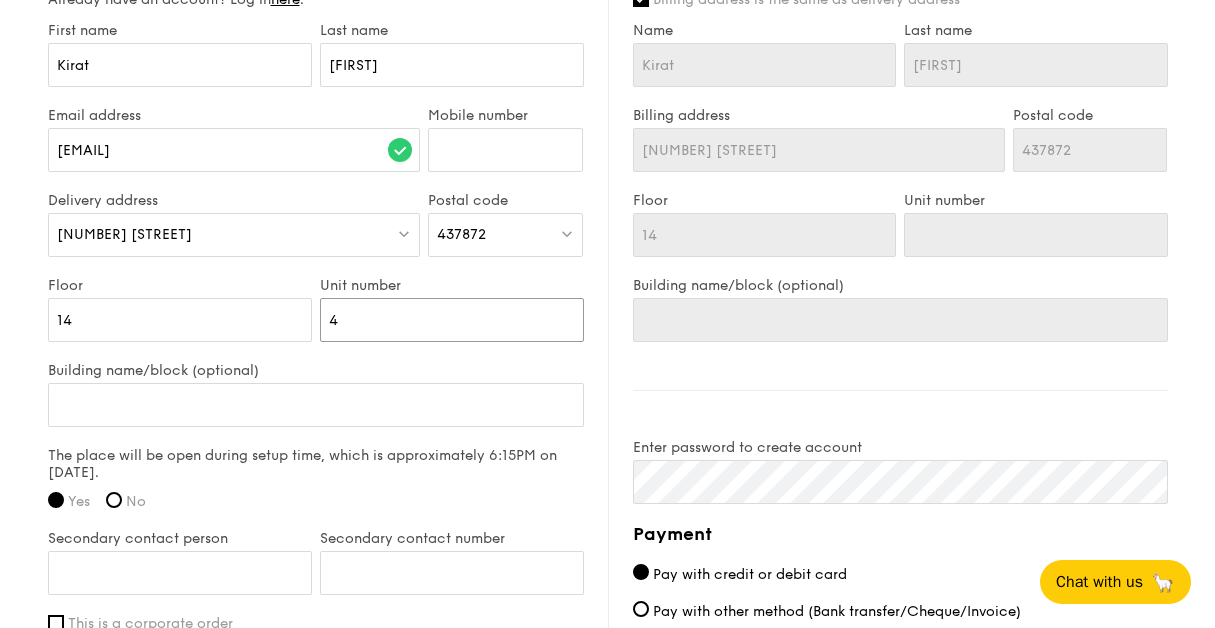 type on "4" 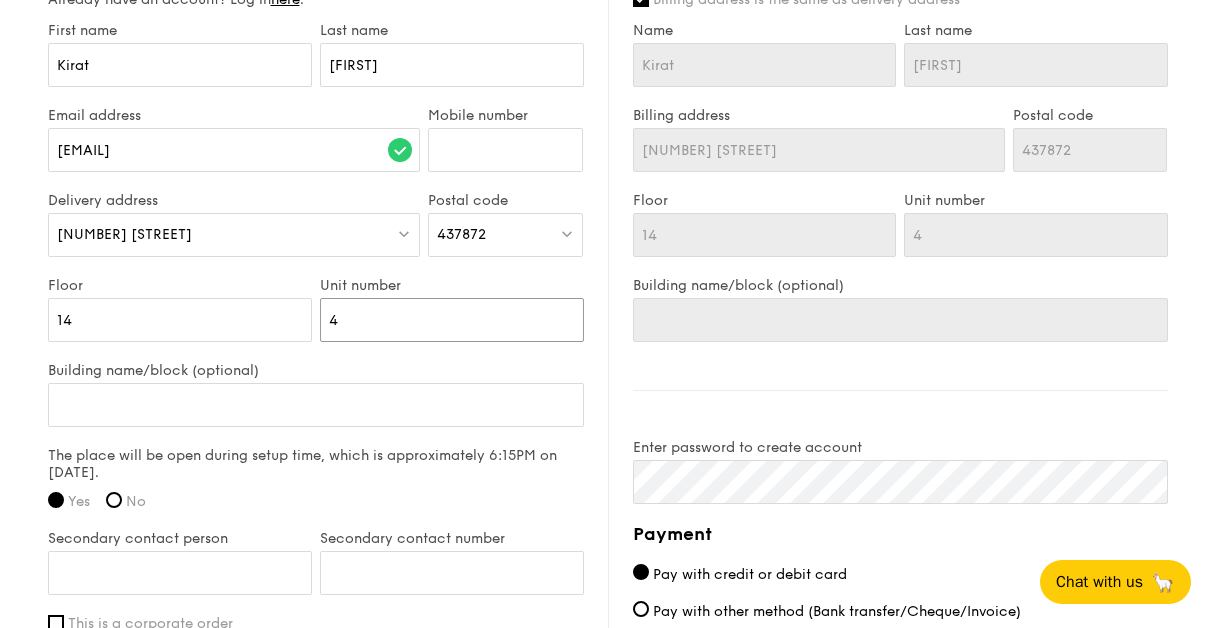 type on "48" 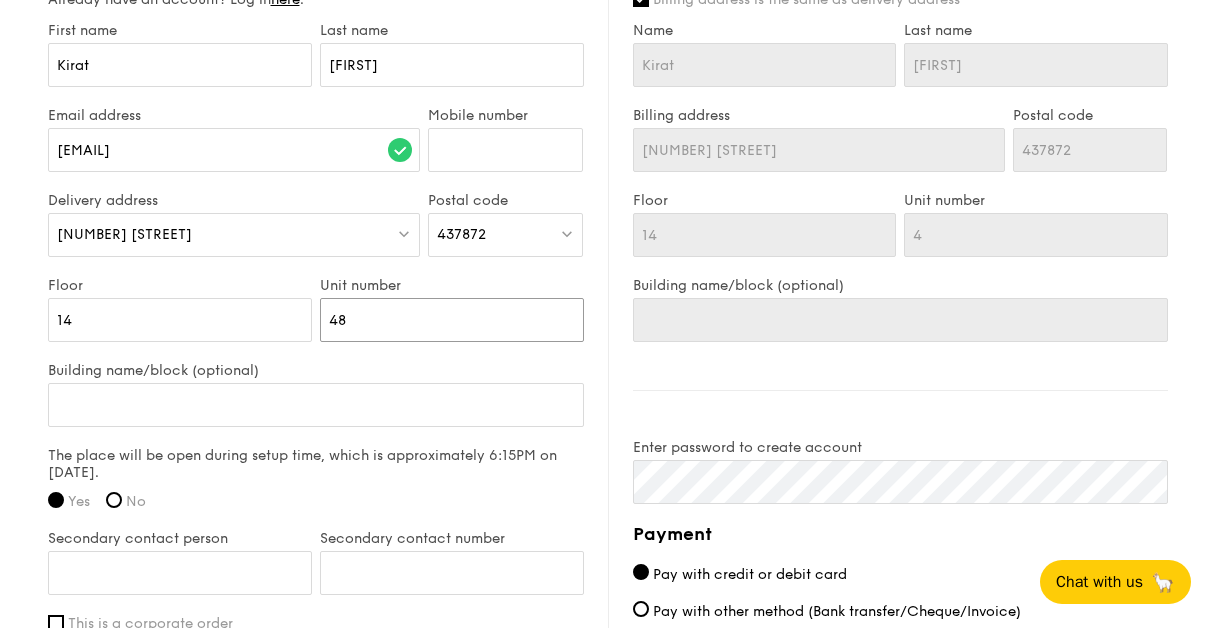 type on "48" 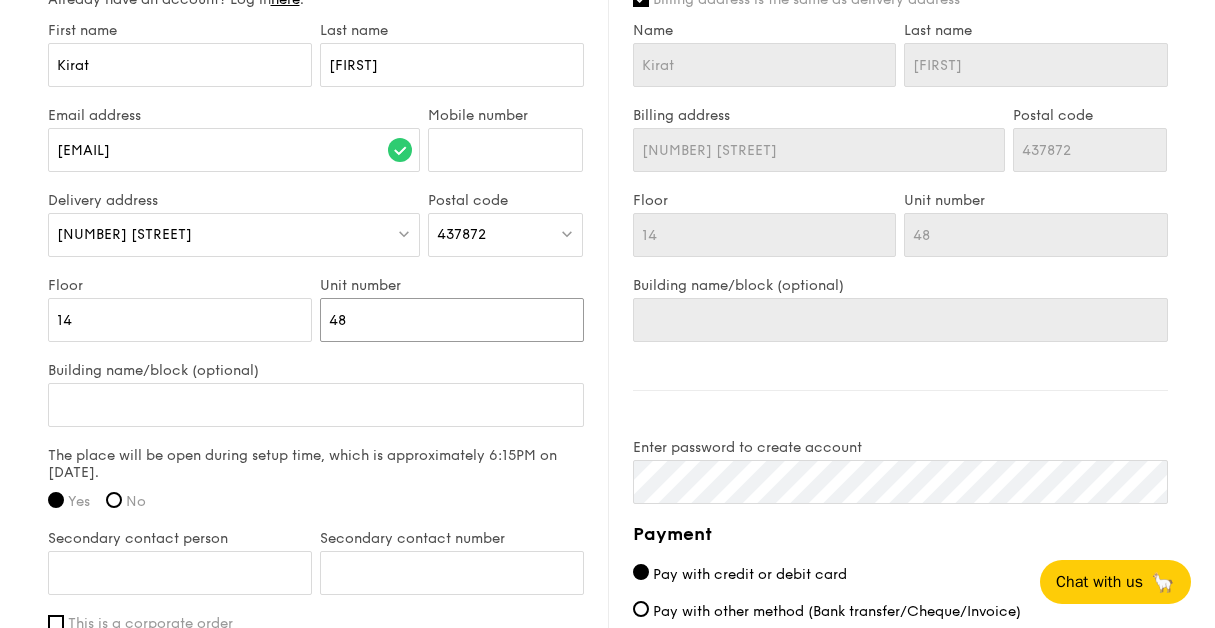 type on "4" 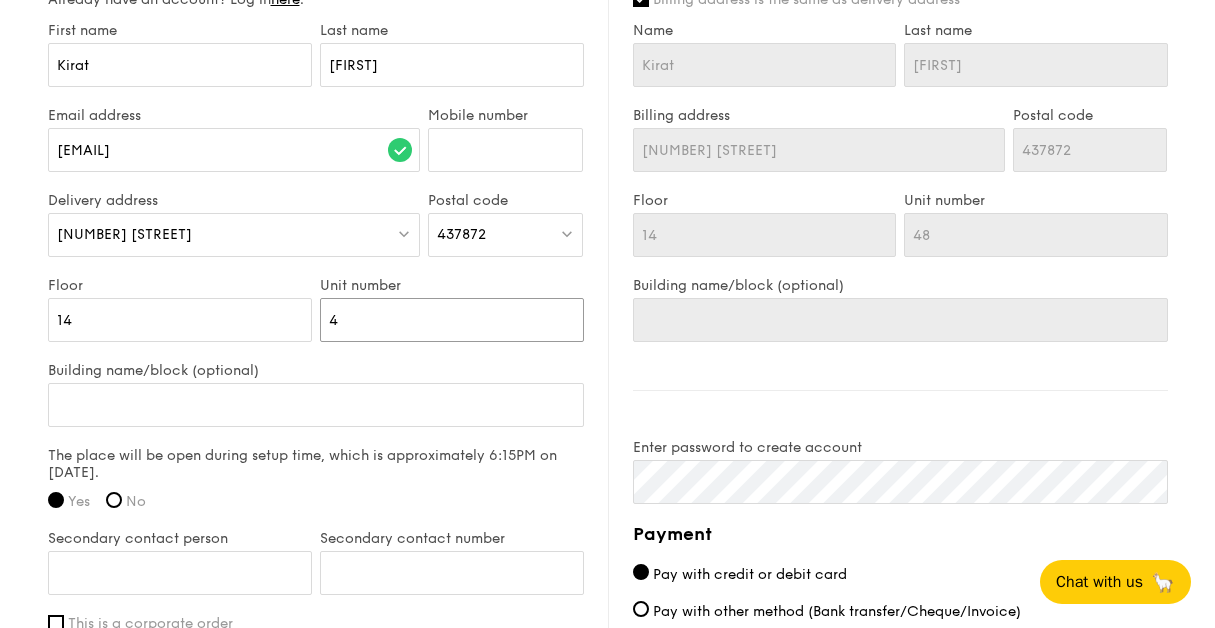 type on "4" 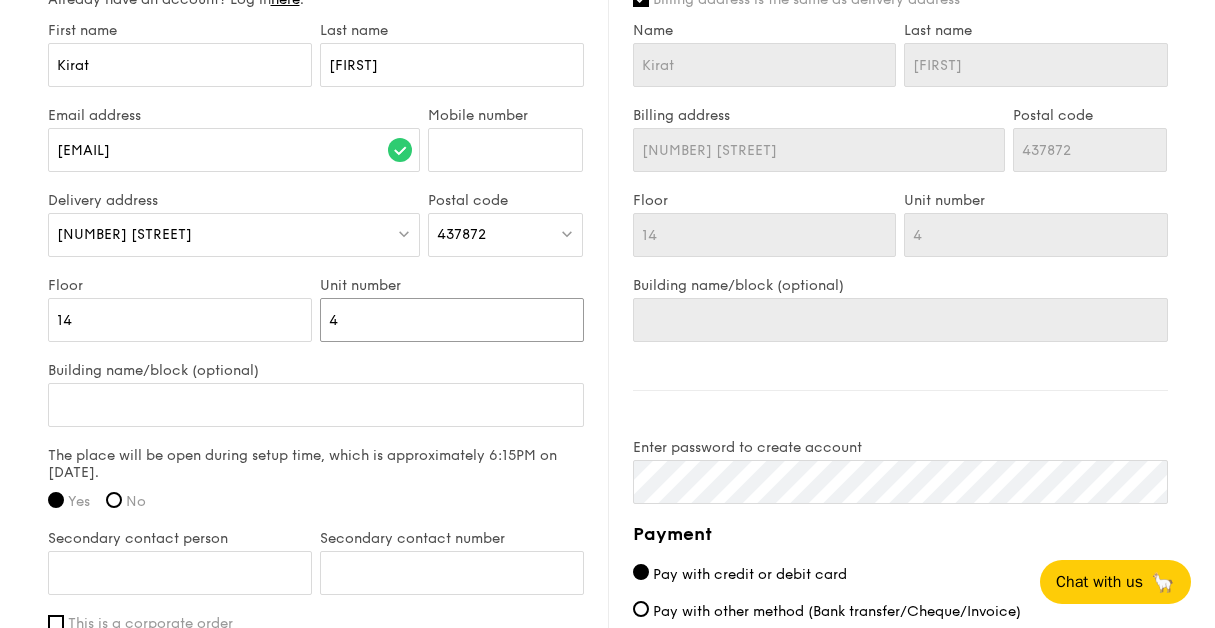 type on "[NUMBER]" 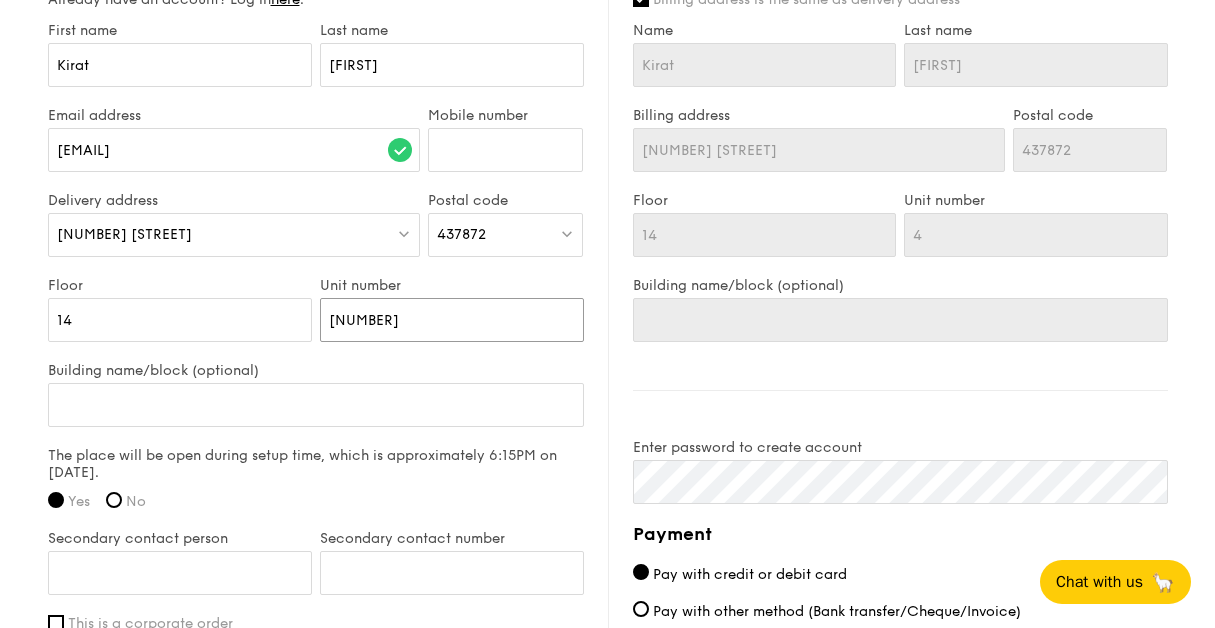 type on "[NUMBER]" 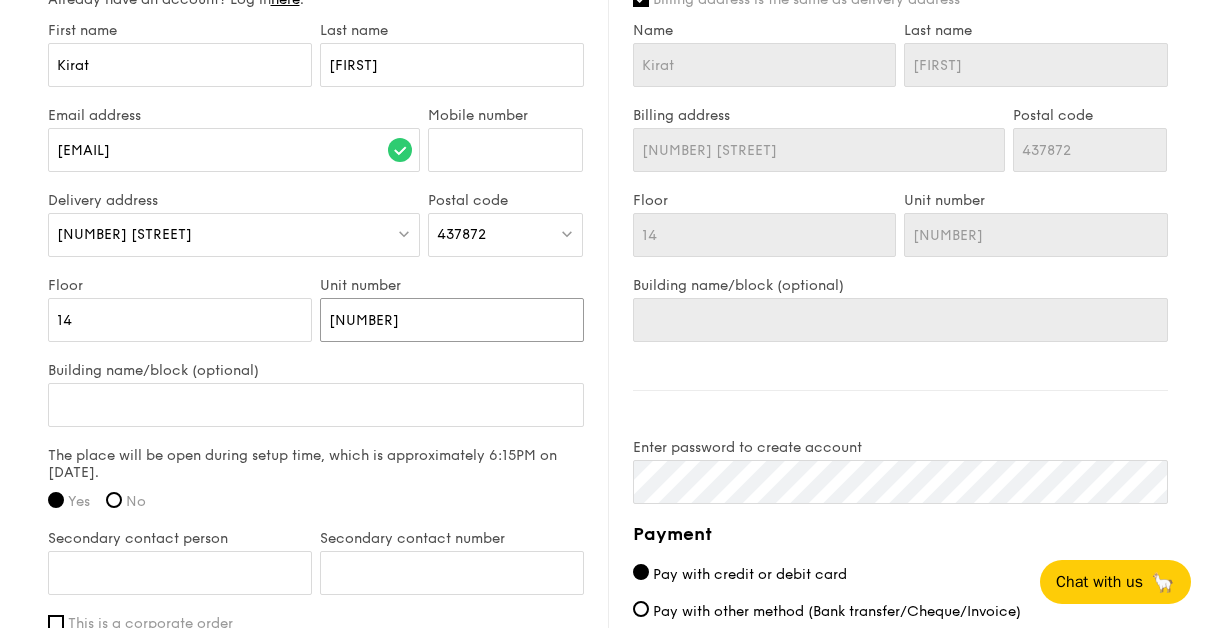 type on "4" 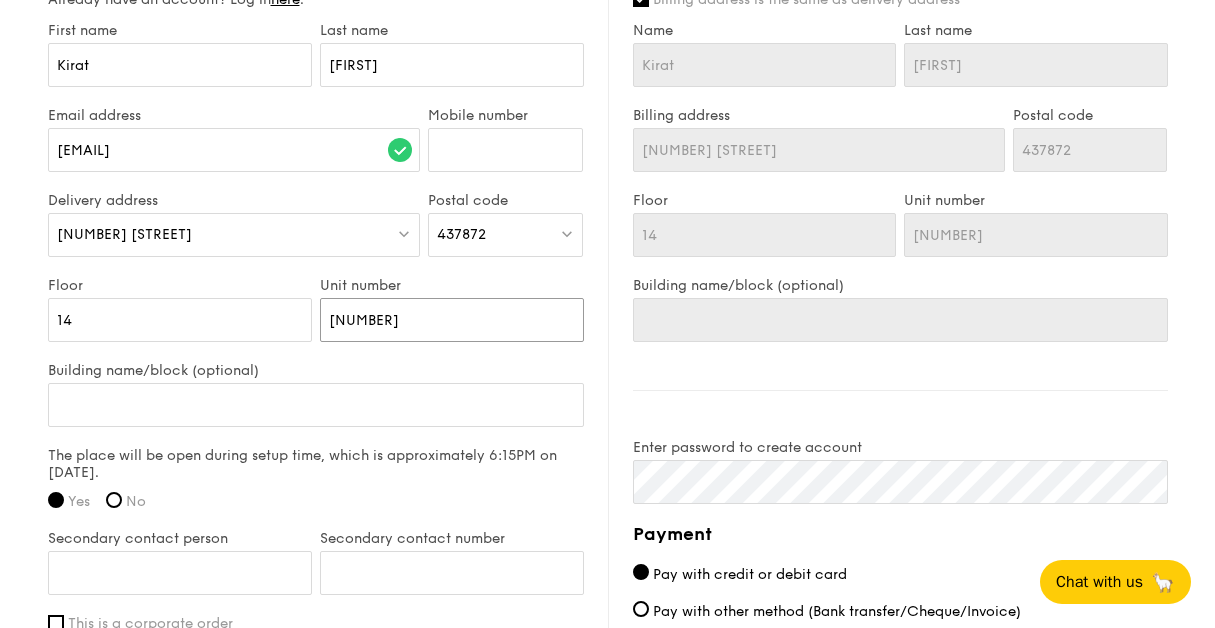 type on "4" 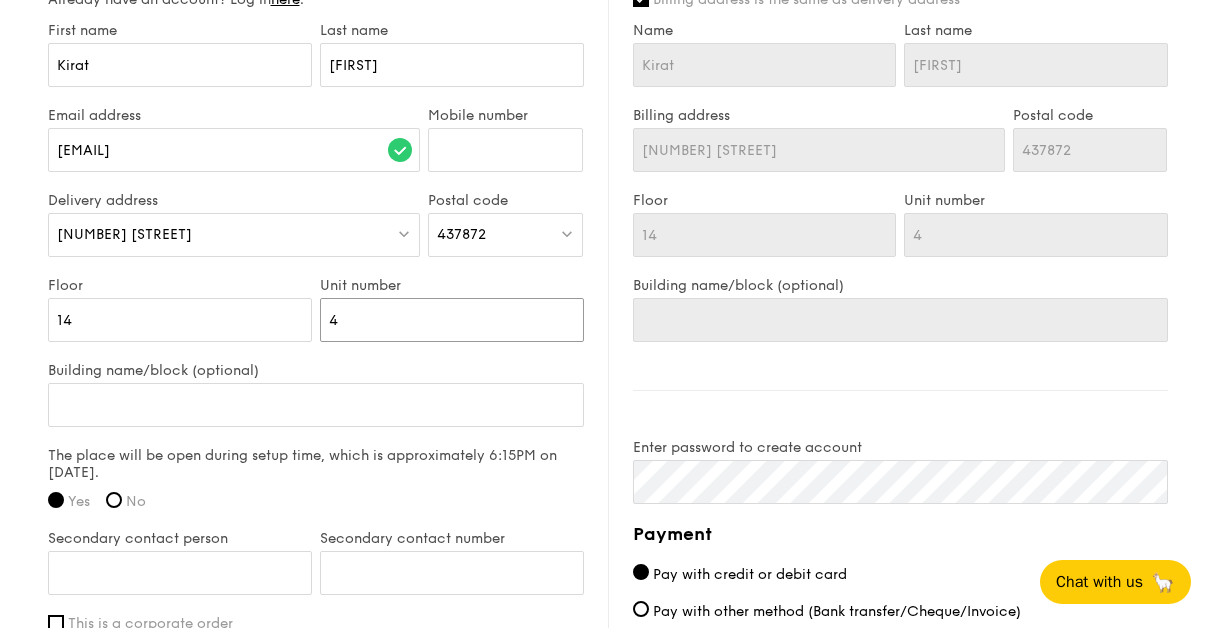 type on "48" 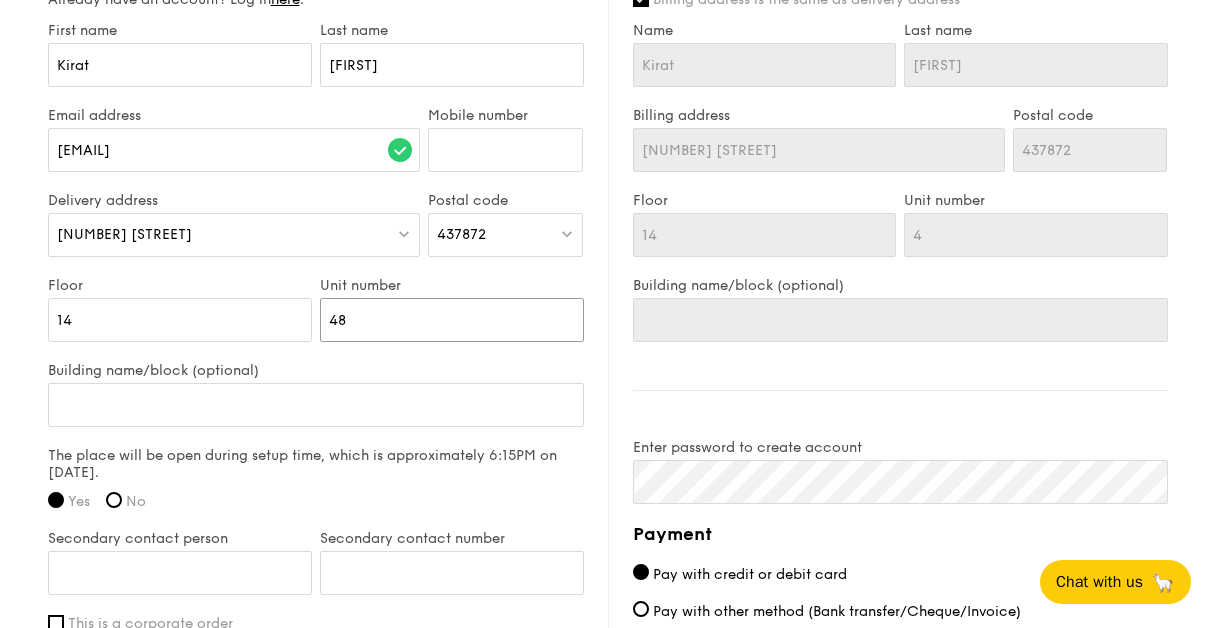 type on "48" 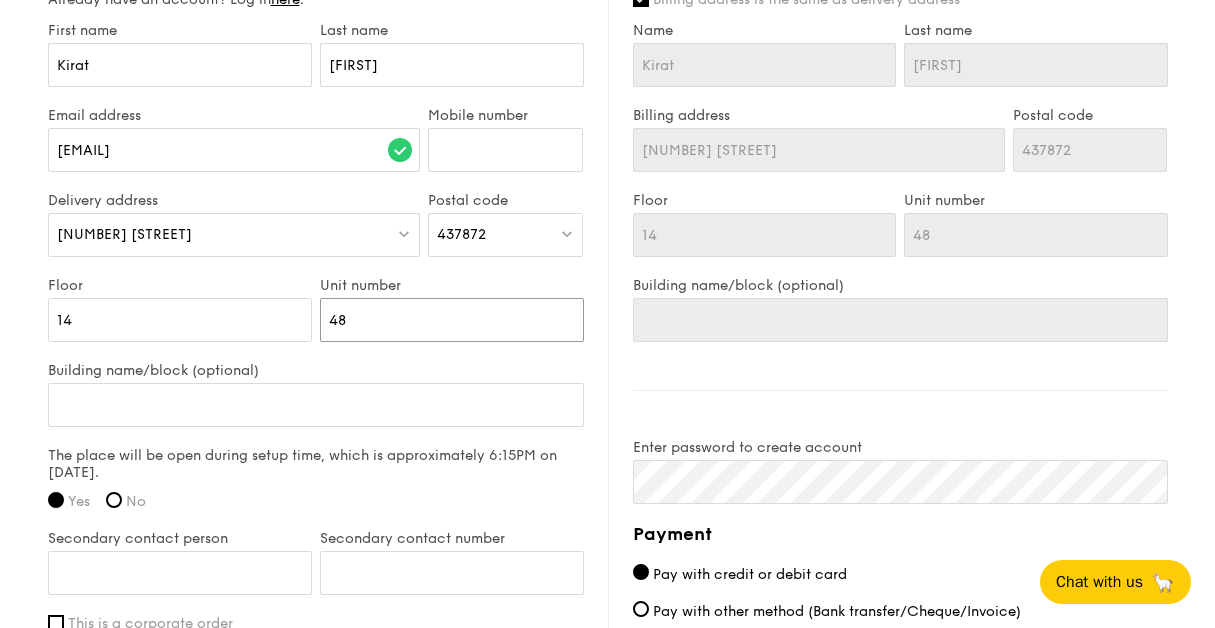 type on "48" 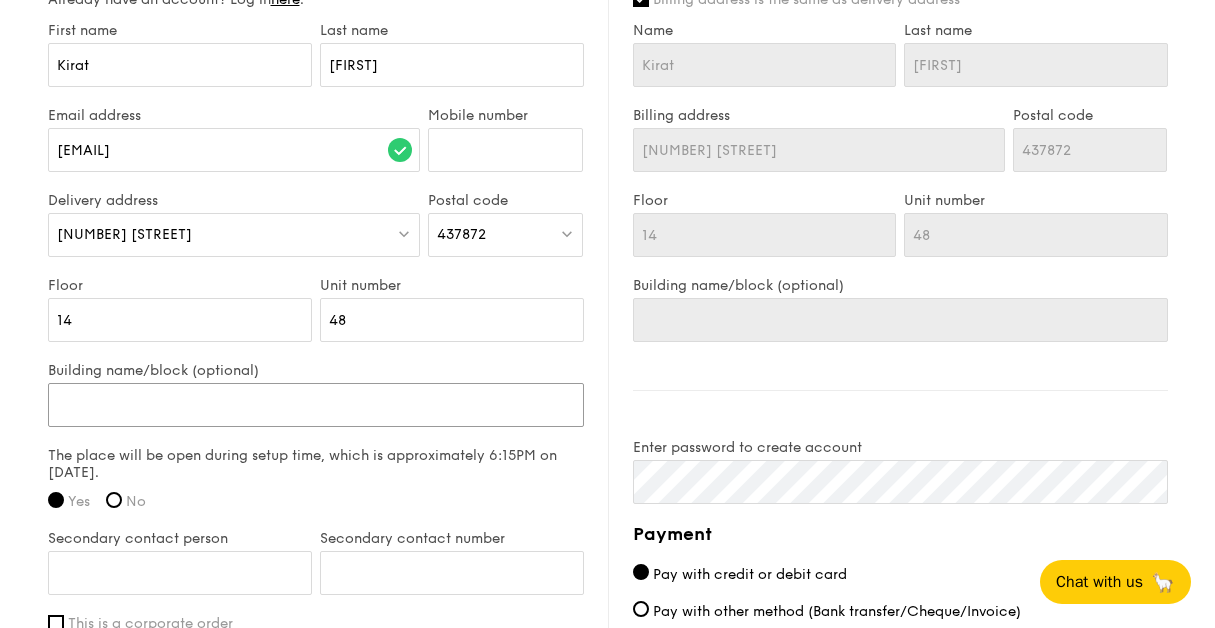 click on "Building name/block (optional)" at bounding box center (316, 405) 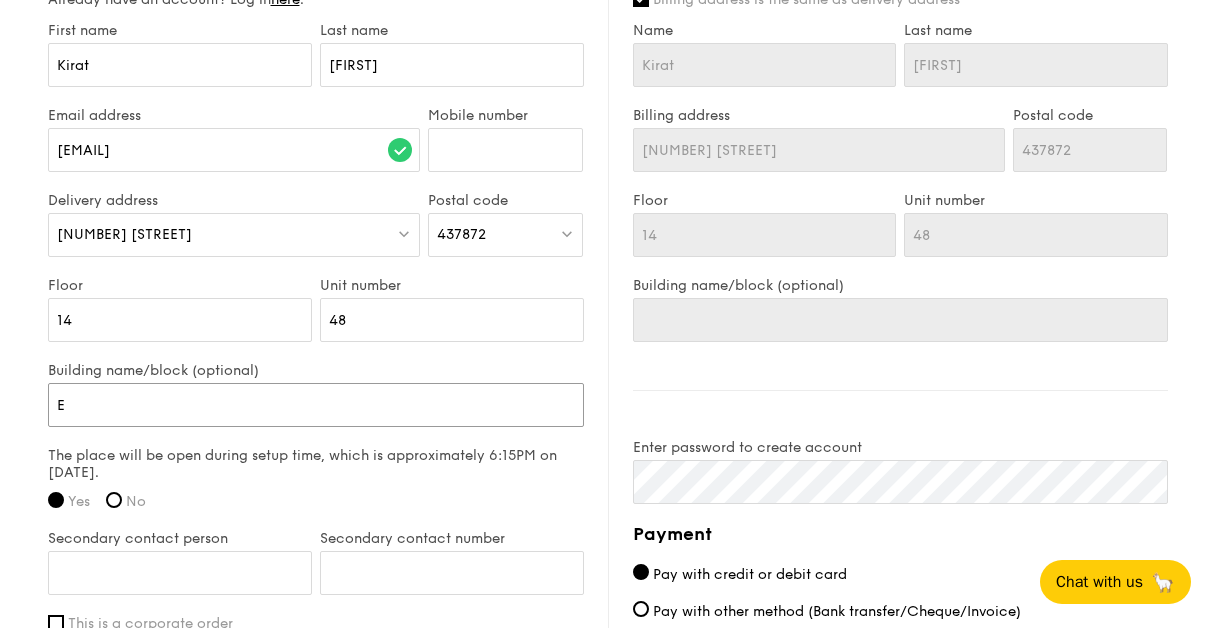 type on "E" 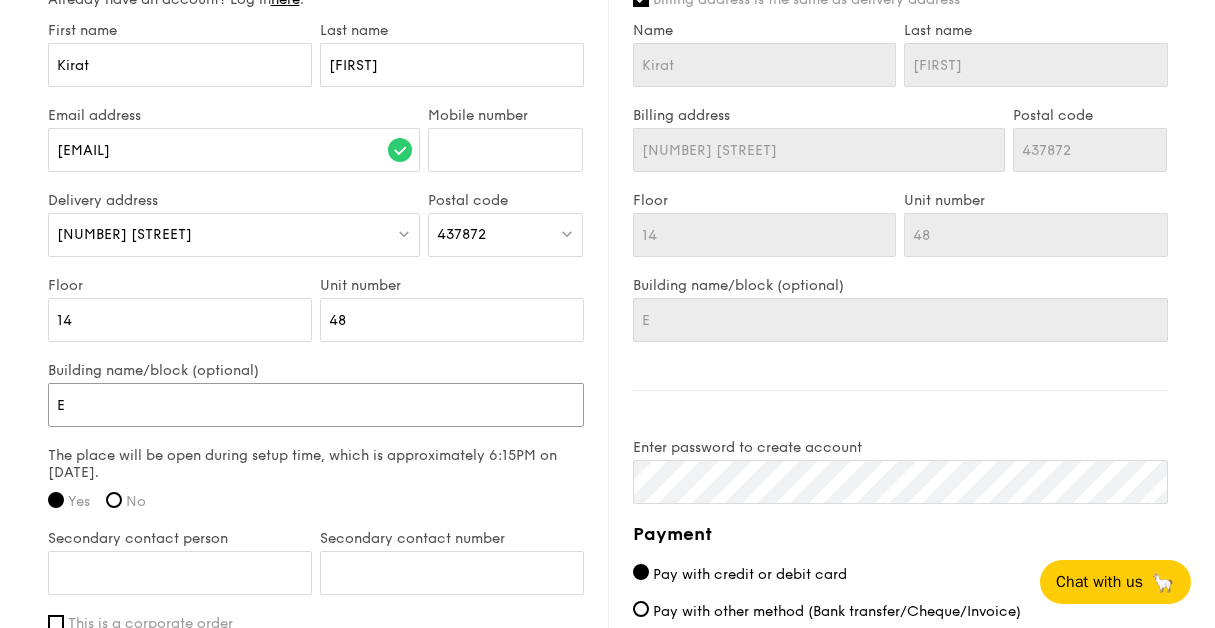 type on "Eq" 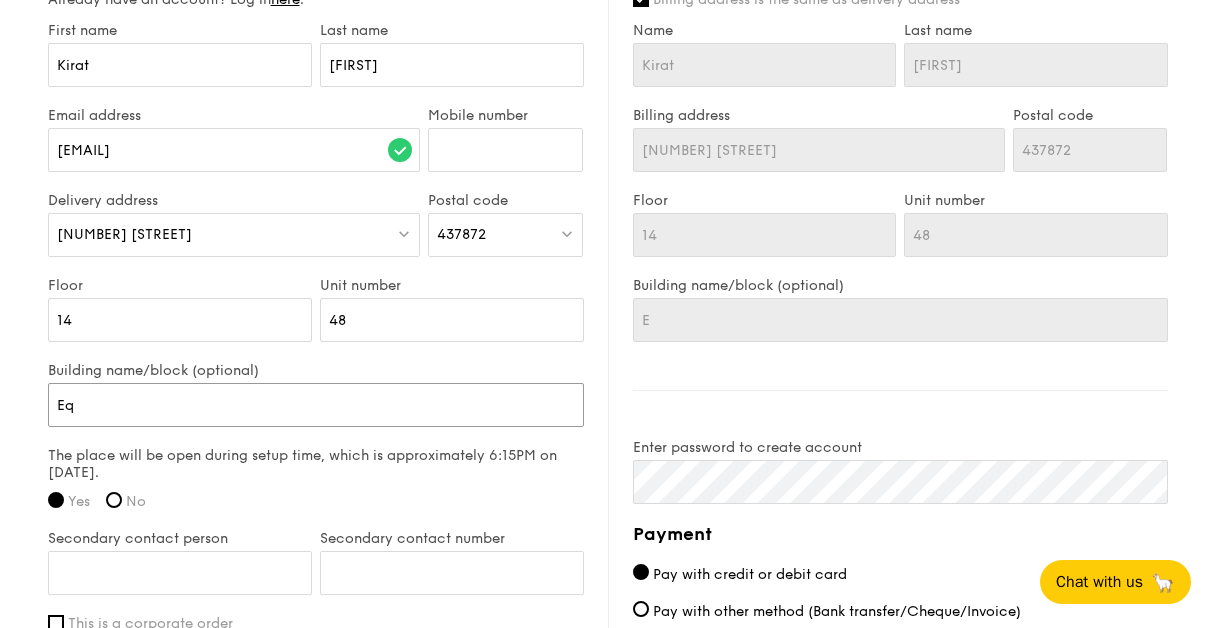type on "Eq" 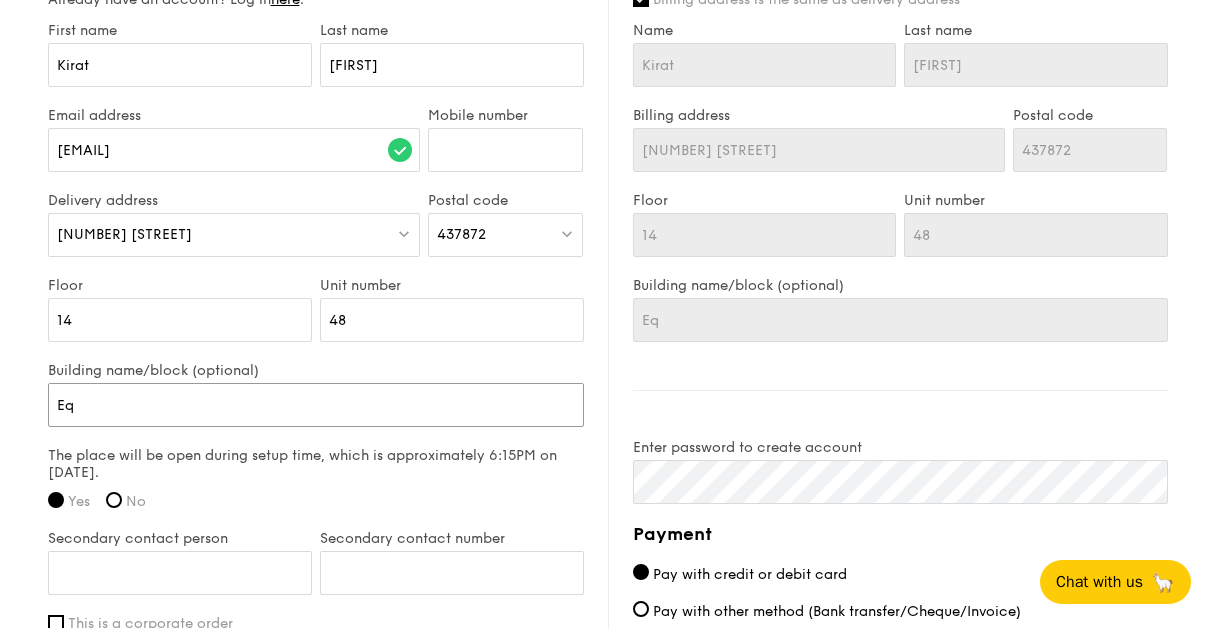 type on "Equ" 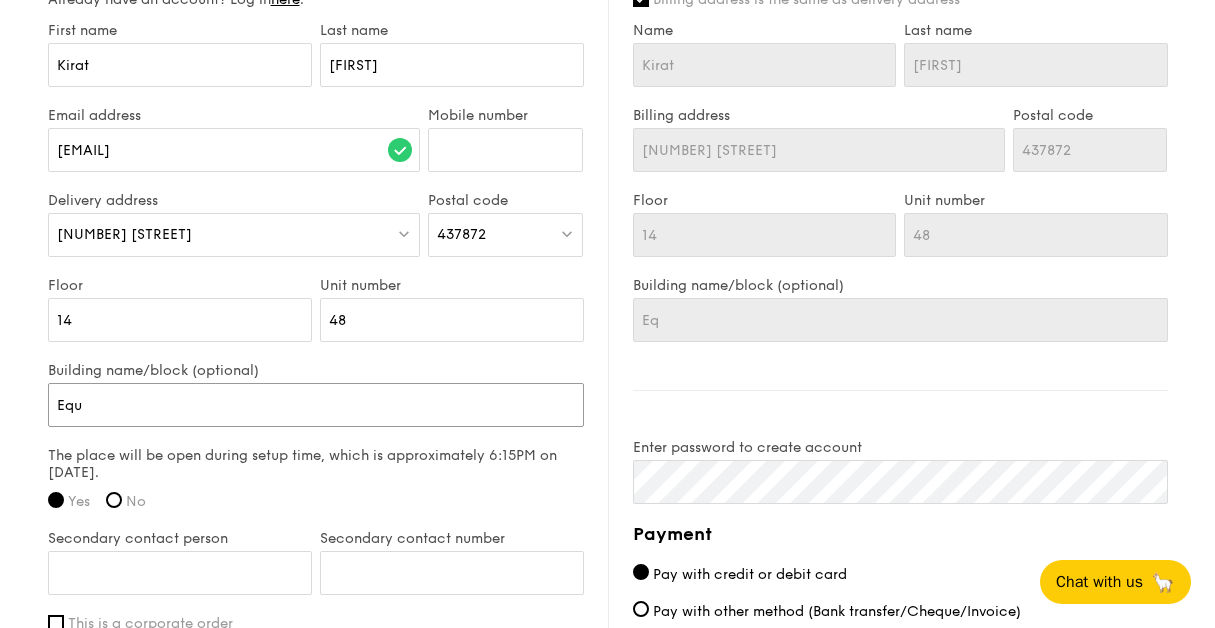 type on "Equ" 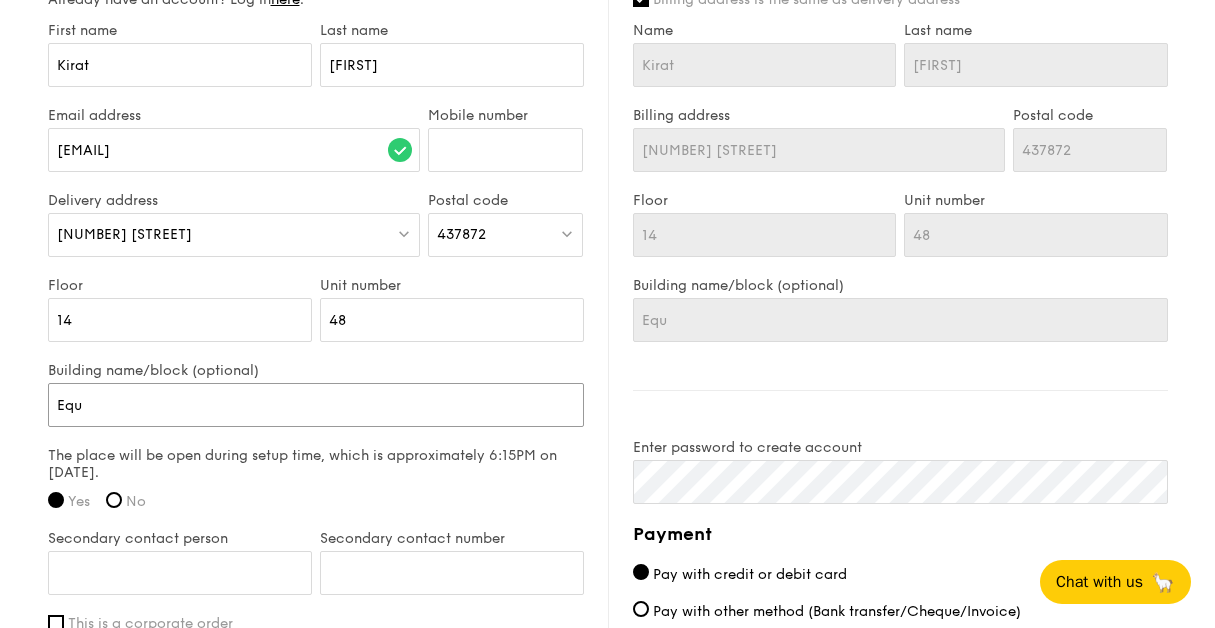 type on "[ADDRESS]" 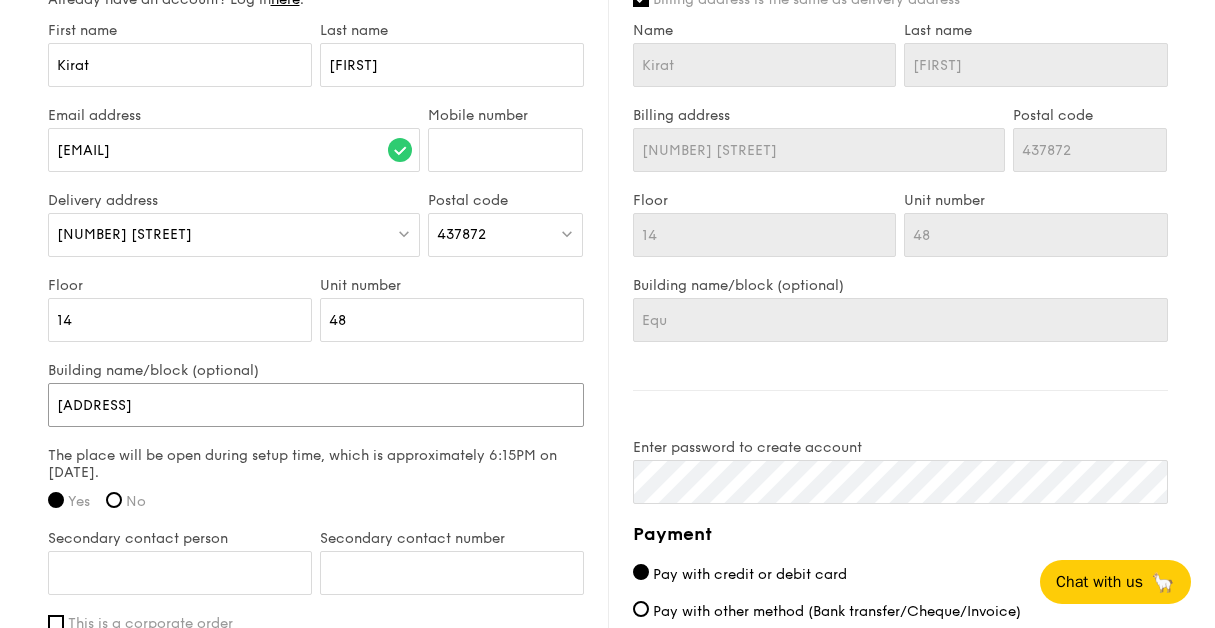type on "[ADDRESS]" 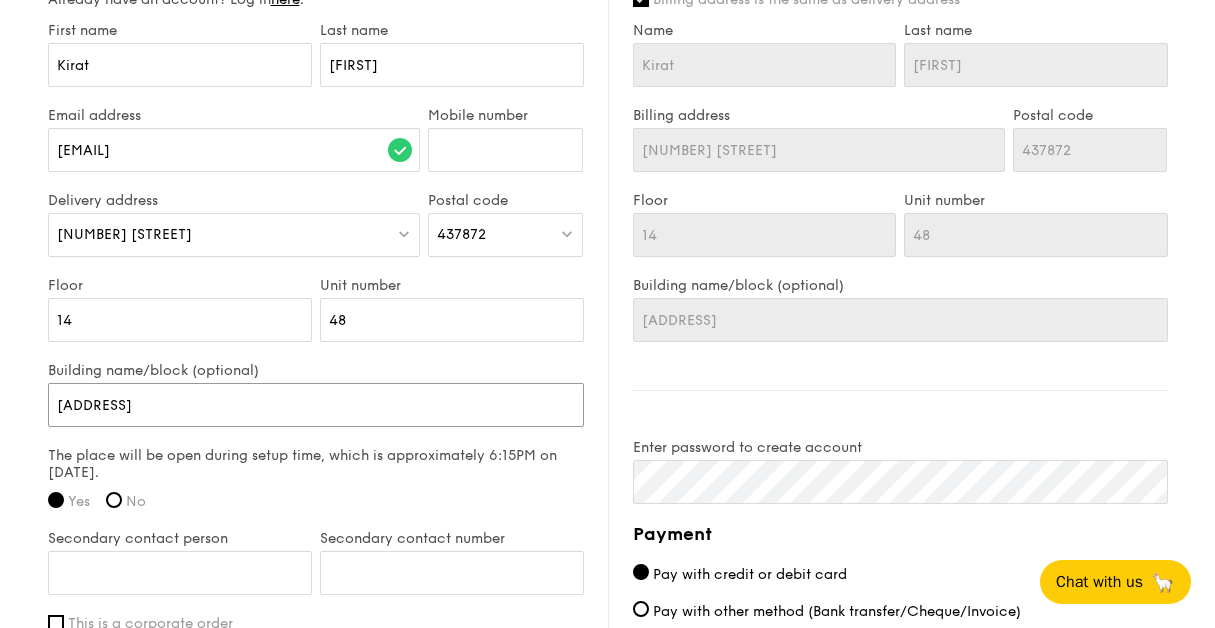 type on "Equat" 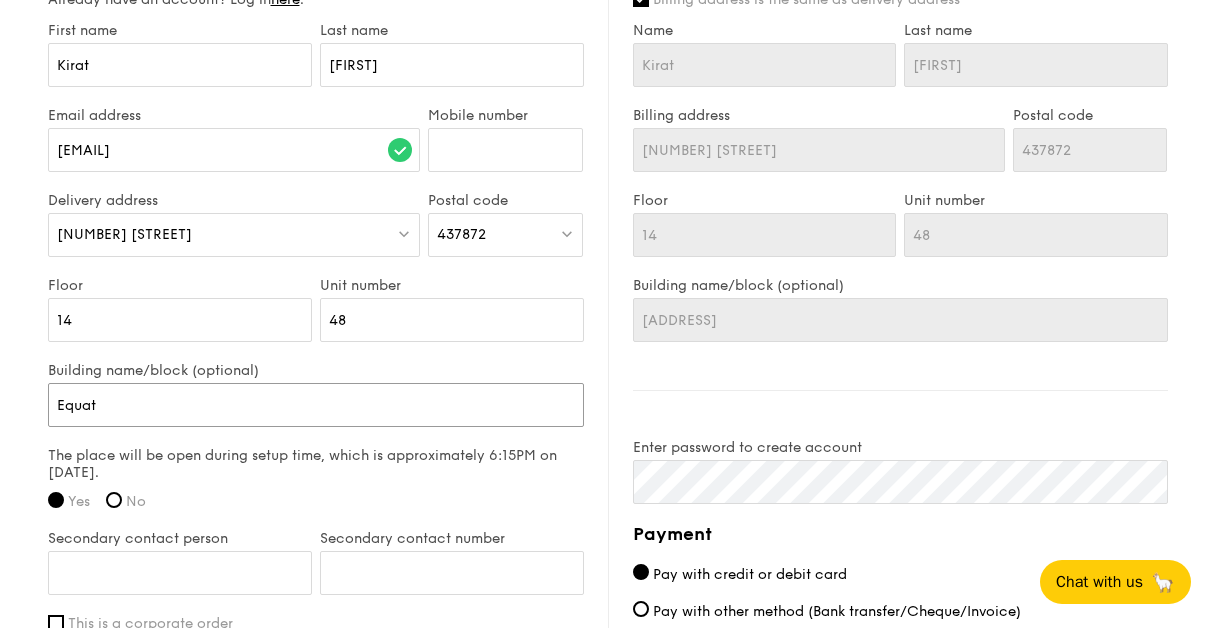 type on "Equat" 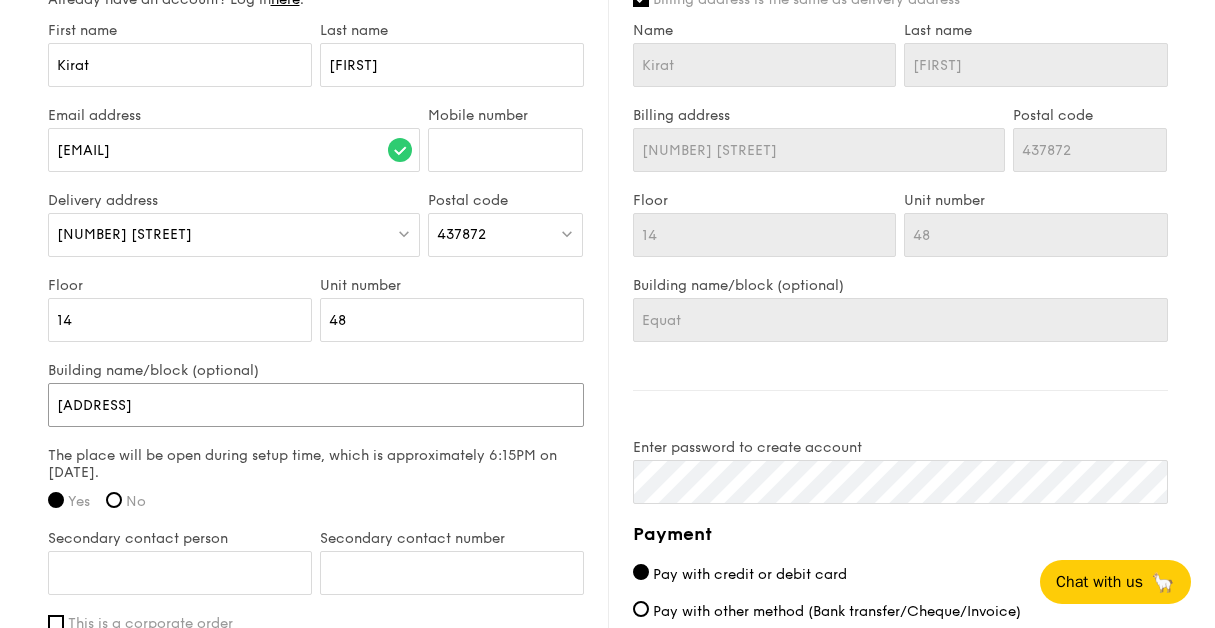 type on "[ADDRESS]" 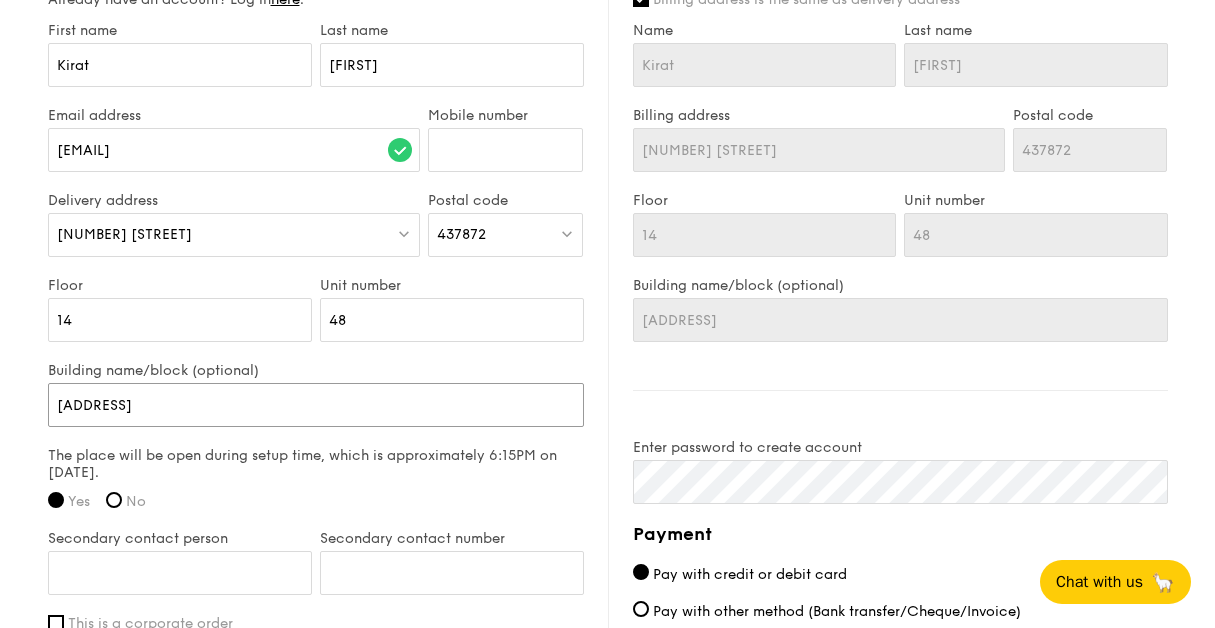 type on "Equatori" 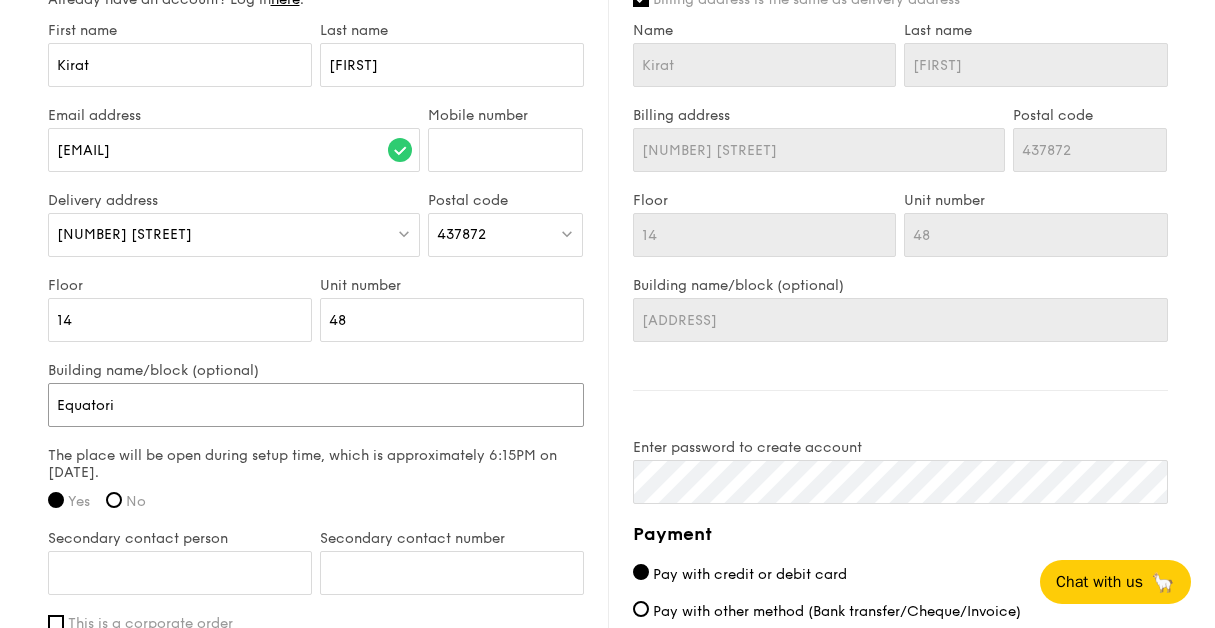 type on "Equatori" 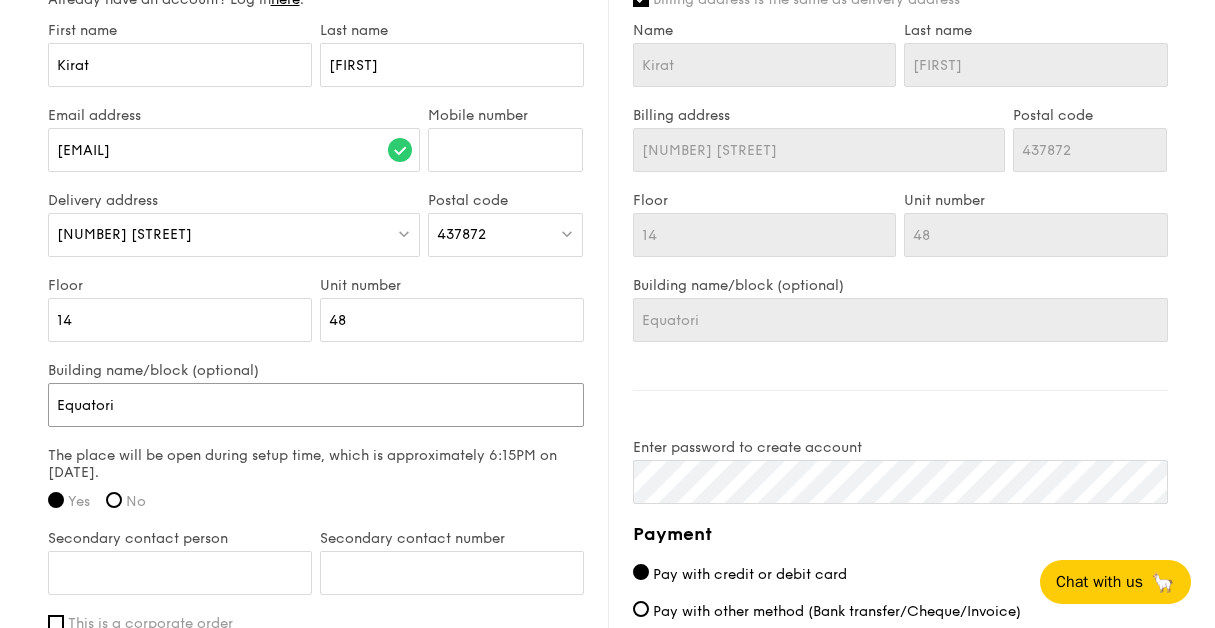type on "Equatoria" 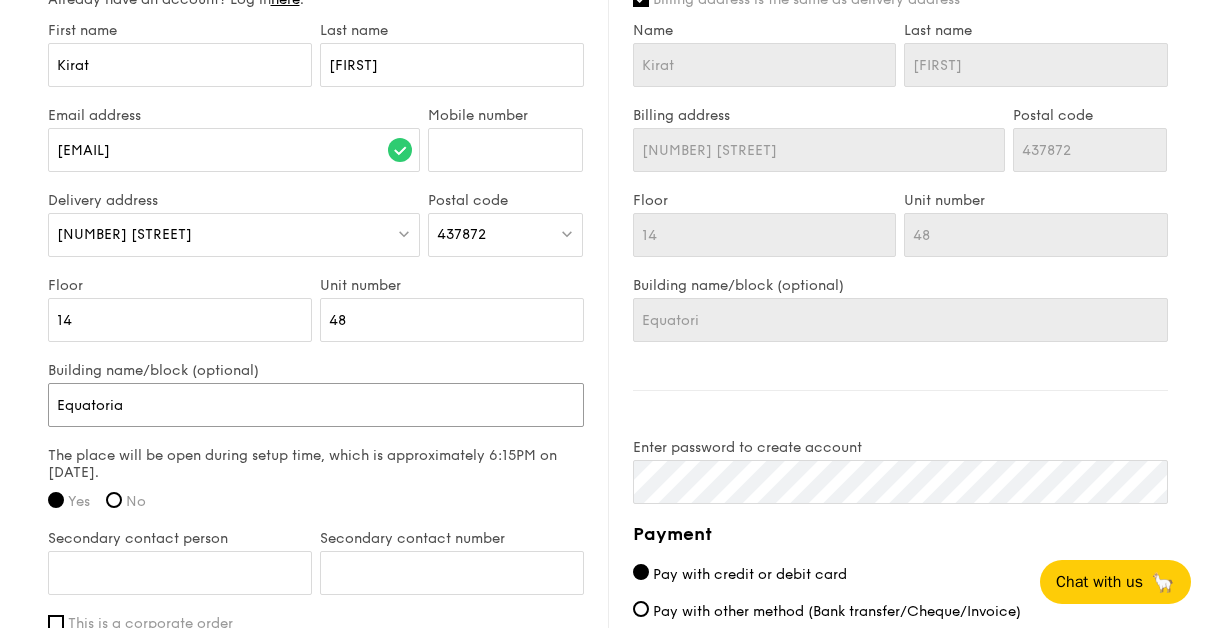 type on "Equatoria" 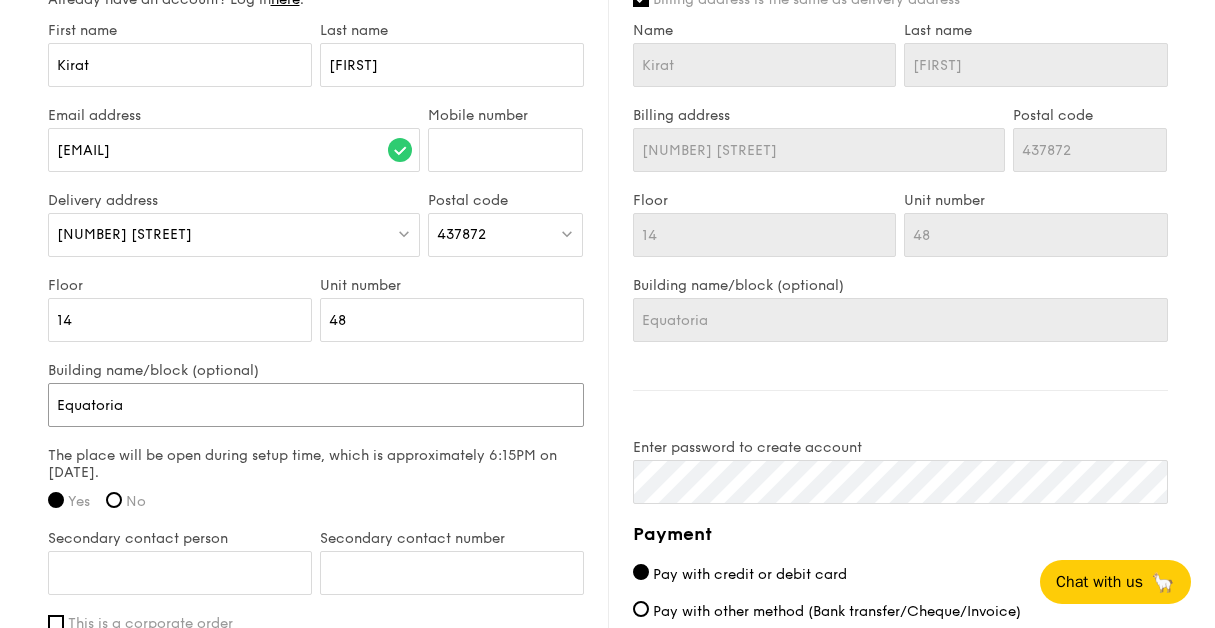 type on "Equatorial" 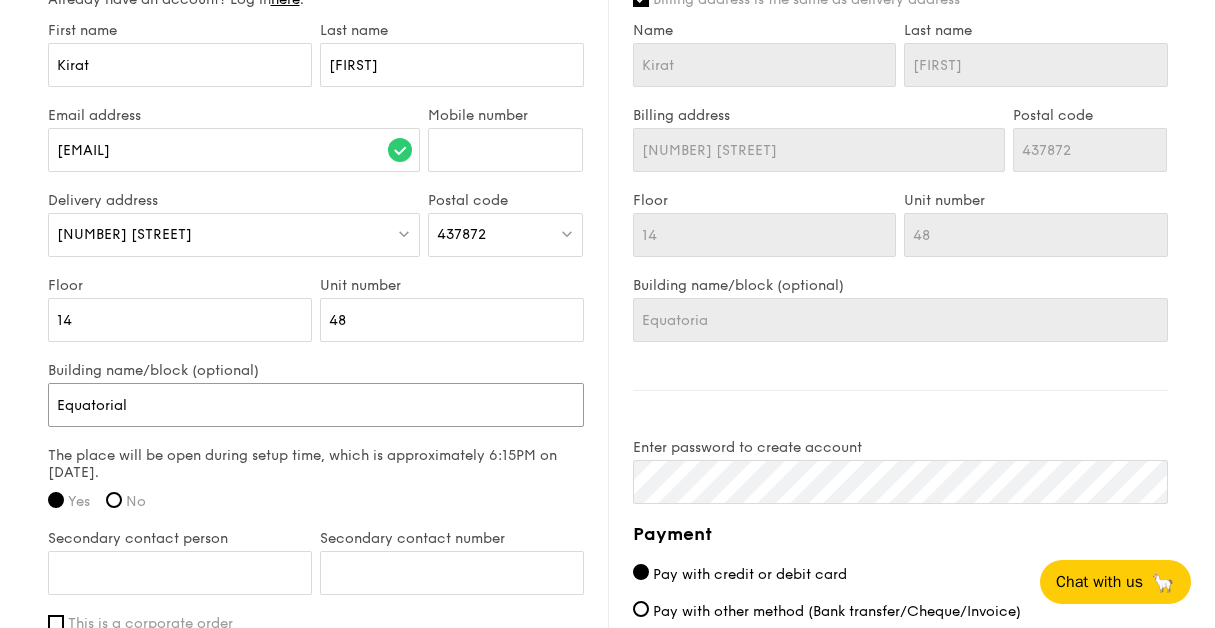 type on "Equatorial" 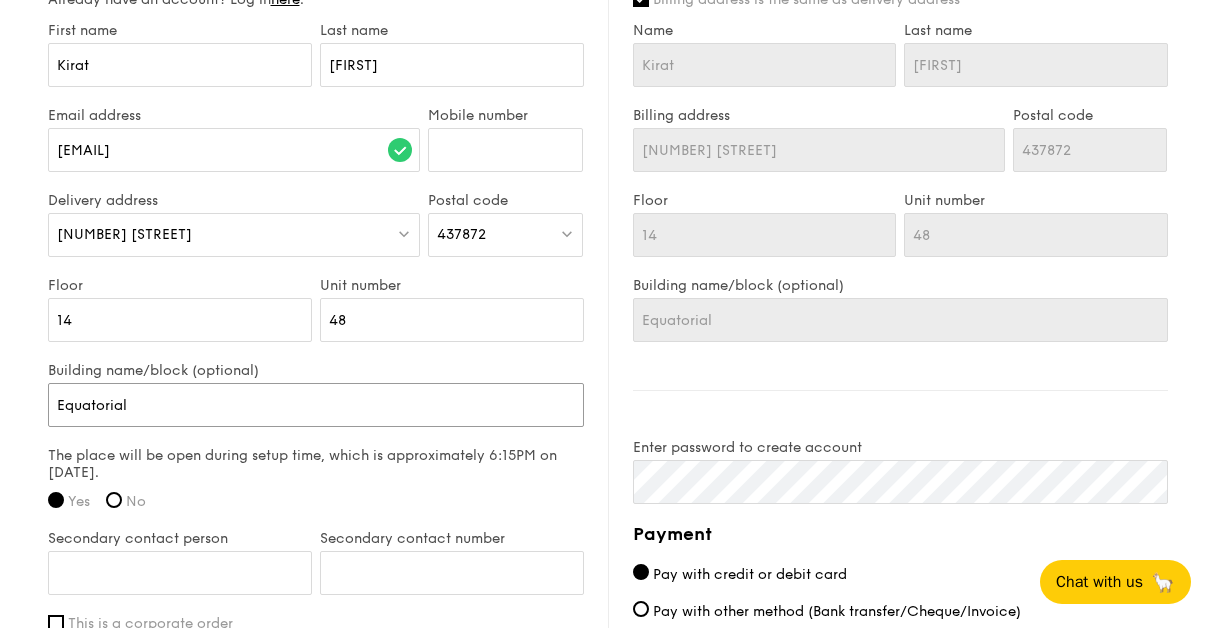 type on "Equatorial" 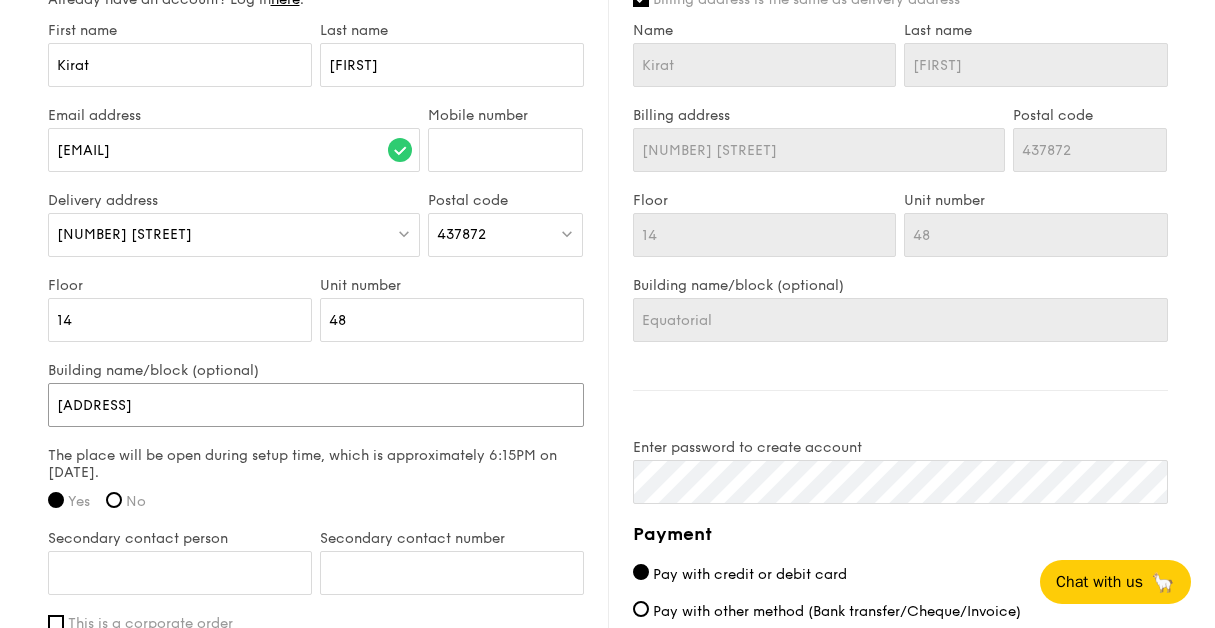 type on "[ADDRESS]" 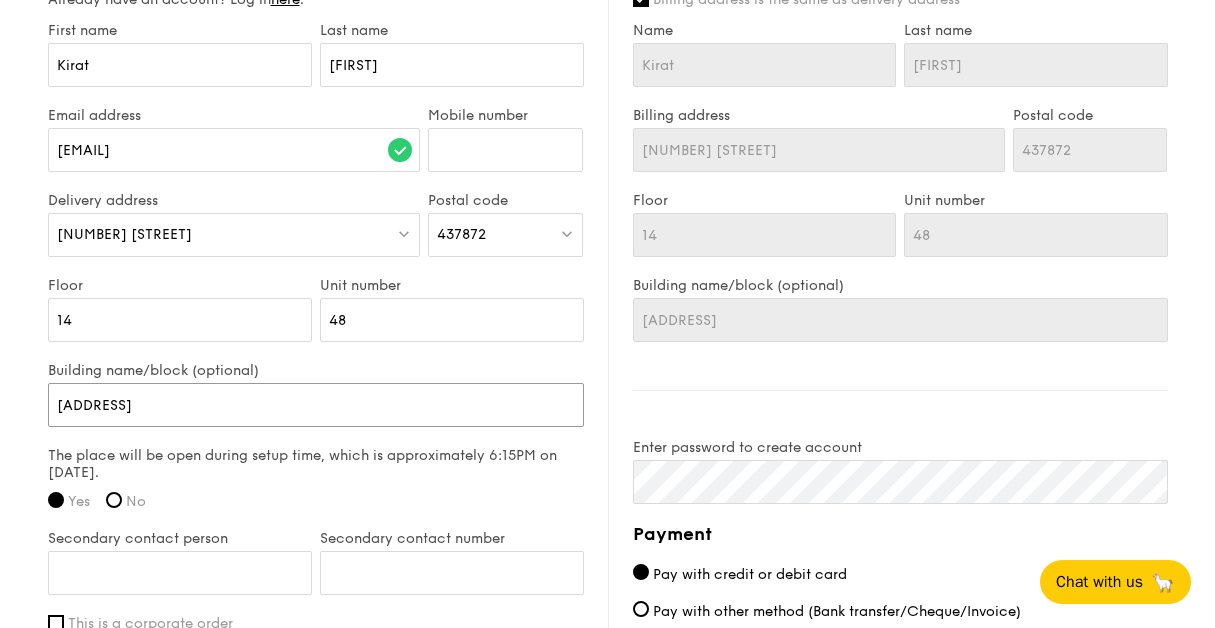 type on "Equatorial Apa" 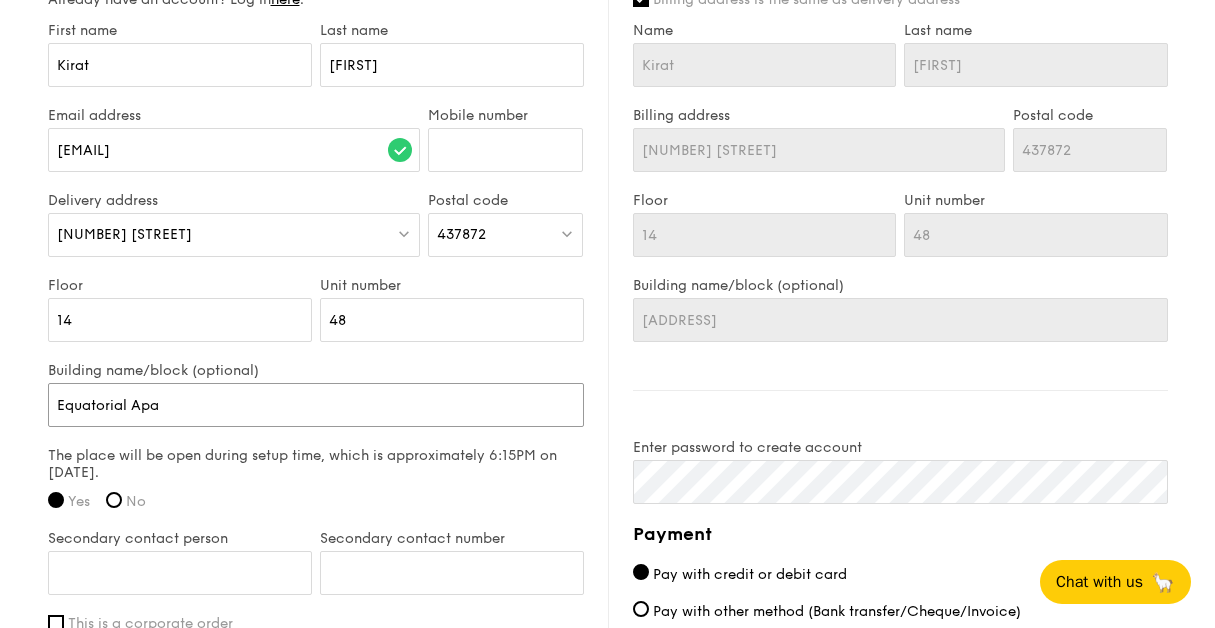 type on "Equatorial Apa" 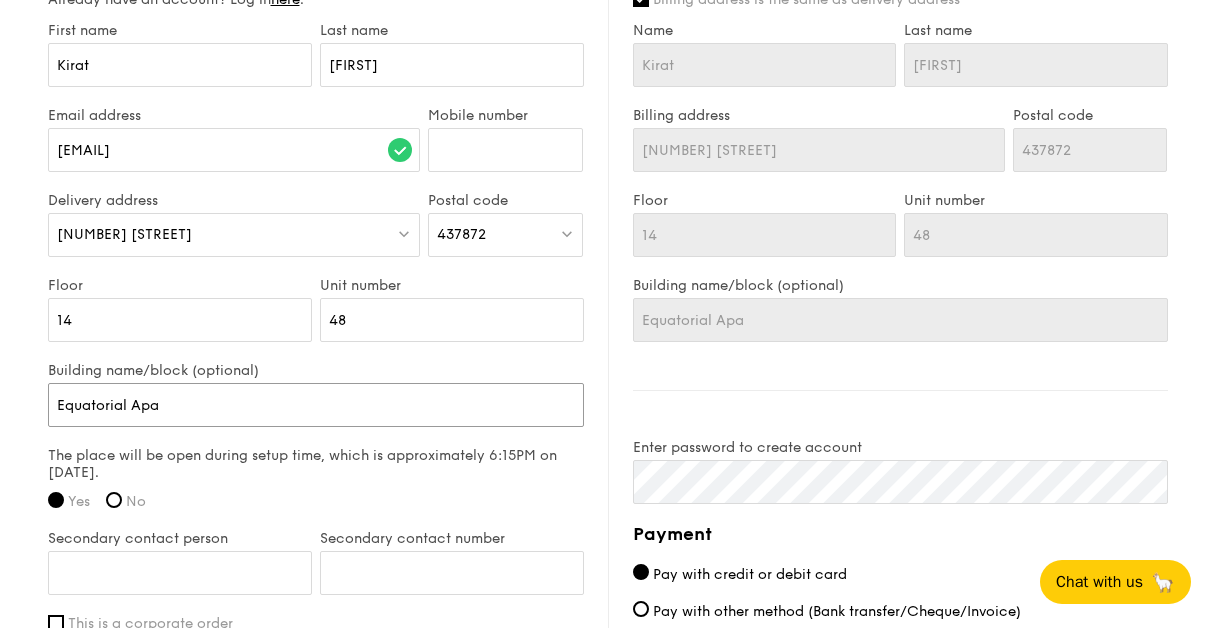 type on "Equatorial Apar" 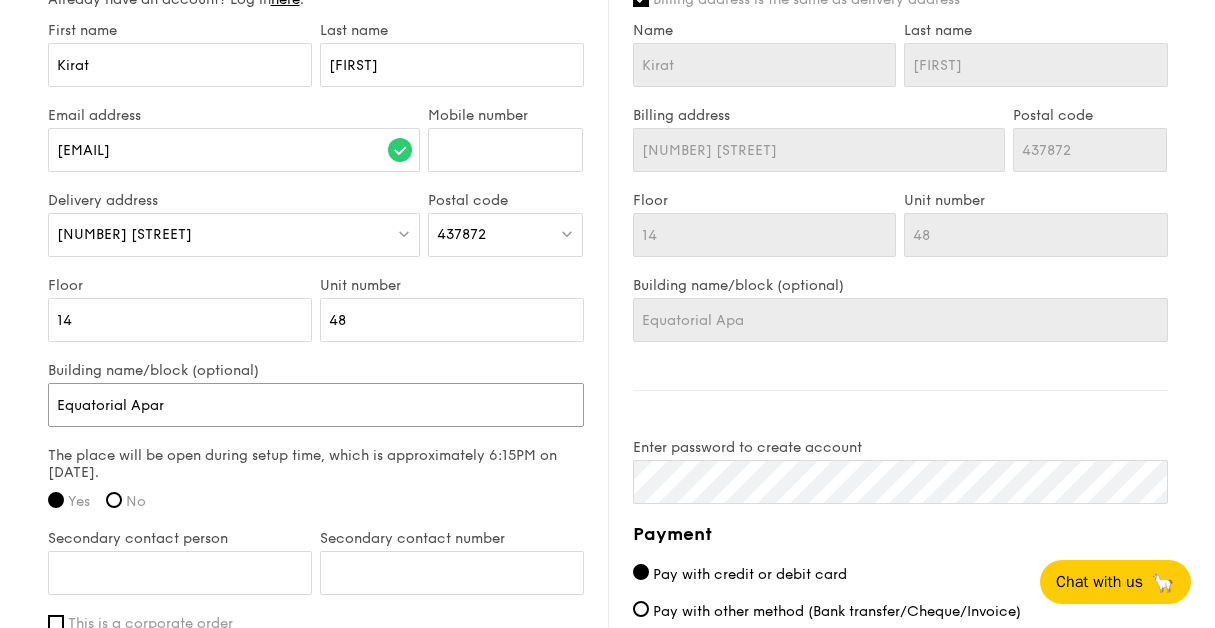 type on "Equatorial Apar" 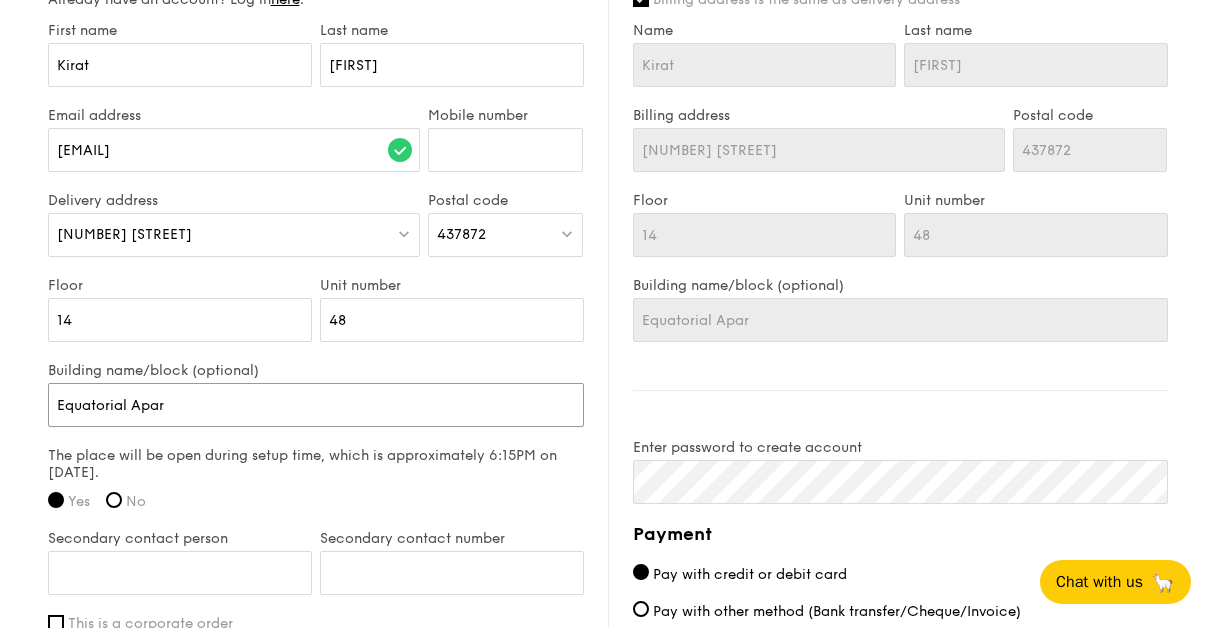 type on "[ADDRESS]" 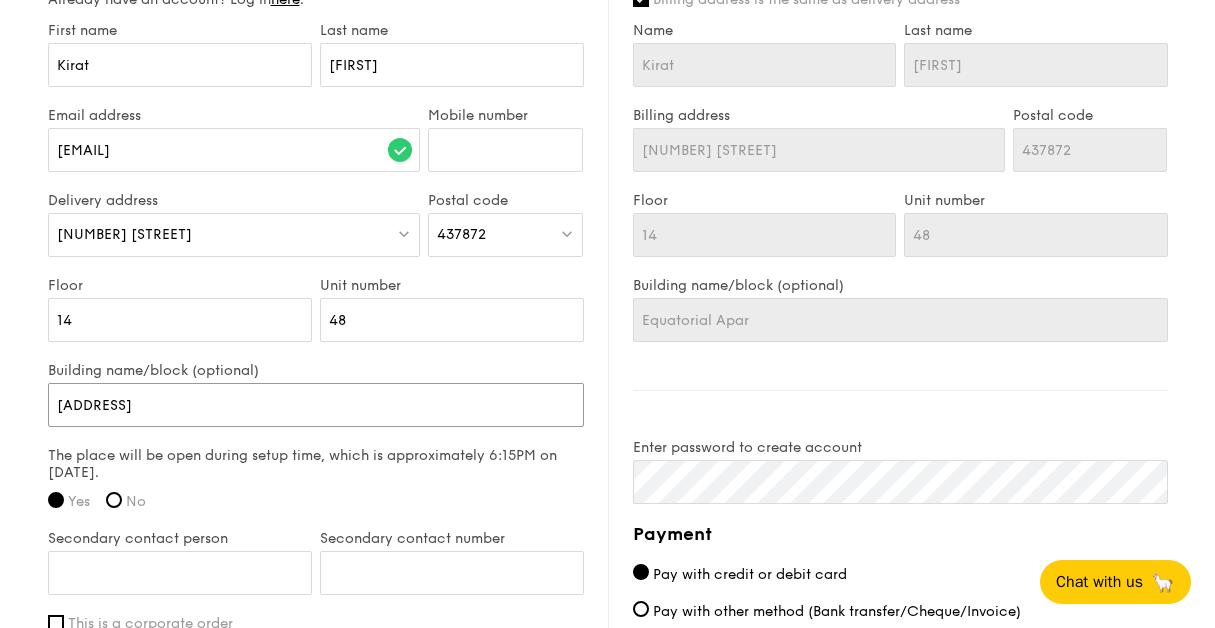 type on "[ADDRESS]" 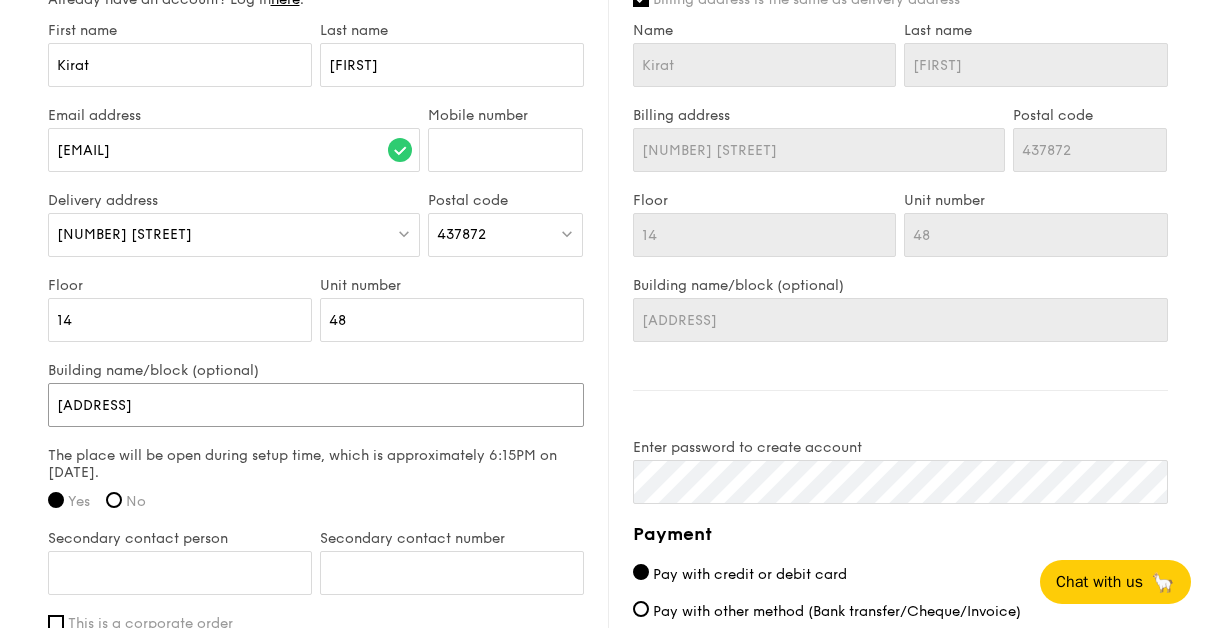 type on "Equatorial Apartm" 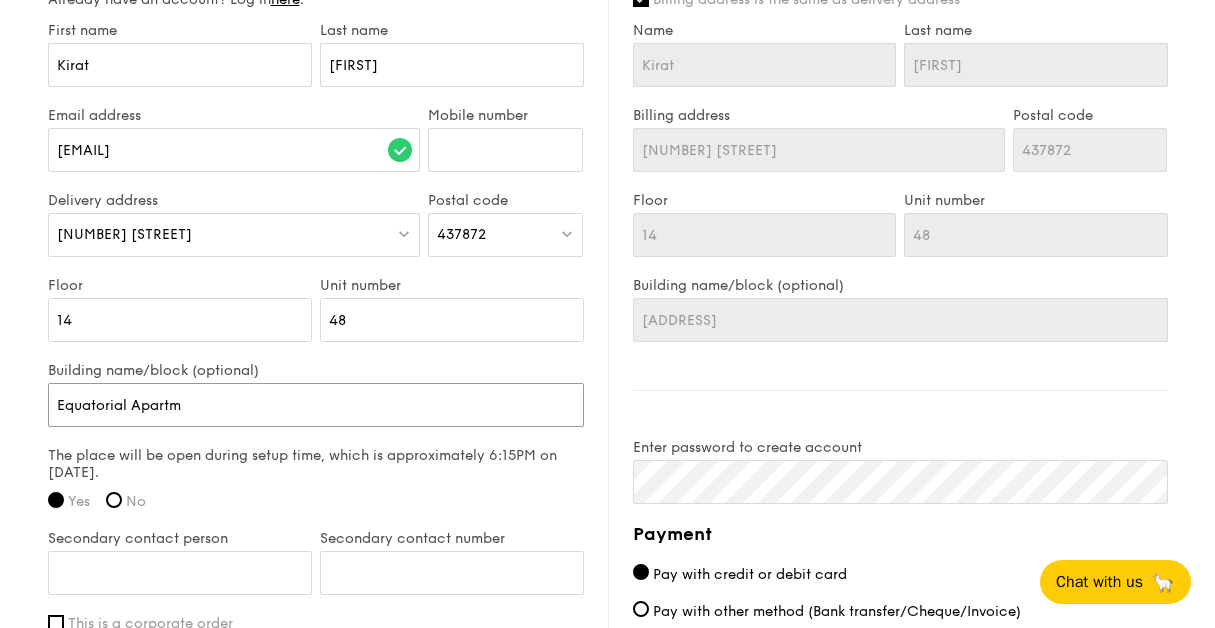 type on "Equatorial Apartm" 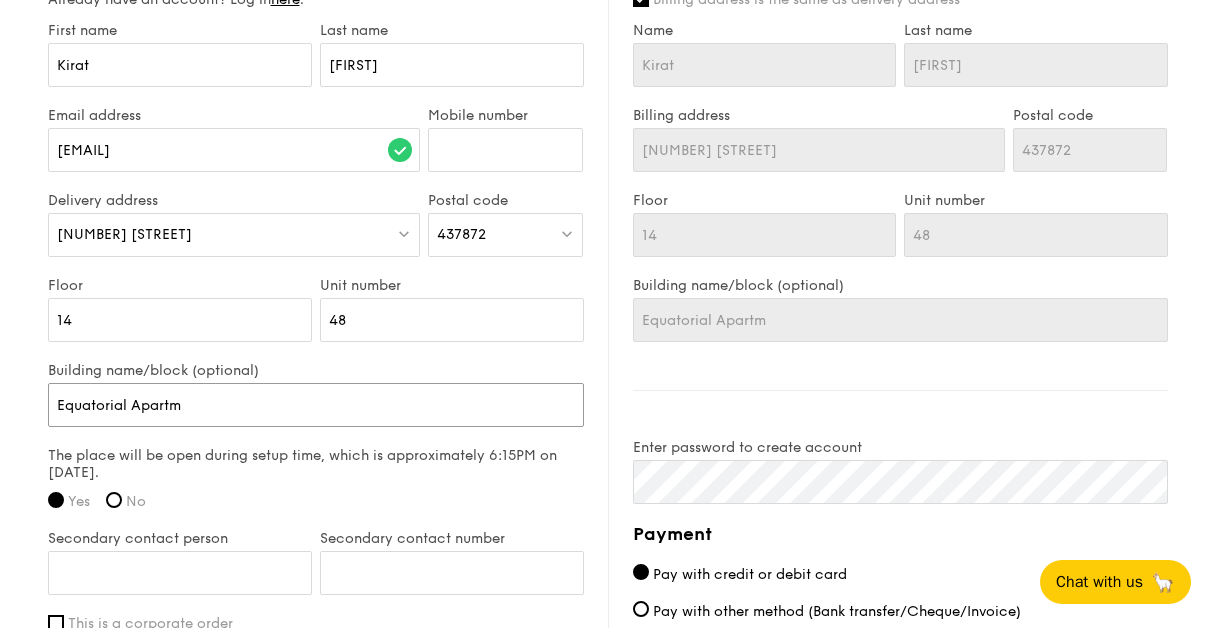type on "[ADDRESS]" 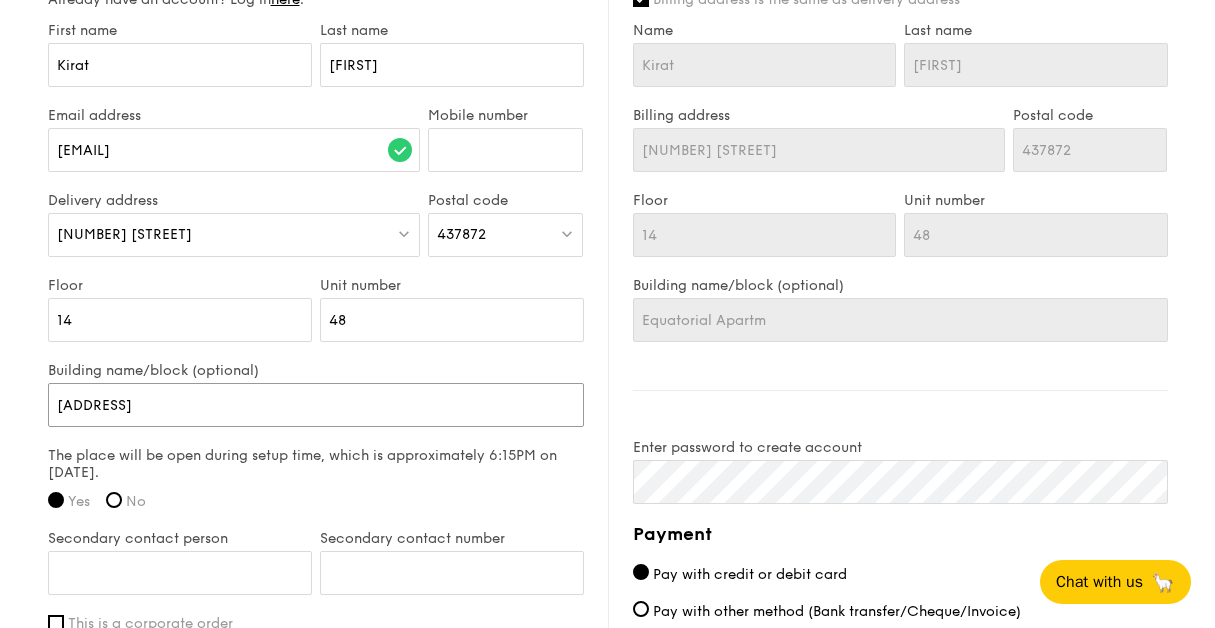 type on "[ADDRESS]" 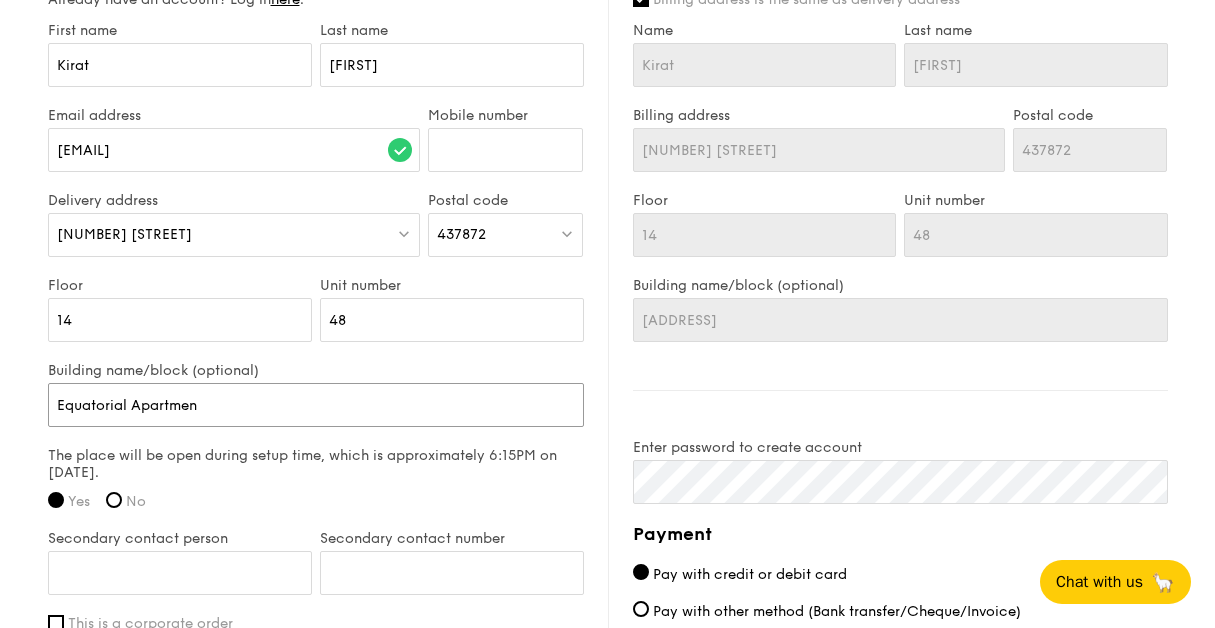type on "Equatorial Apartment" 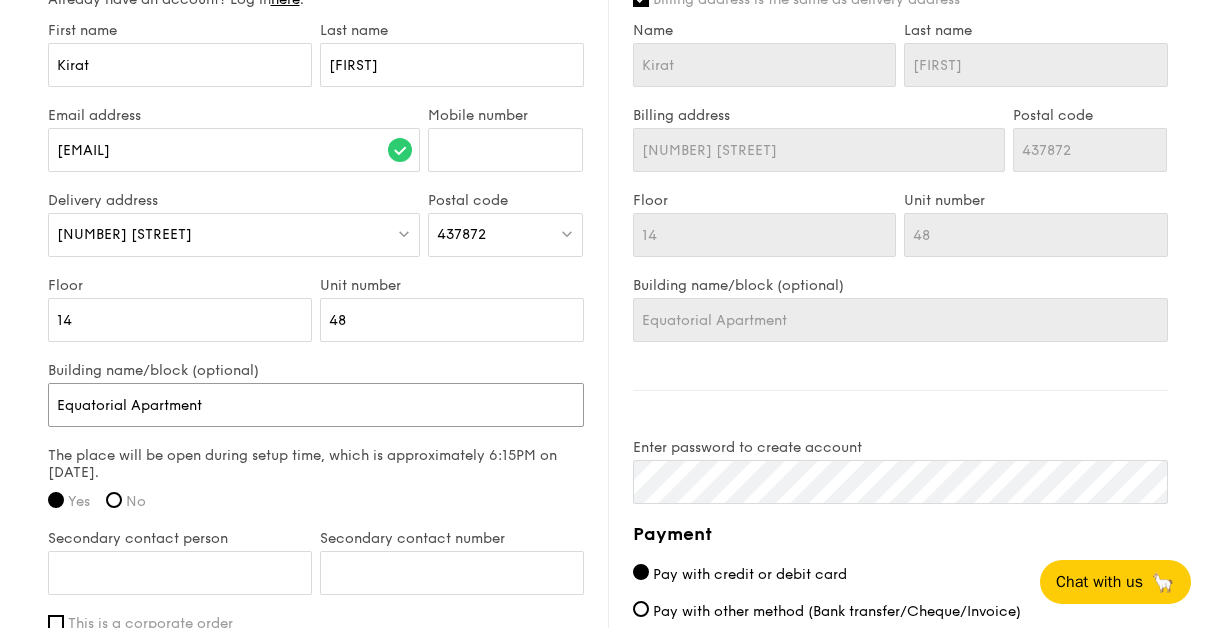 type on "Equatorial Apartments" 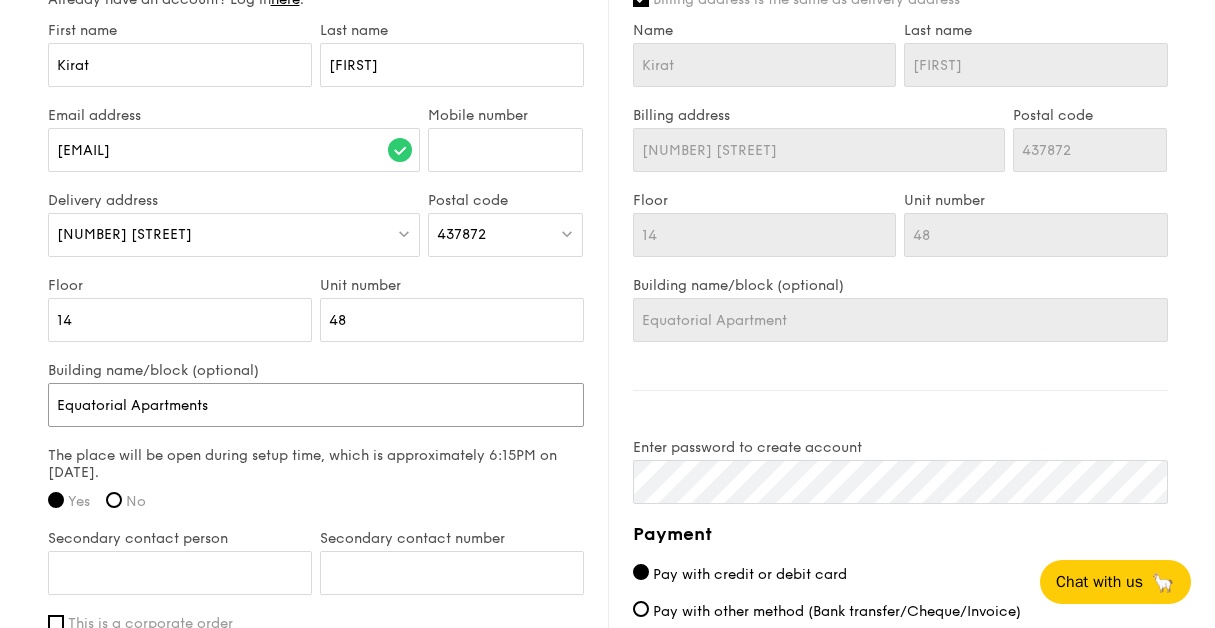 type on "Equatorial Apartments" 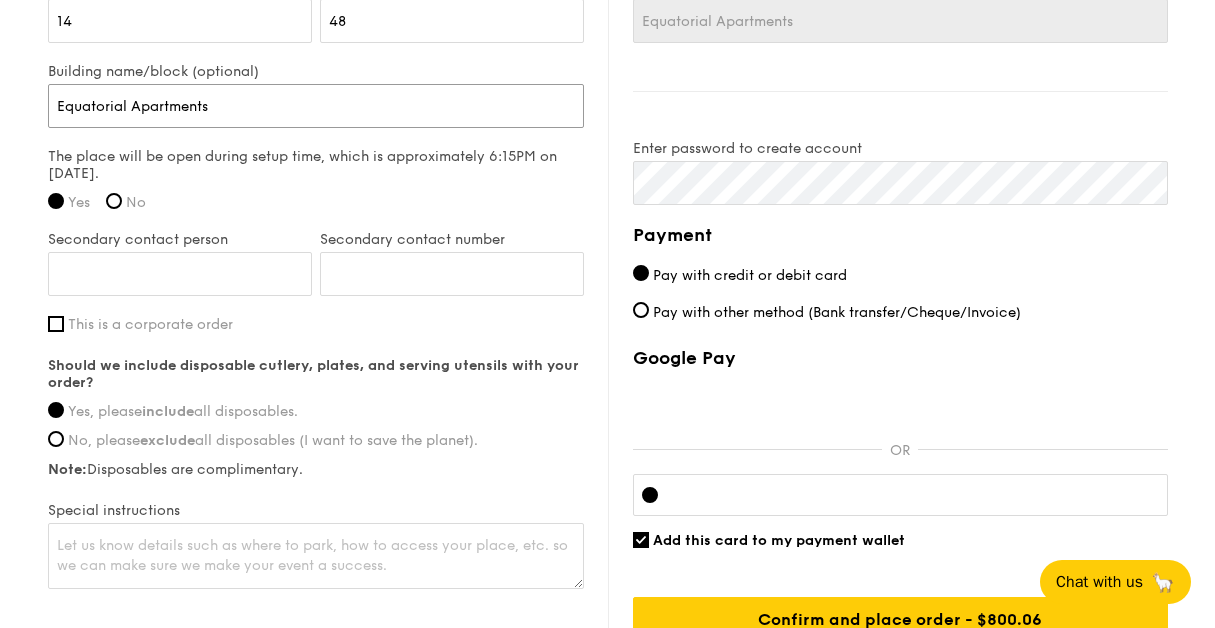 scroll, scrollTop: 1500, scrollLeft: 0, axis: vertical 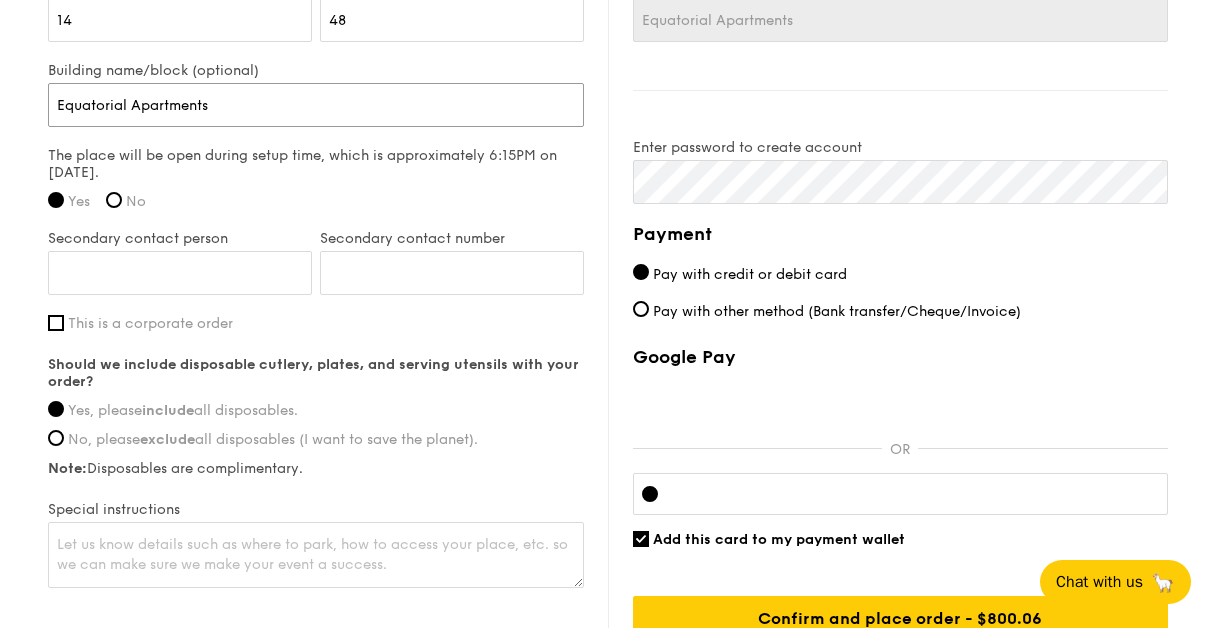 type on "Equatorial Apartments" 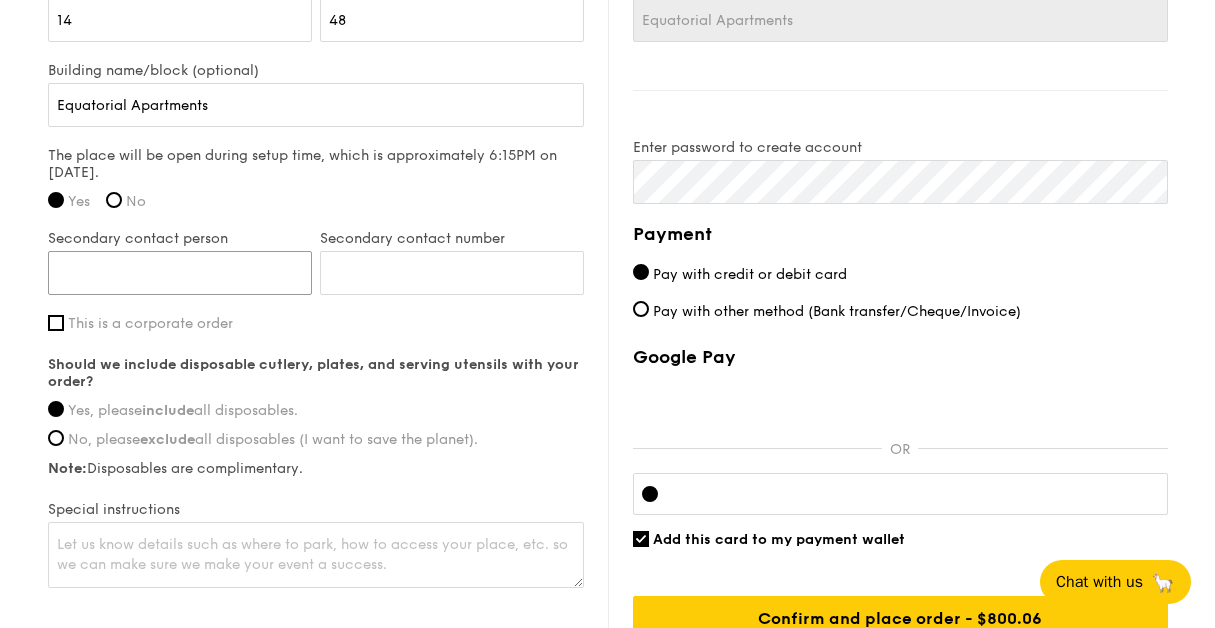 click on "Secondary contact person" at bounding box center [180, 273] 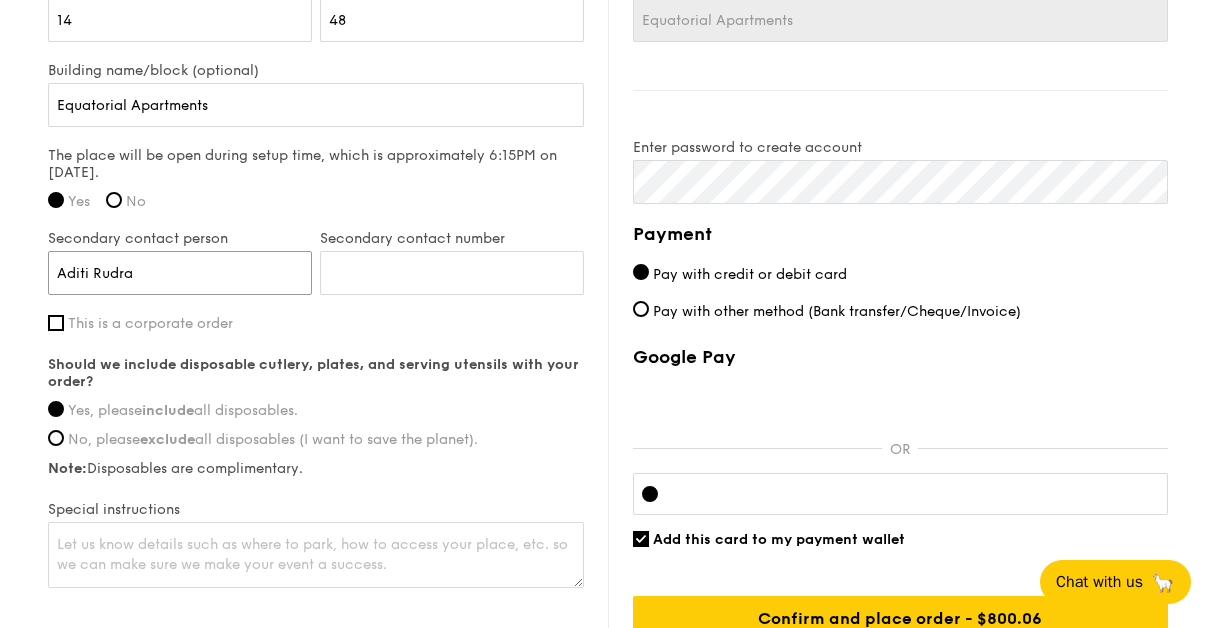 type on "Aditi Rudra" 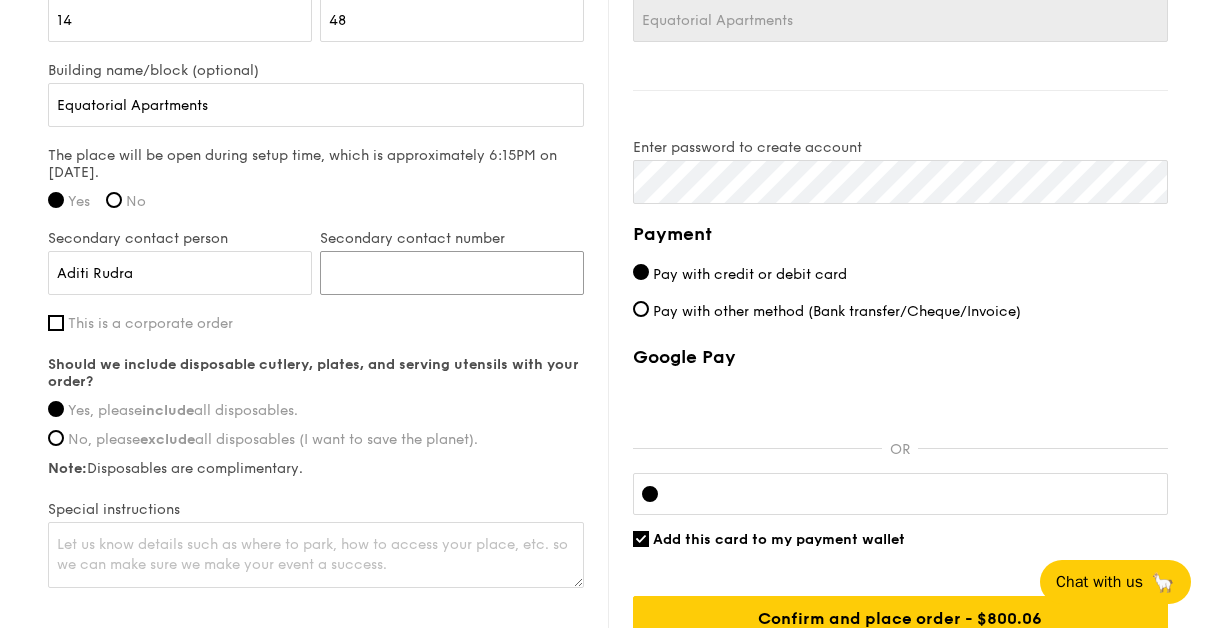 type on "[PHONE]" 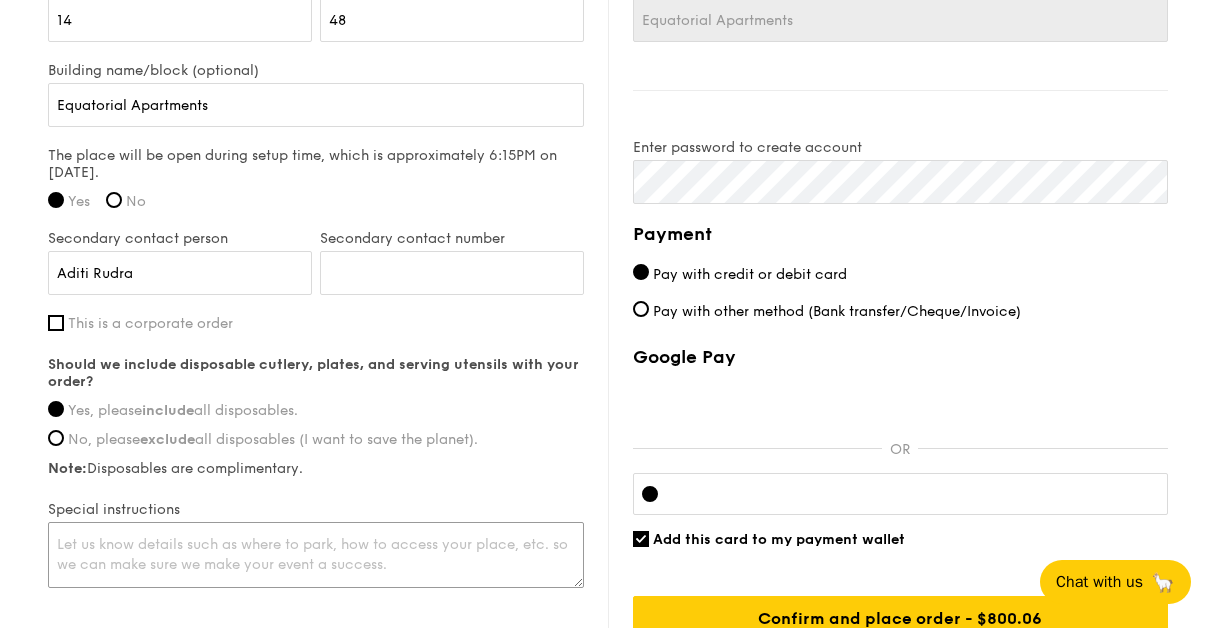 click at bounding box center [316, 555] 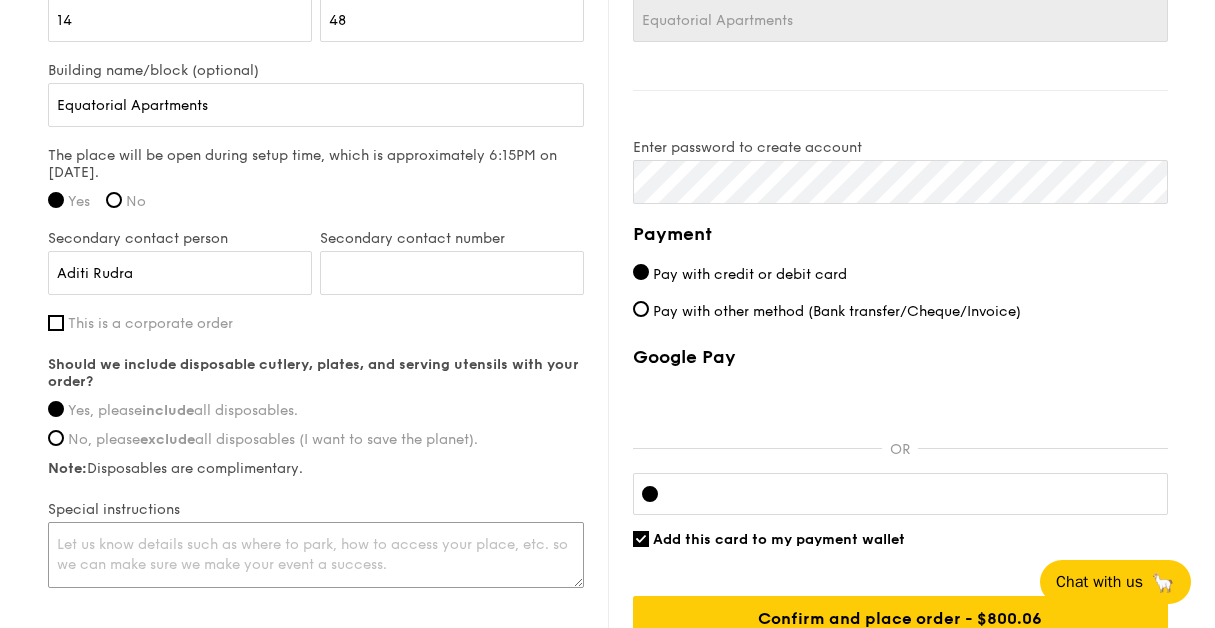 type on "Y" 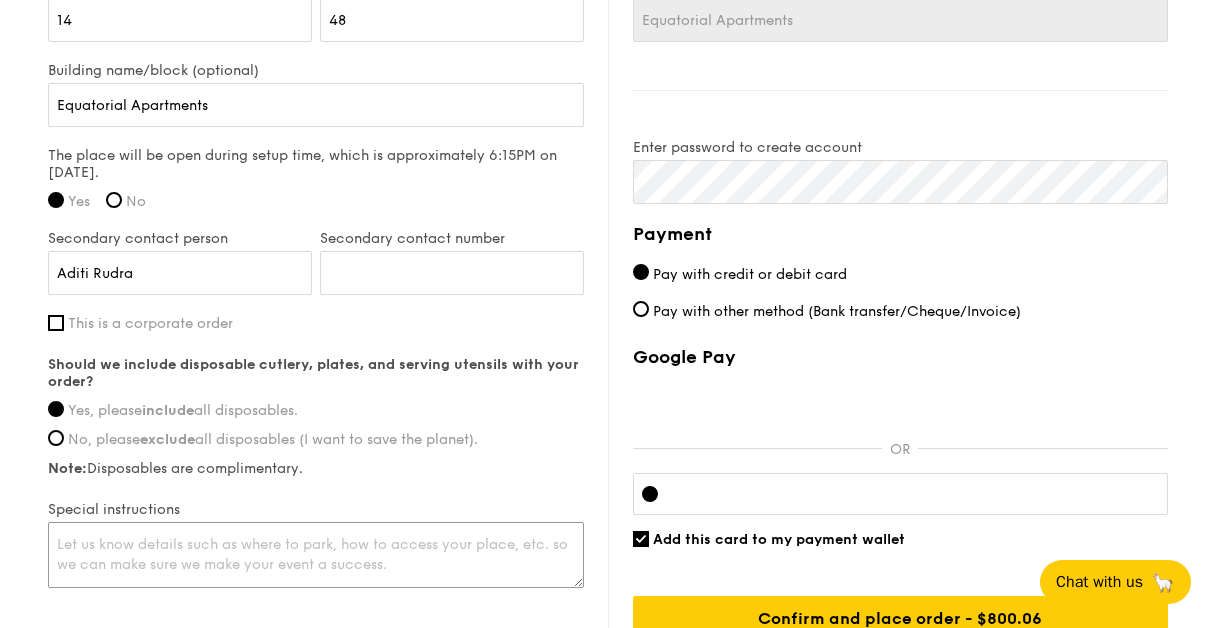 type on "W" 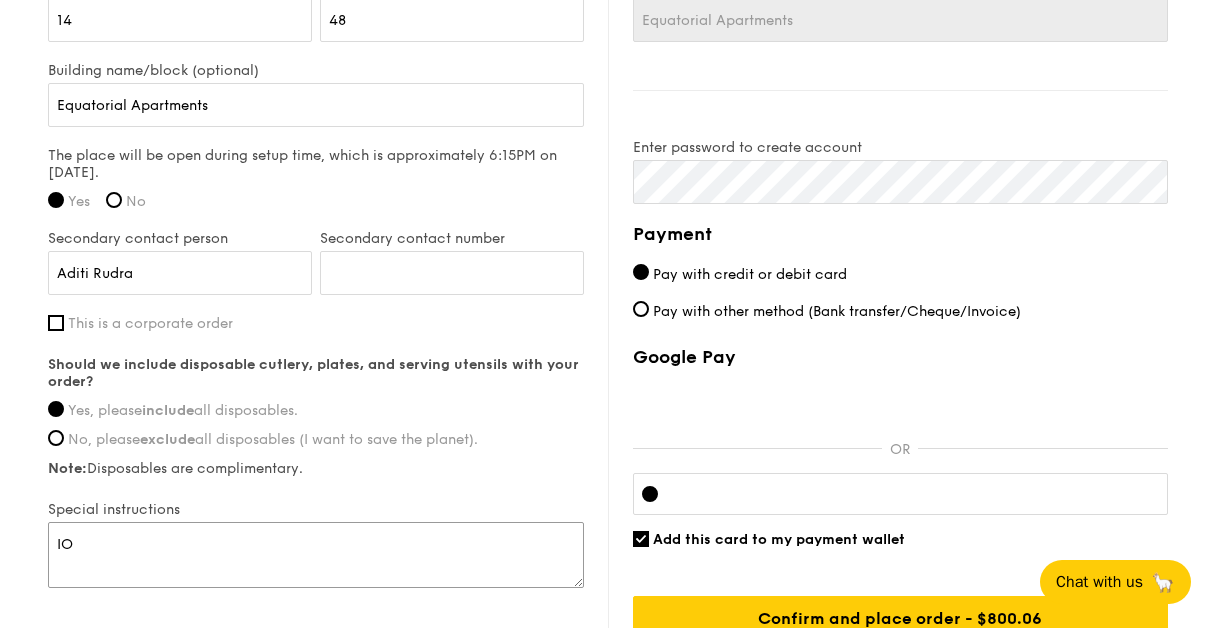 type on "I" 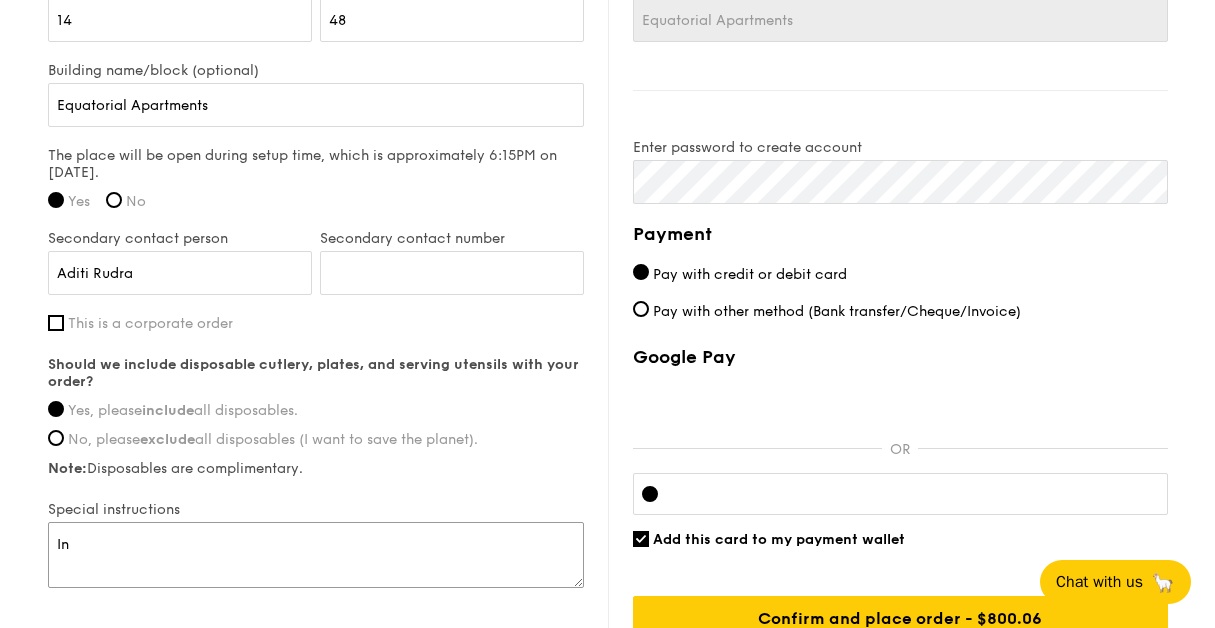 type on "I" 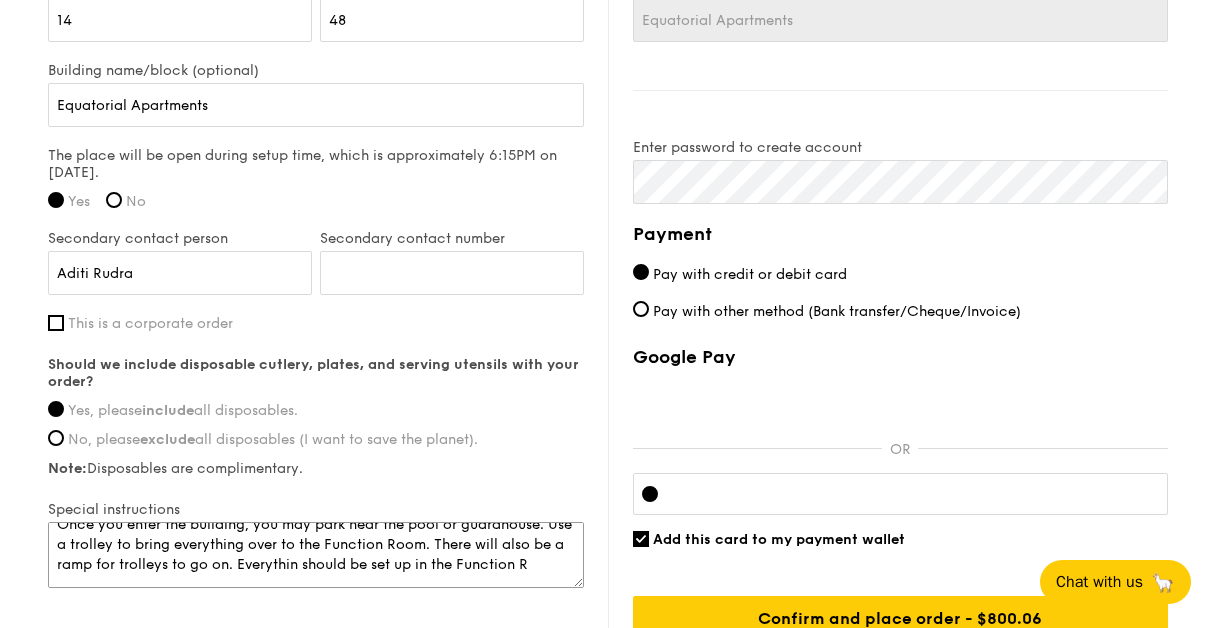 scroll, scrollTop: 26, scrollLeft: 0, axis: vertical 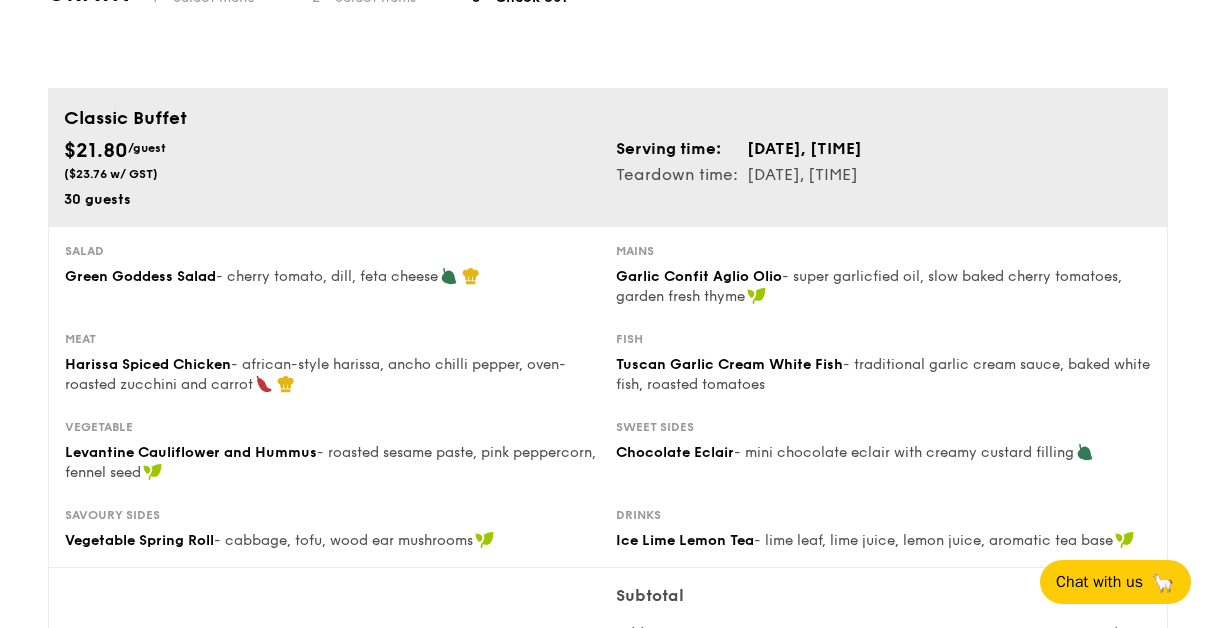 type on "Once you enter the building, you may park near the pool or guardhouse. Use a trolley to bring everything over to the Function Room. There will also be a ramp for trolleys to go on. Everythin should be set up in the Function Room!" 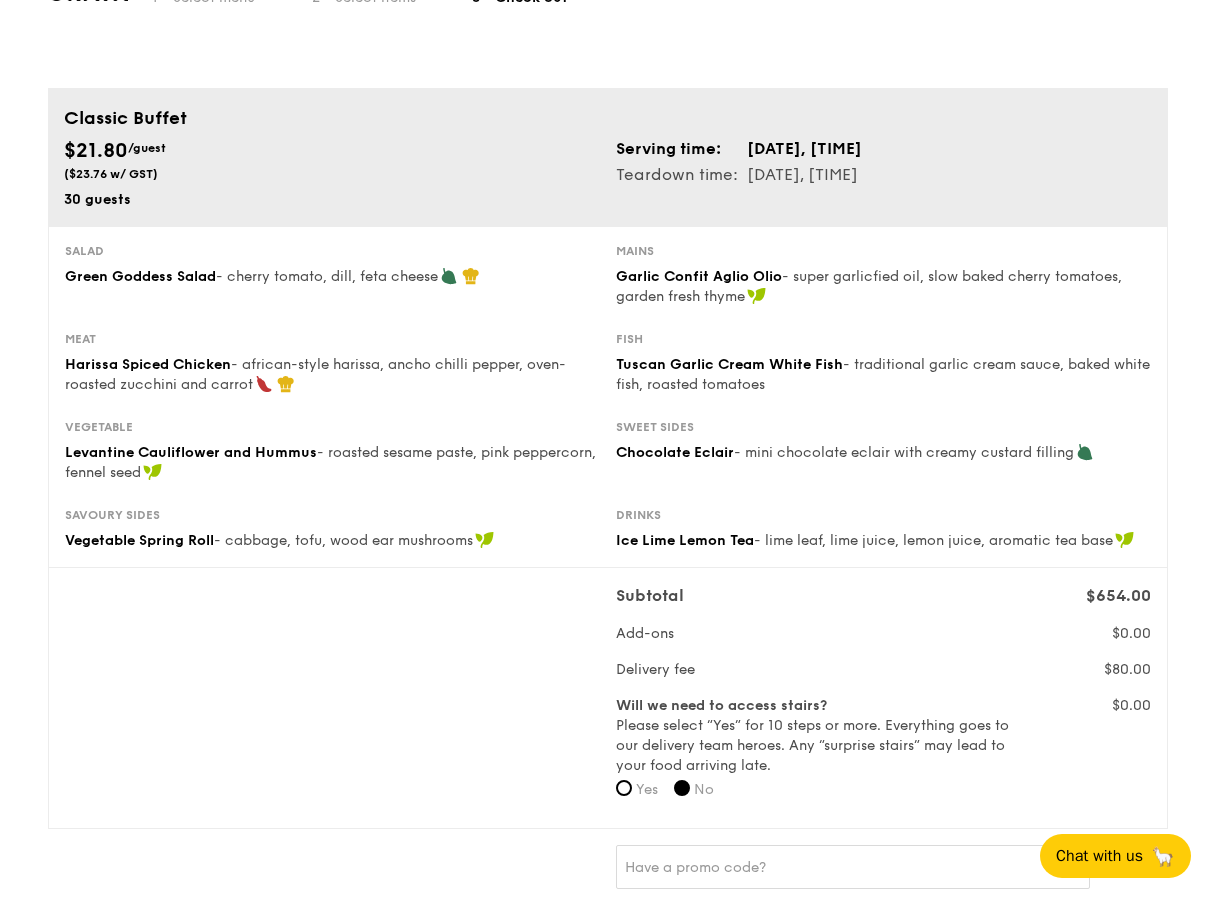 click on "Levantine Cauliflower and Hummus" at bounding box center [191, 452] 